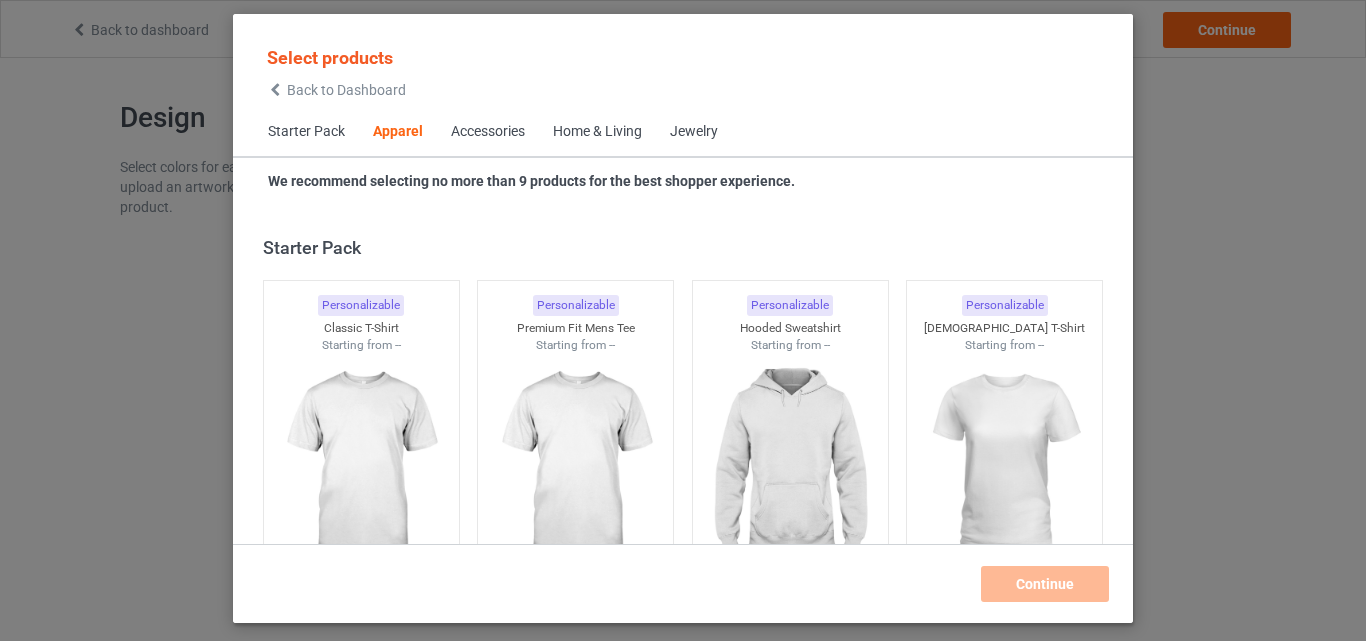 scroll, scrollTop: 0, scrollLeft: 0, axis: both 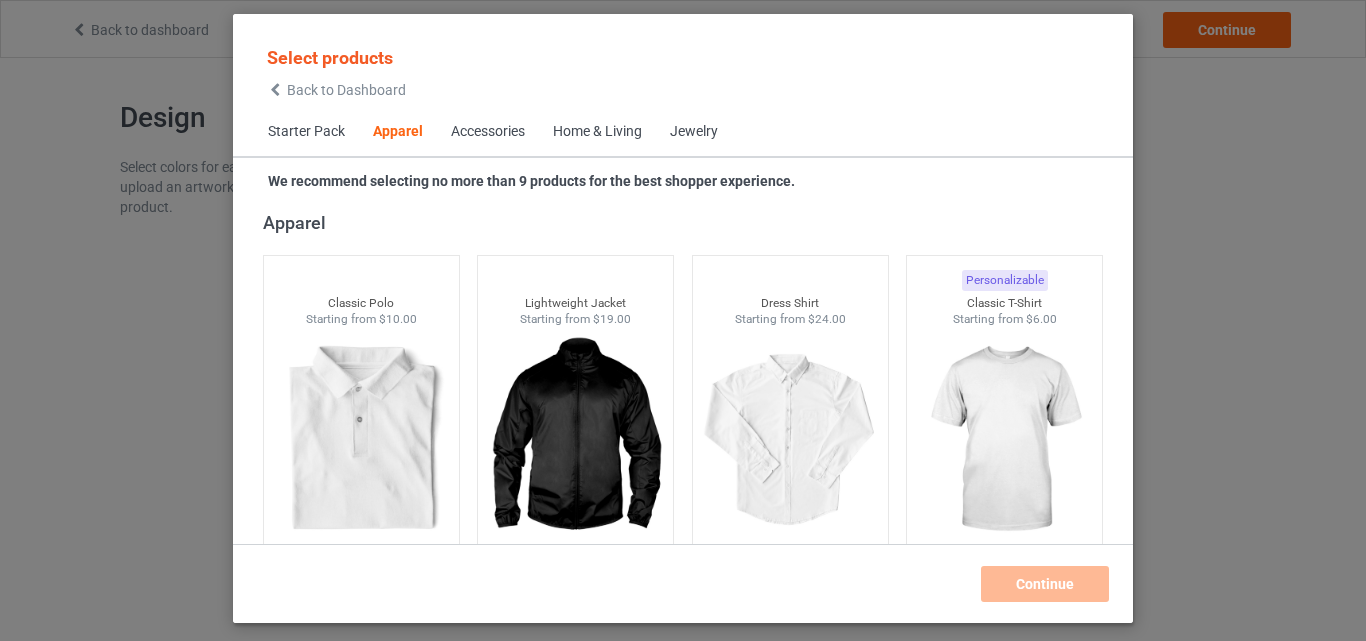 click on "Home & Living" at bounding box center (597, 132) 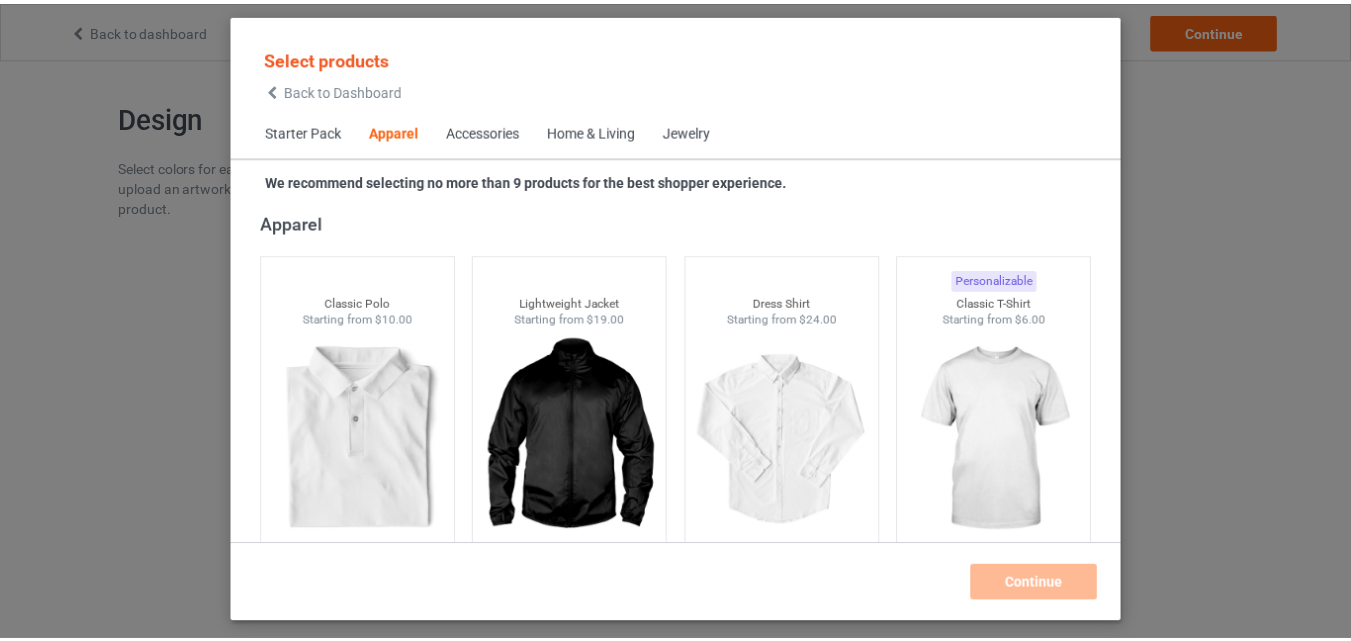 scroll, scrollTop: 9019, scrollLeft: 0, axis: vertical 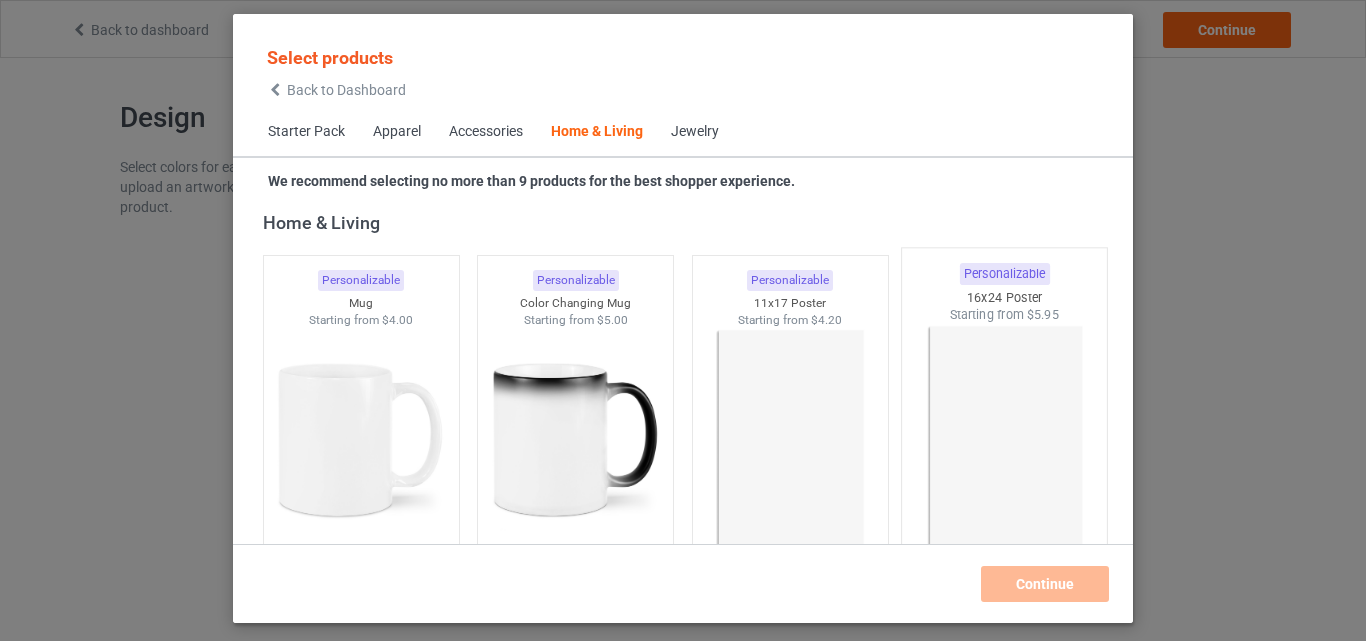 drag, startPoint x: 809, startPoint y: 391, endPoint x: 1017, endPoint y: 526, distance: 247.96976 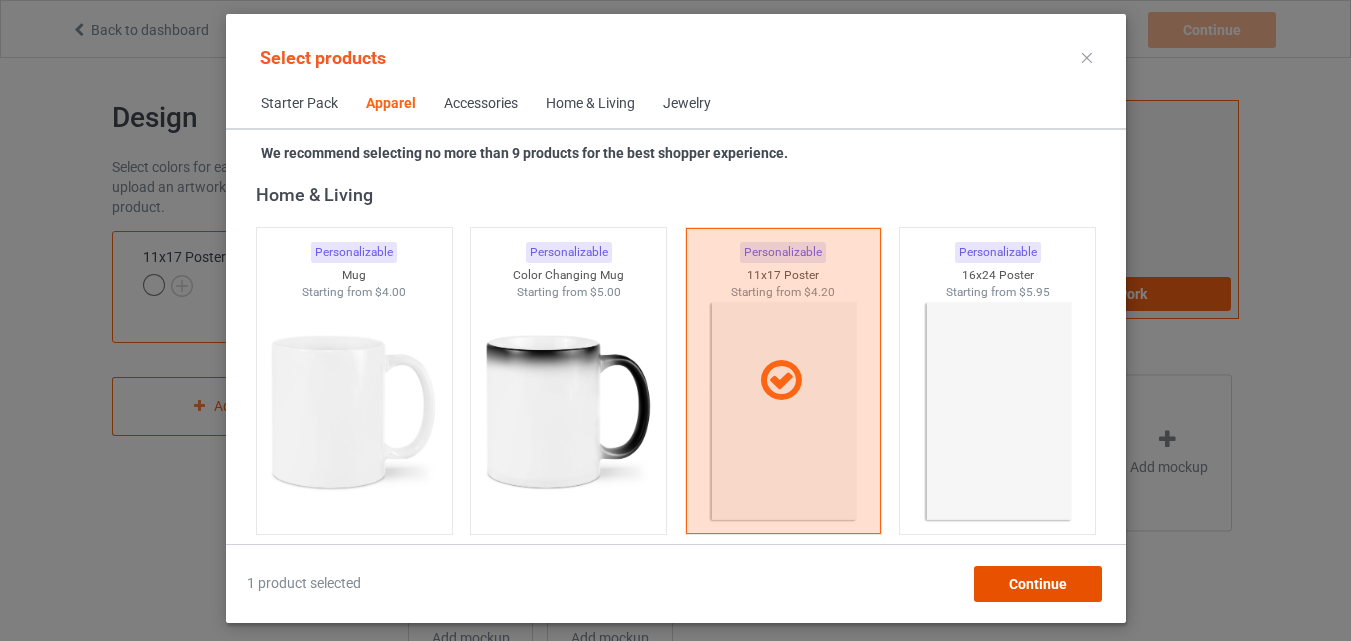 click on "Continue" at bounding box center (1037, 584) 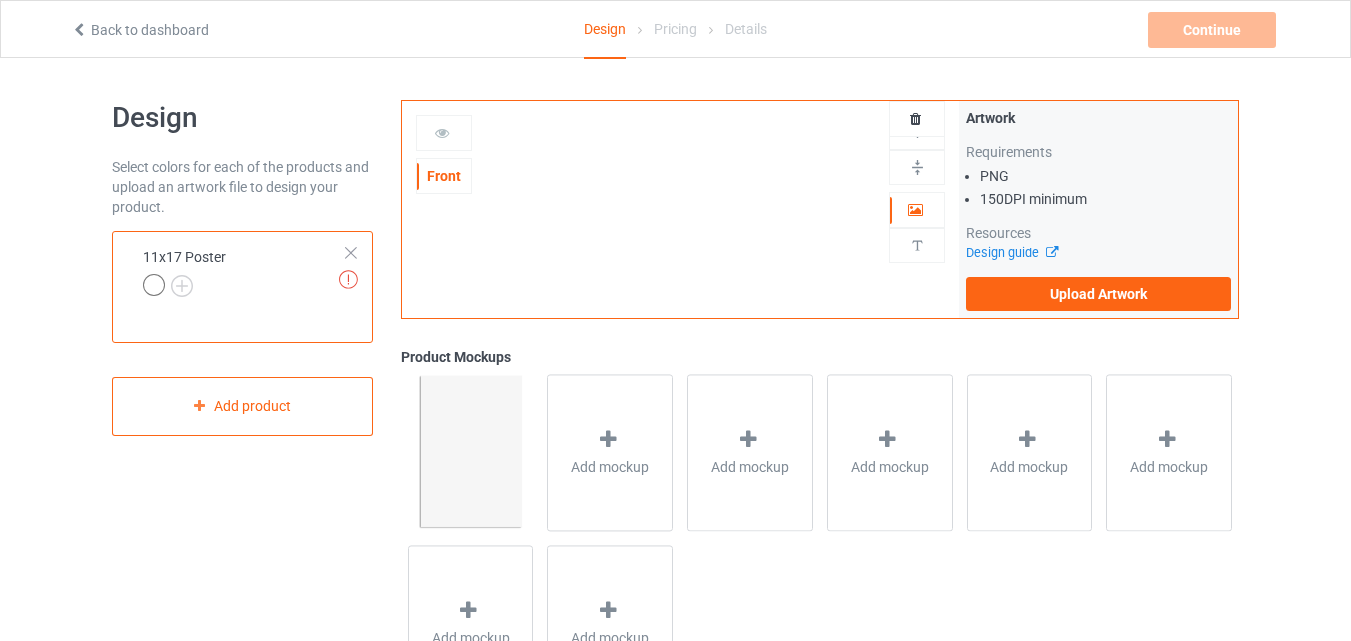 click on "Artwork Requirements PNG 150  DPI minimum Resources Design guide Upload Artwork" at bounding box center (1098, 209) 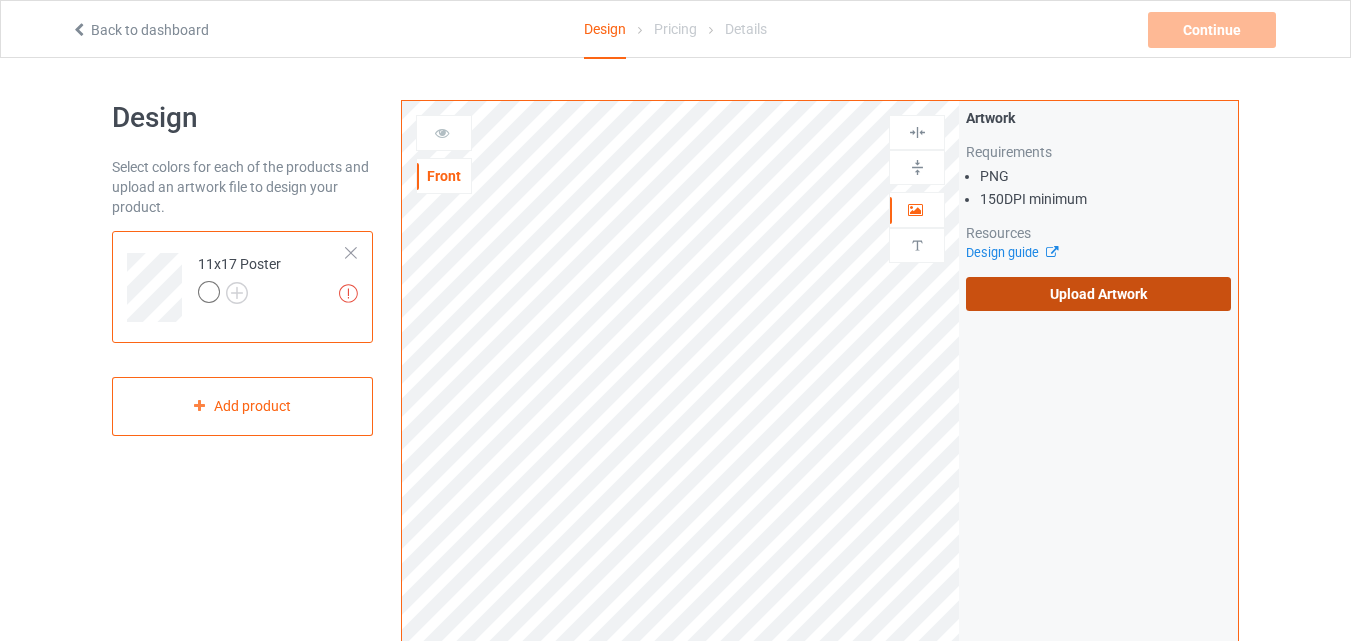 click on "Upload Artwork" at bounding box center [1098, 294] 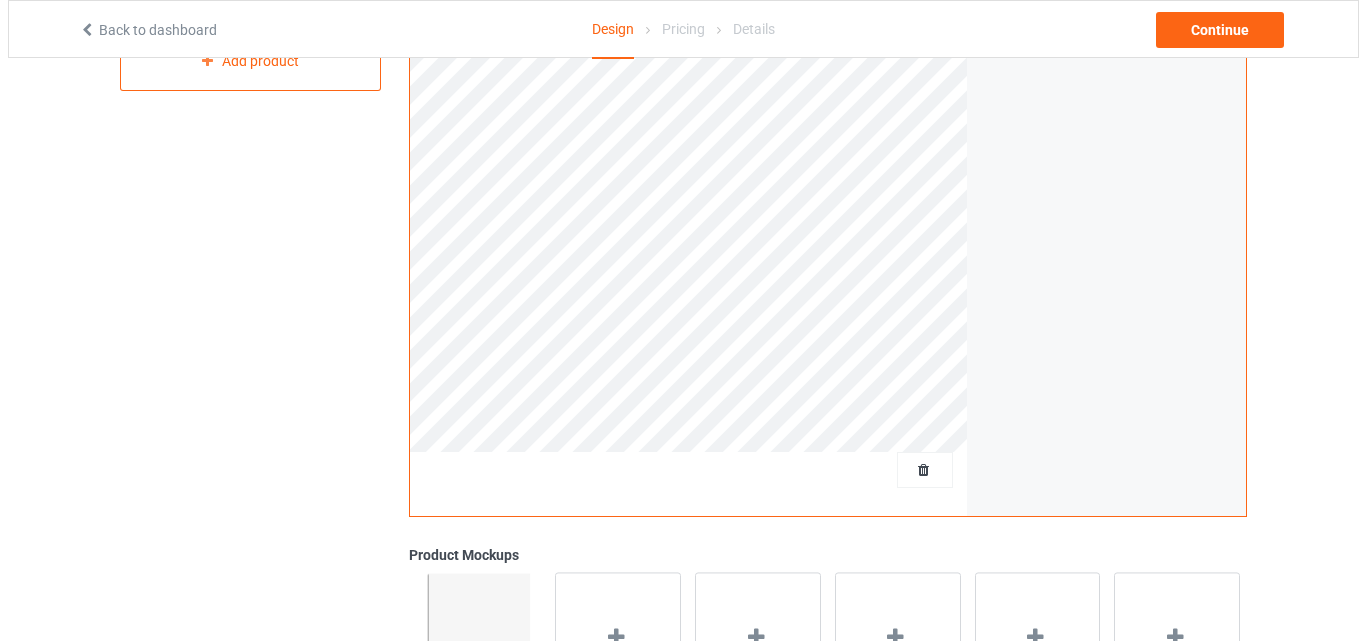 scroll, scrollTop: 655, scrollLeft: 0, axis: vertical 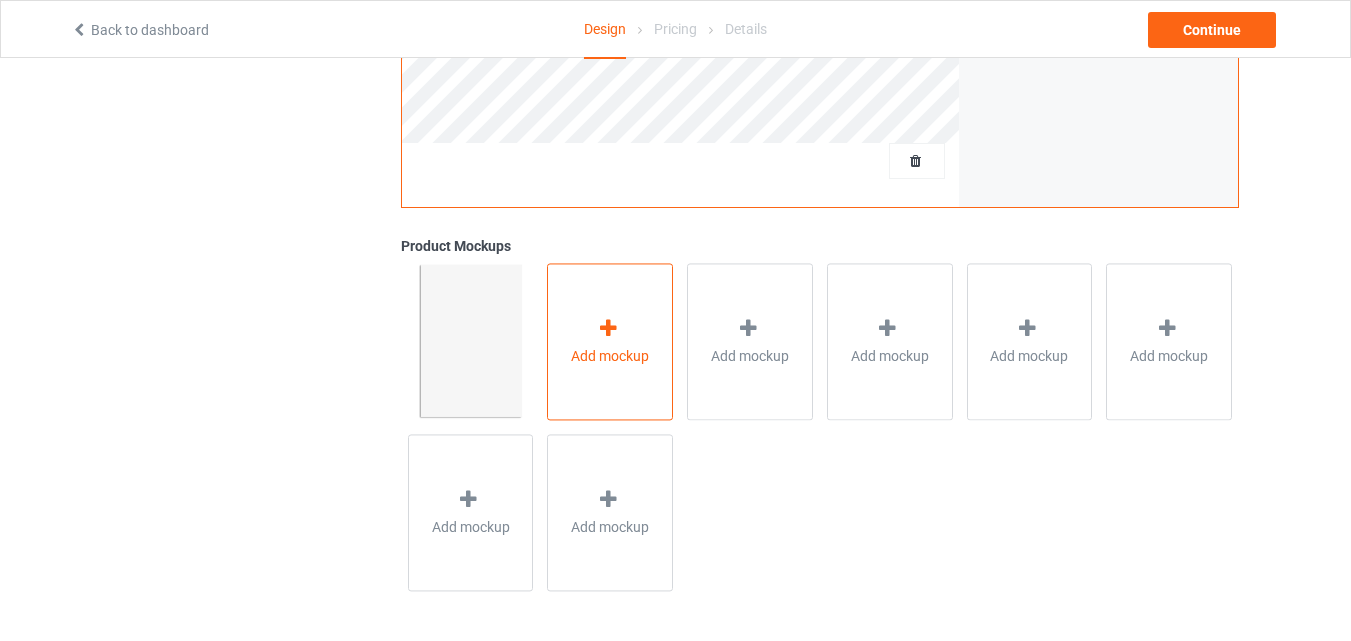 click on "Add mockup" at bounding box center [610, 341] 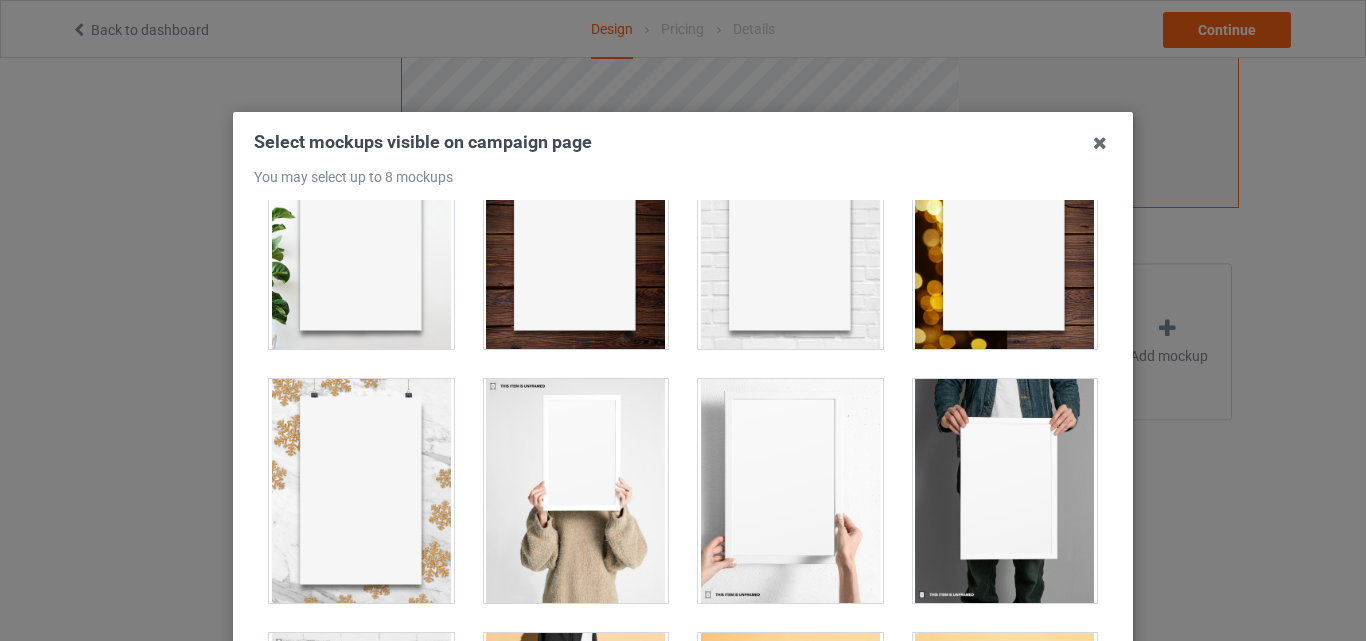scroll, scrollTop: 1396, scrollLeft: 0, axis: vertical 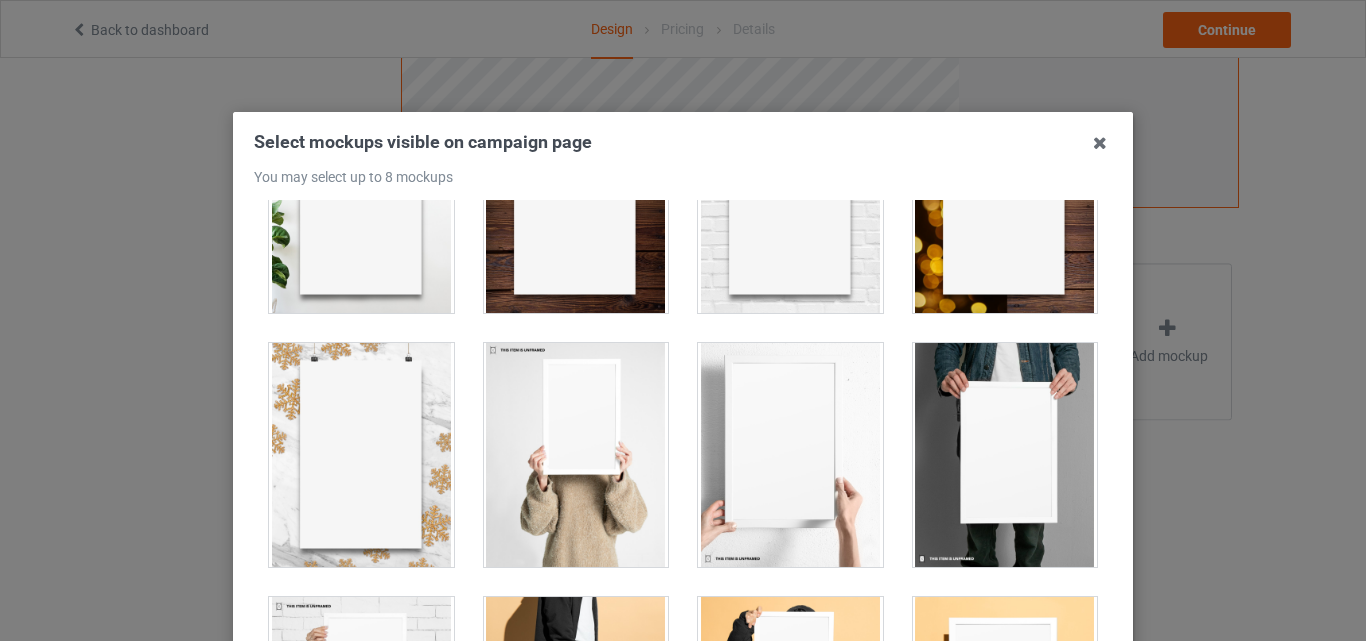 drag, startPoint x: 925, startPoint y: 441, endPoint x: 737, endPoint y: 453, distance: 188.38258 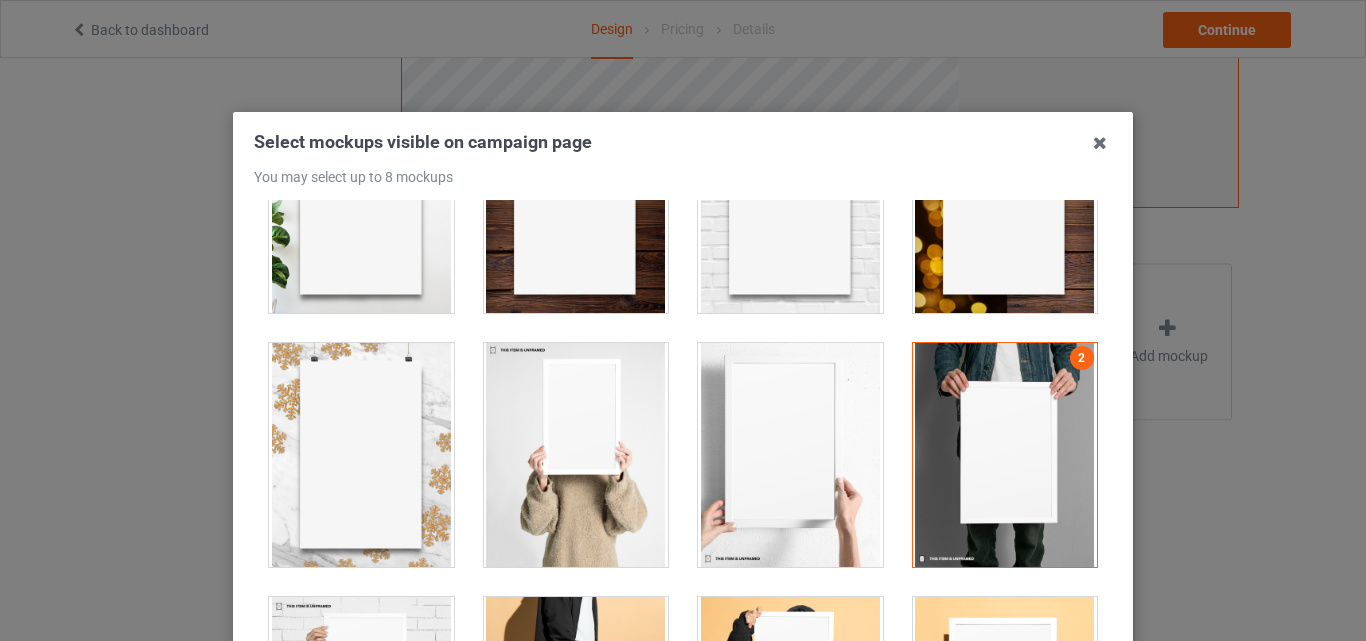 click at bounding box center (790, 455) 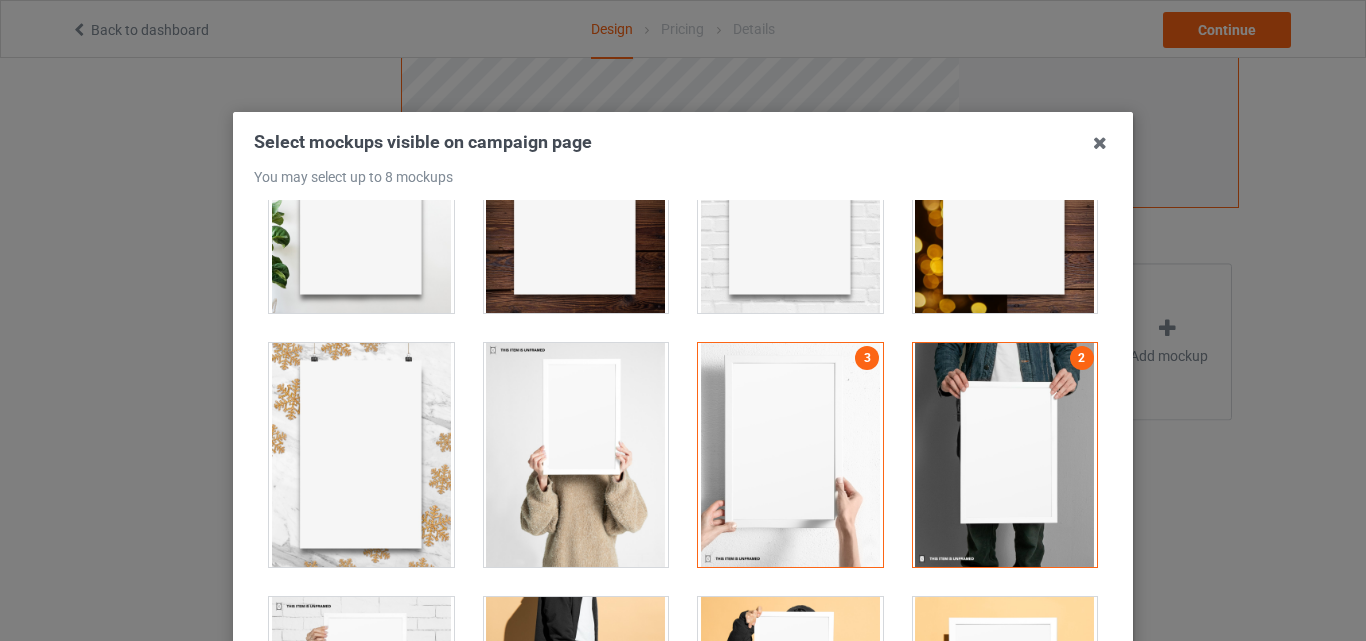 click at bounding box center [576, 455] 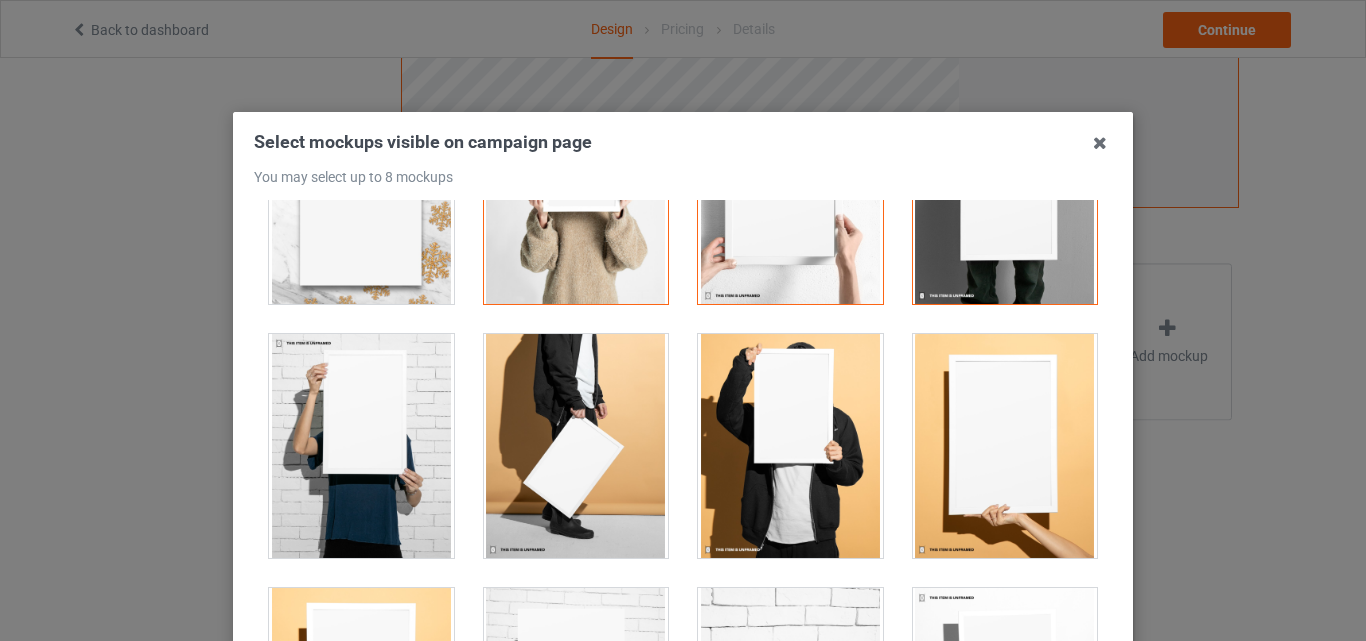 scroll, scrollTop: 1677, scrollLeft: 0, axis: vertical 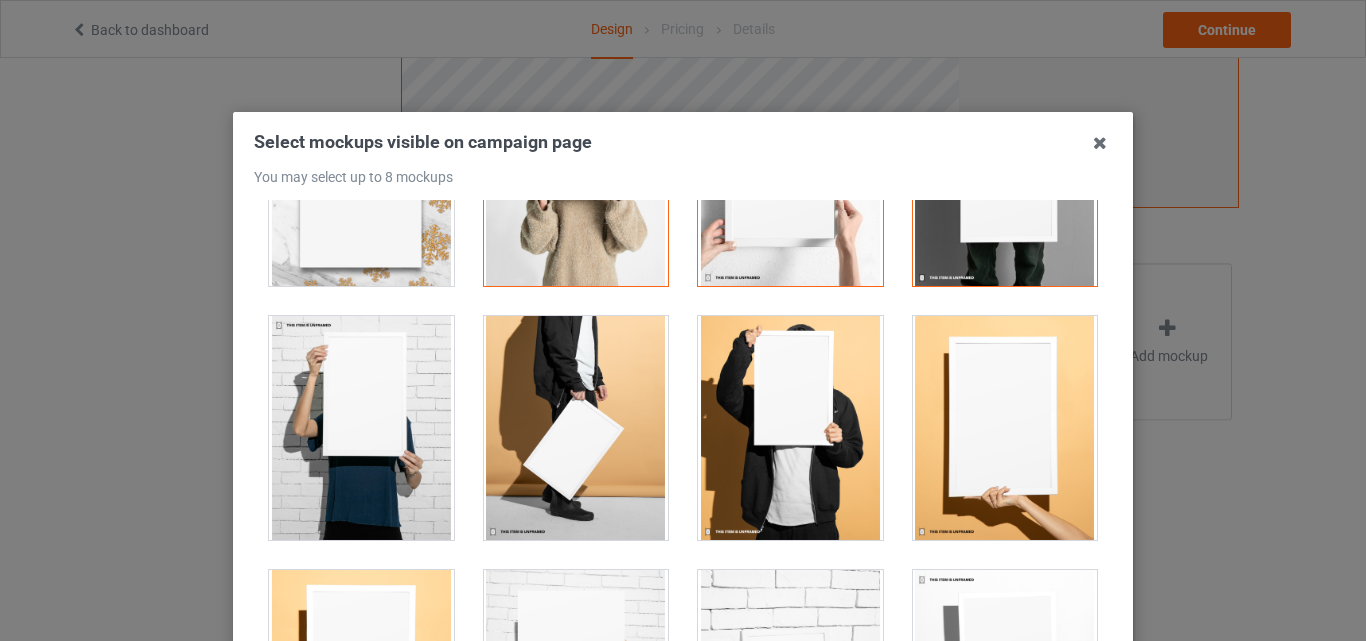 click at bounding box center (790, 428) 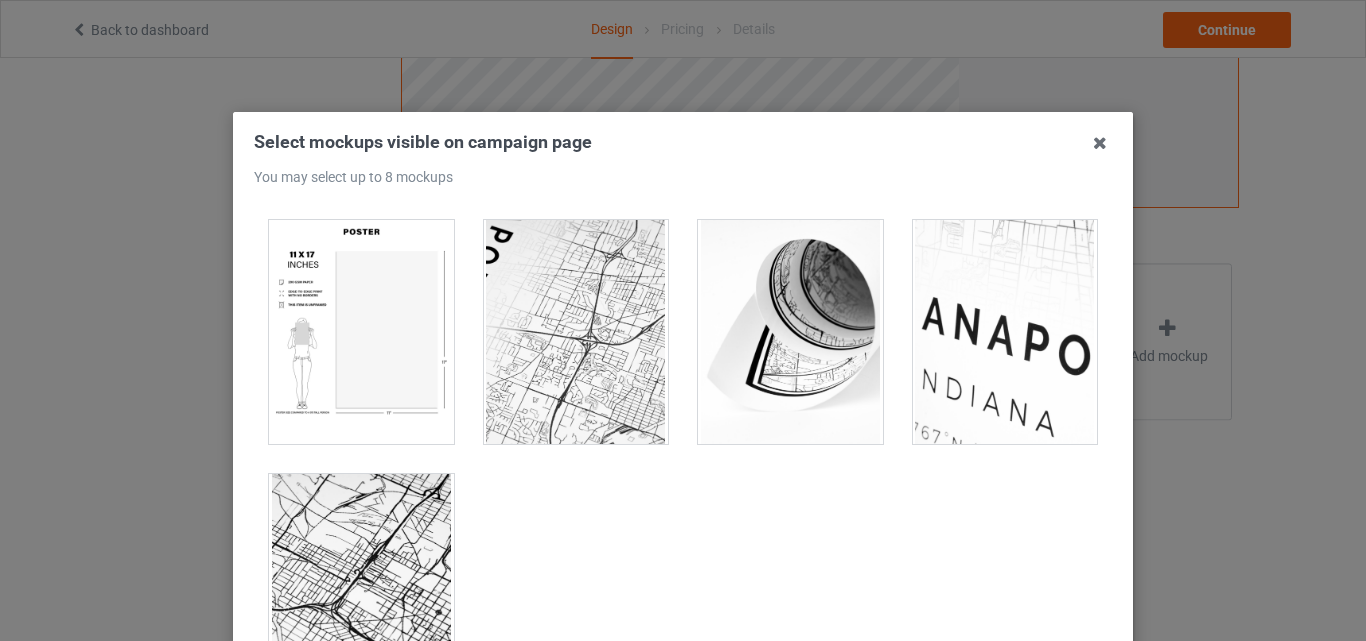 scroll, scrollTop: 0, scrollLeft: 0, axis: both 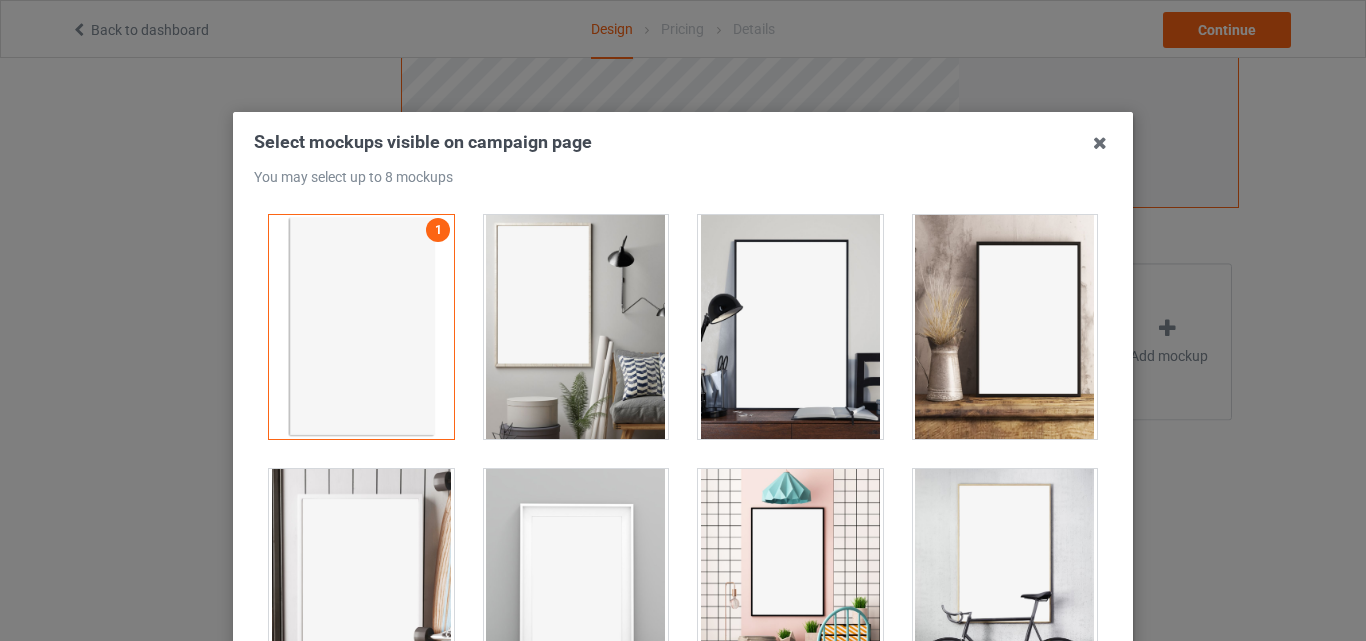 click at bounding box center (790, 327) 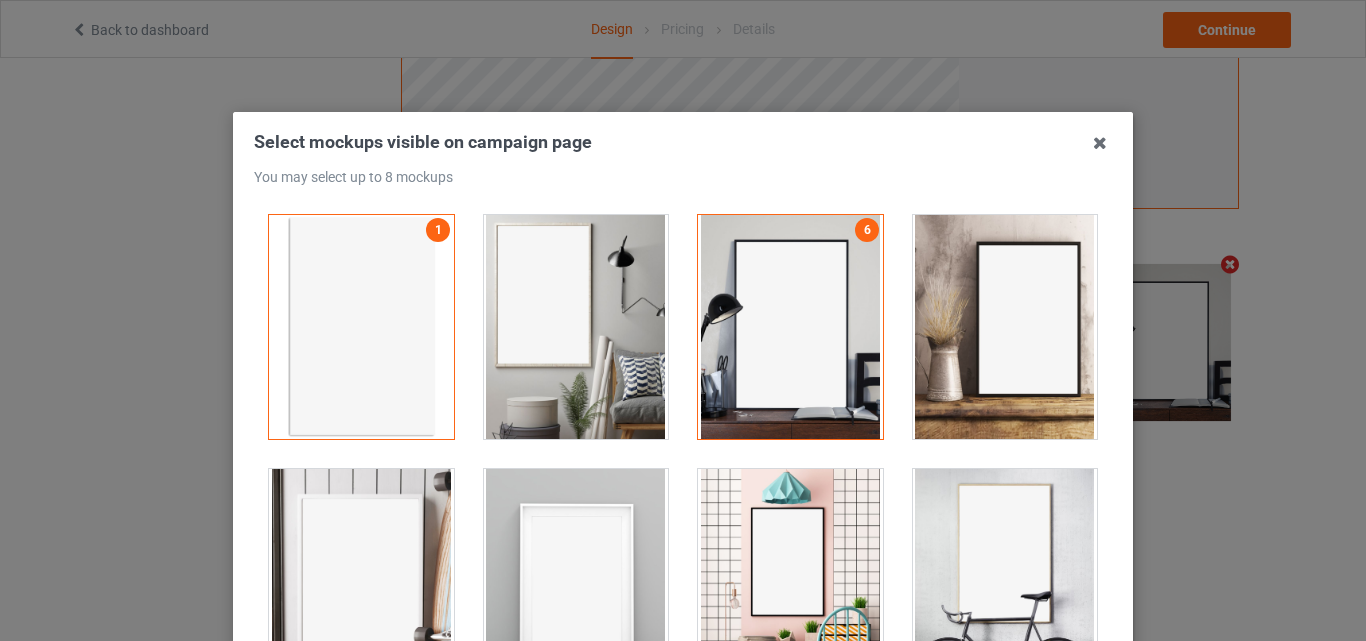 scroll, scrollTop: 654, scrollLeft: 0, axis: vertical 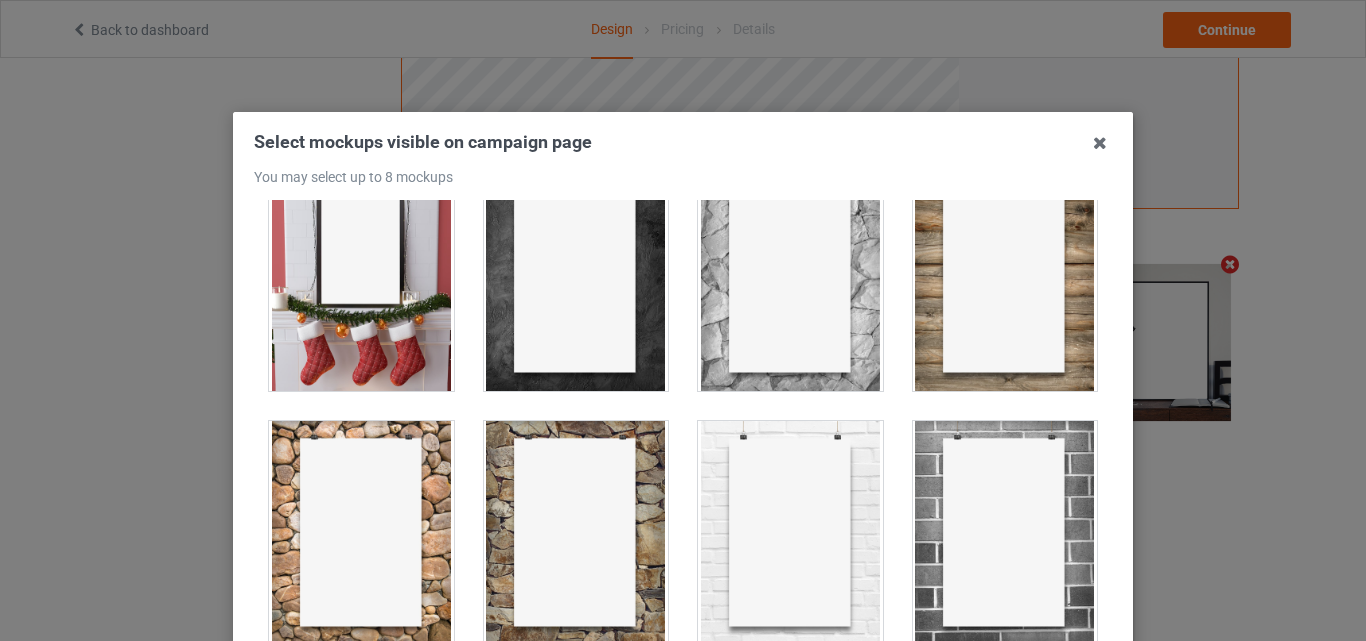 click at bounding box center (361, 279) 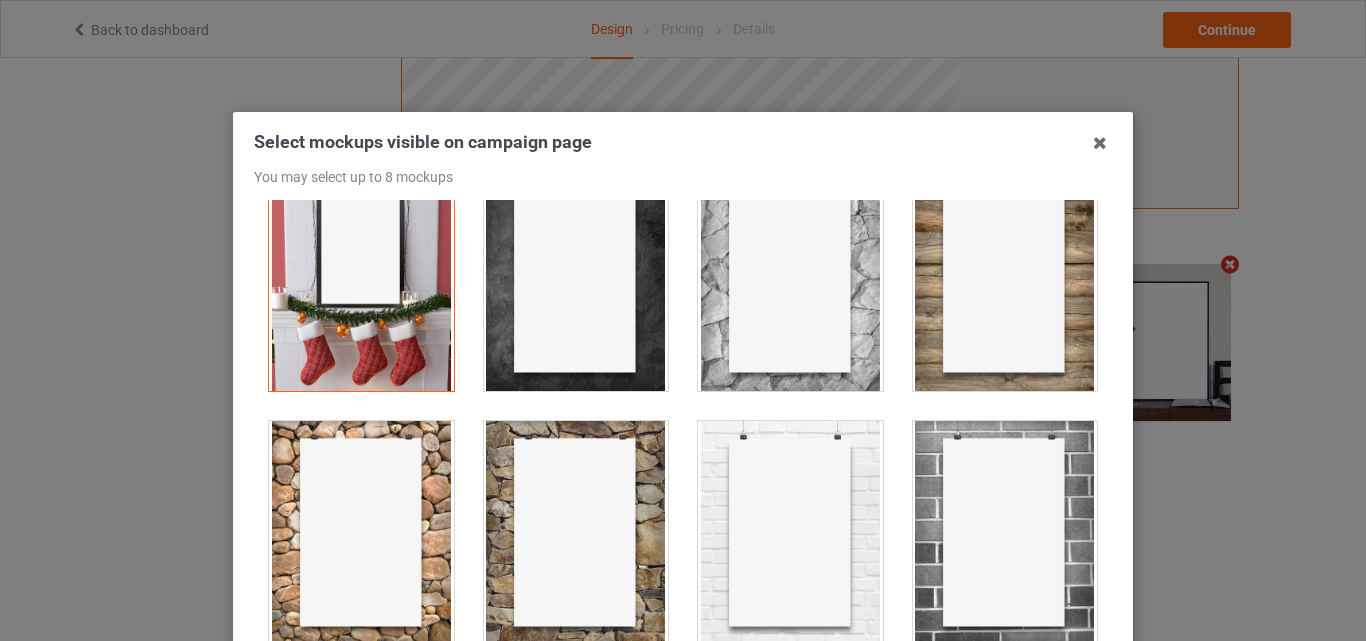 click at bounding box center [576, 533] 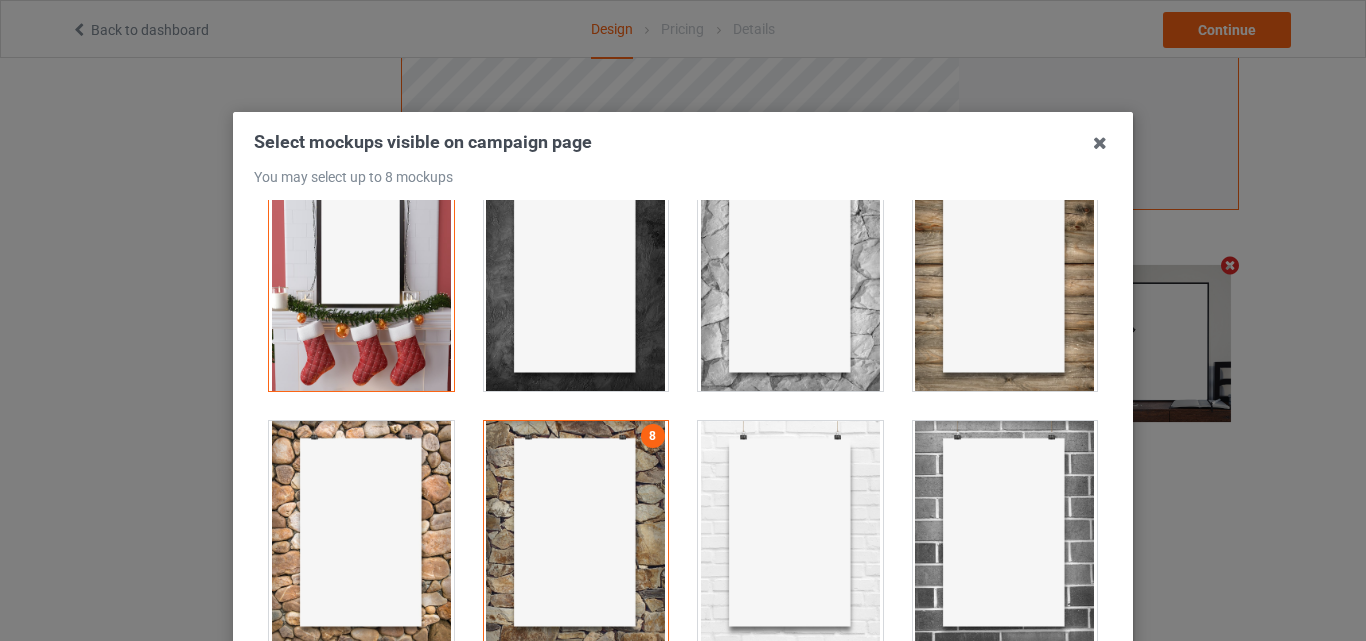 click at bounding box center [576, 533] 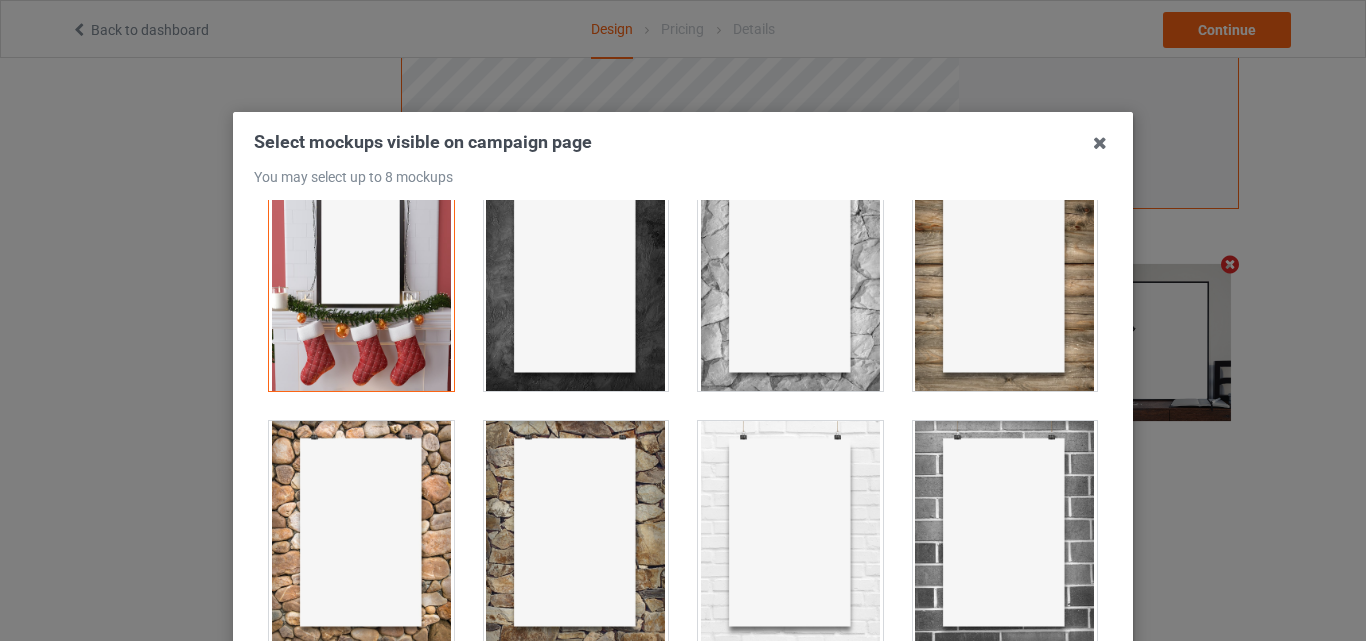 scroll, scrollTop: 654, scrollLeft: 0, axis: vertical 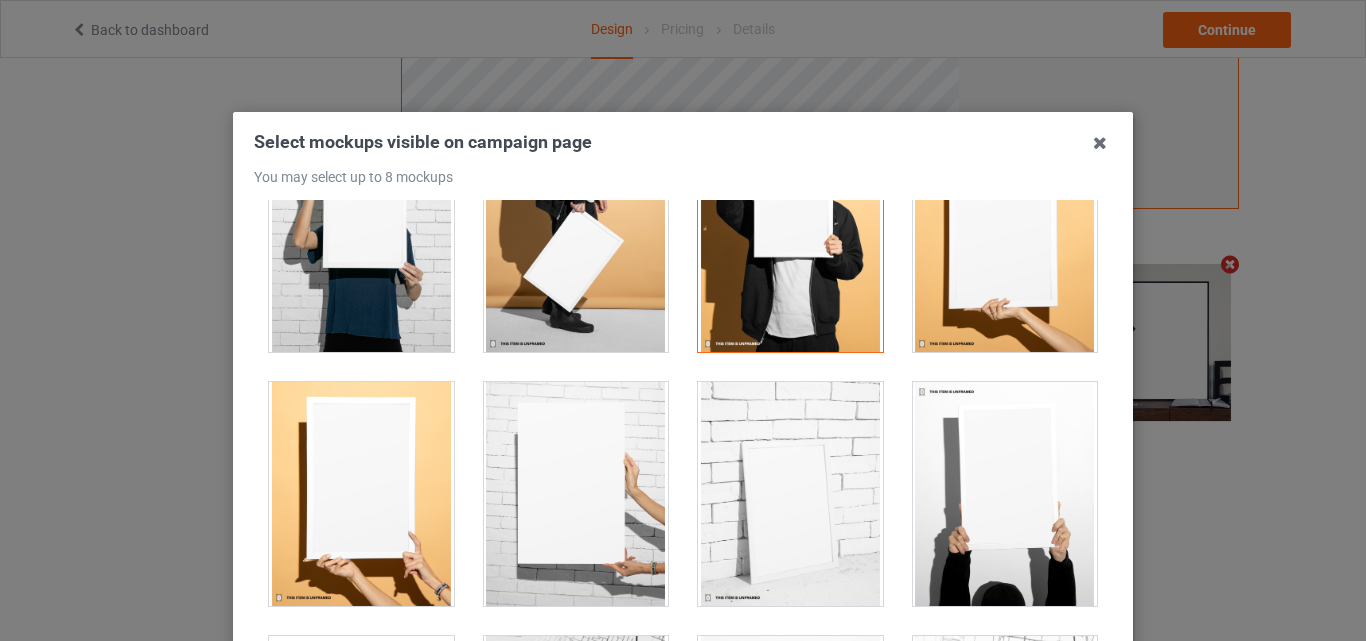 click at bounding box center (1005, 240) 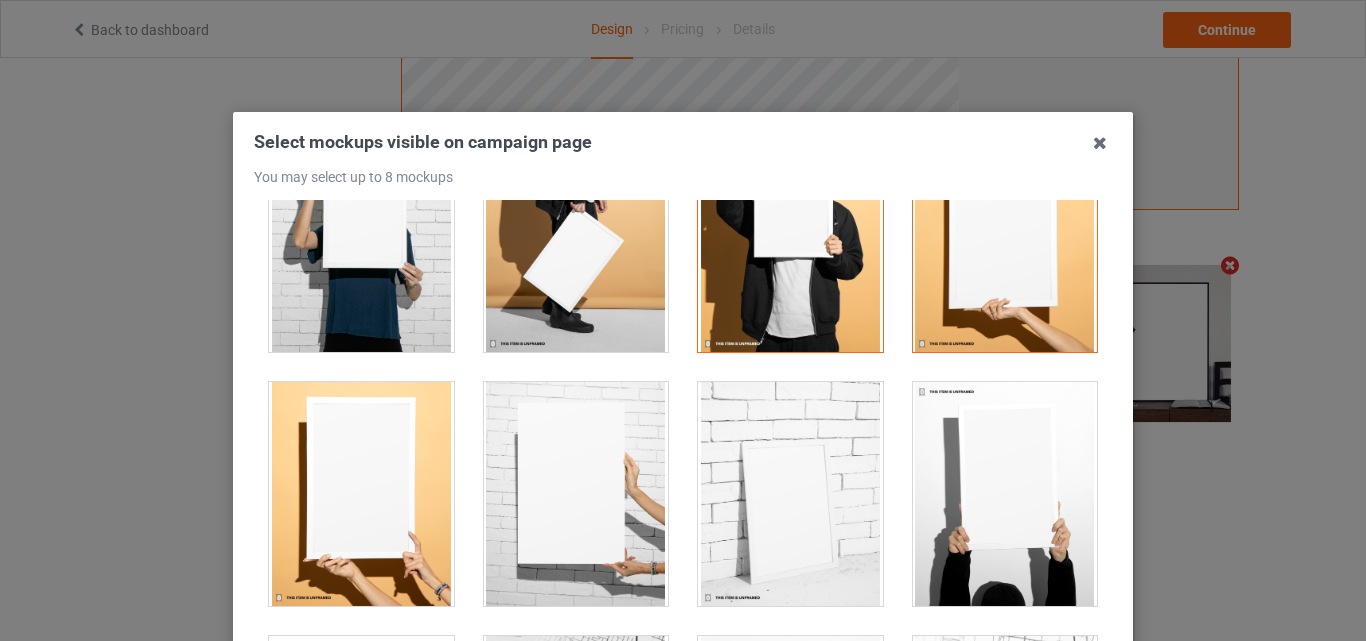 click at bounding box center [1005, 494] 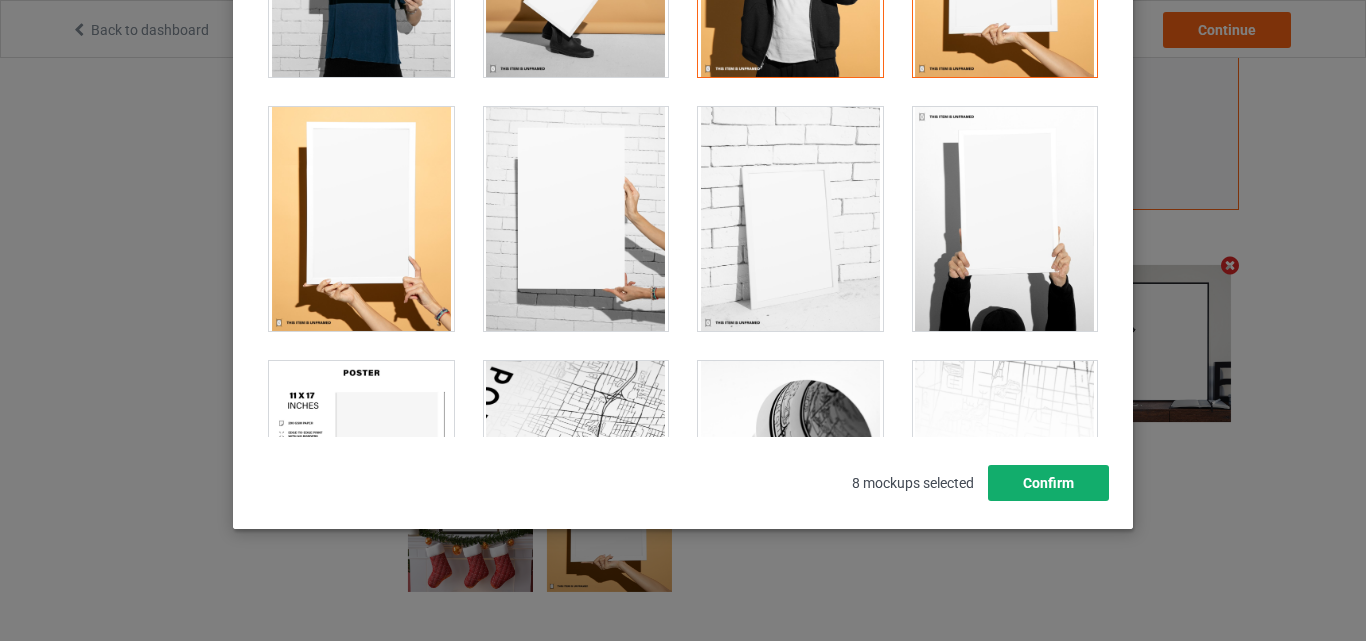 click on "Confirm" at bounding box center [1048, 483] 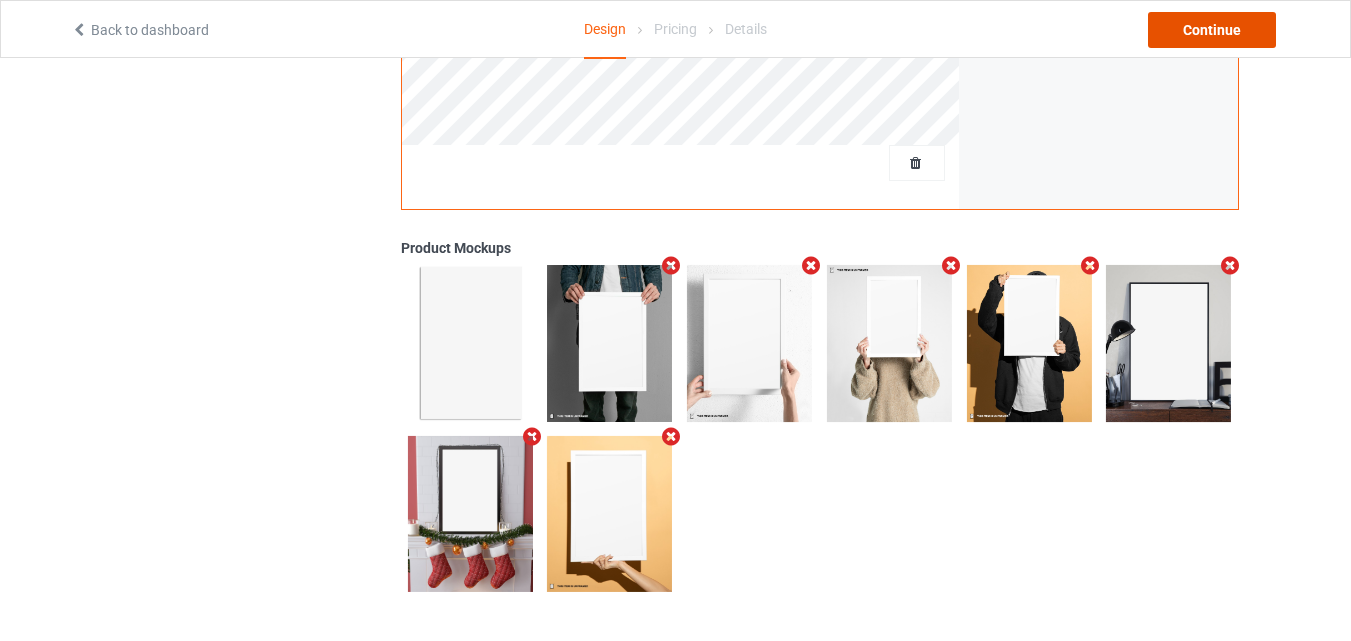 click on "Continue" at bounding box center [1212, 30] 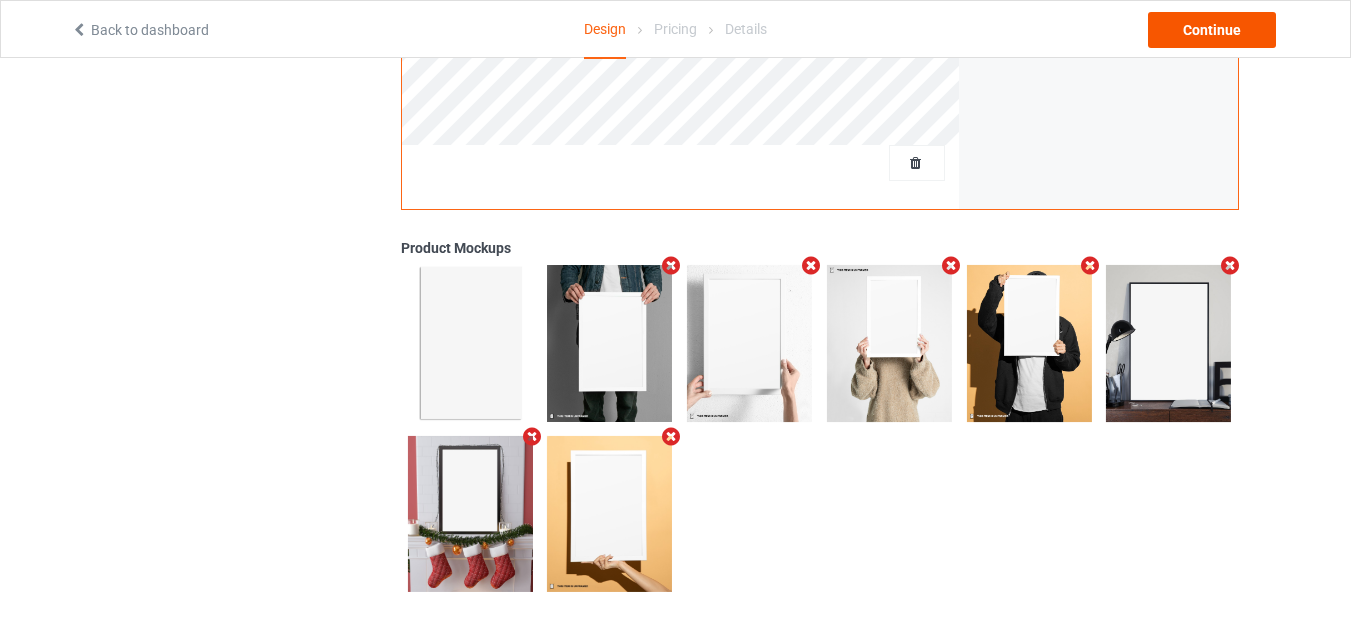scroll, scrollTop: 0, scrollLeft: 0, axis: both 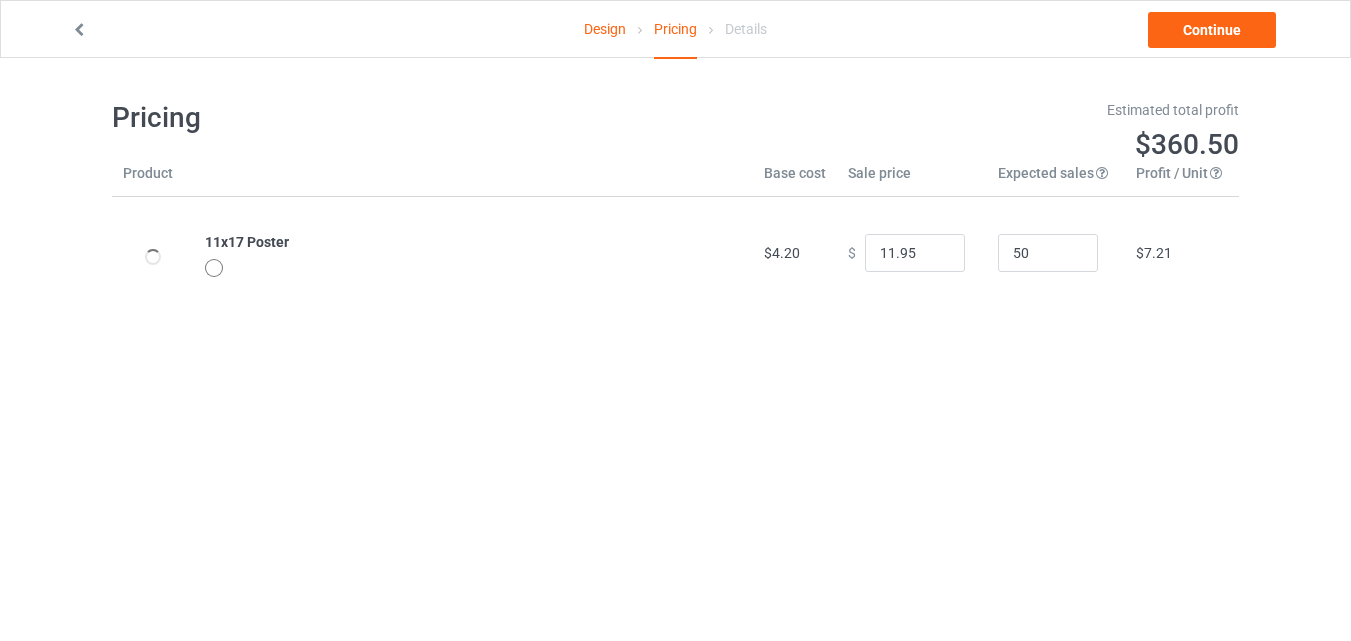 click on "Design" at bounding box center (605, 29) 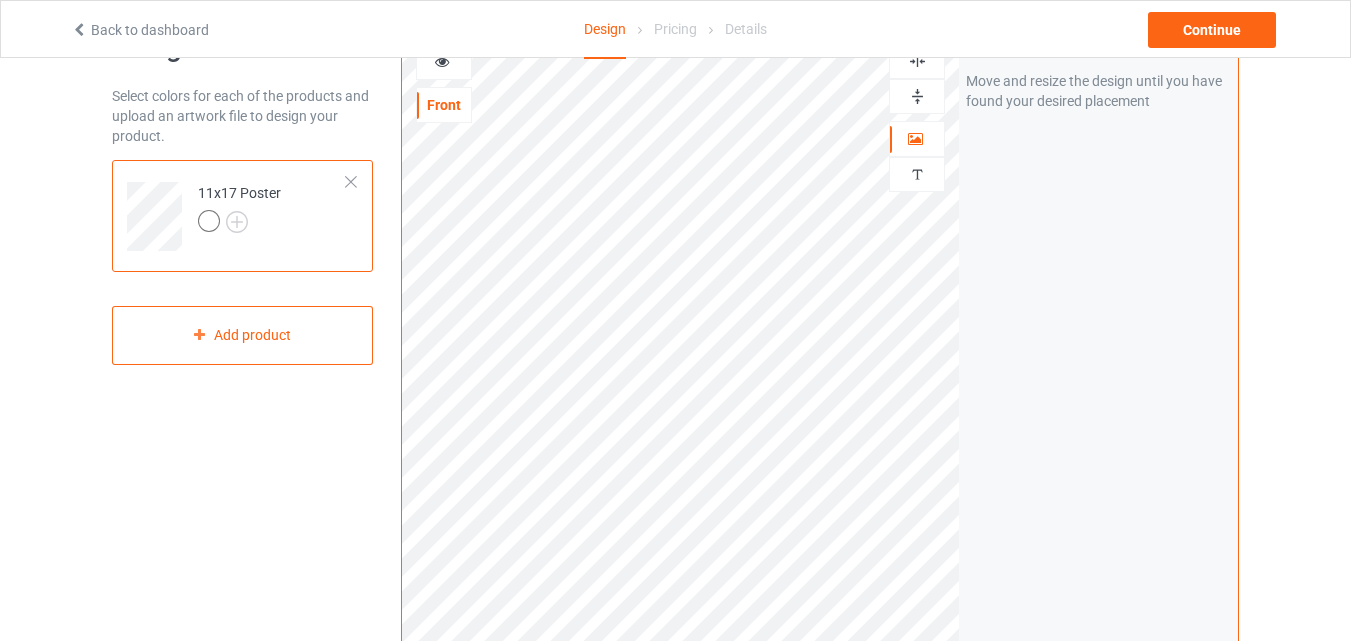 scroll, scrollTop: 0, scrollLeft: 0, axis: both 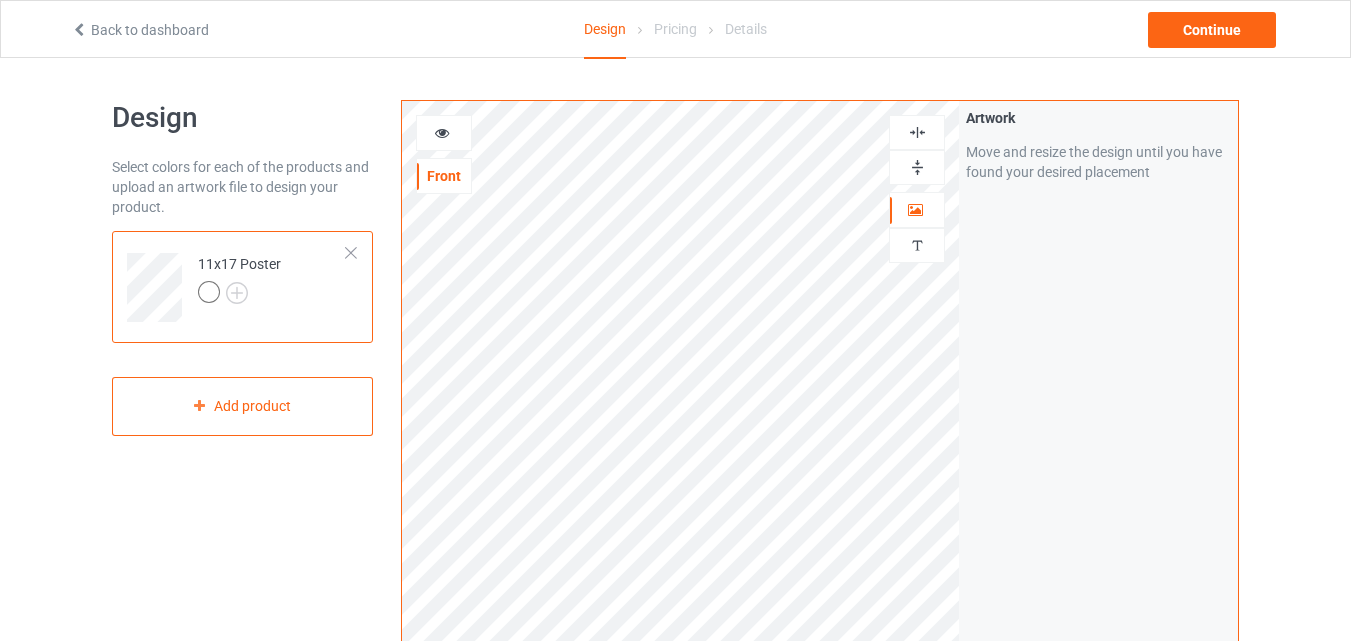 click at bounding box center [917, 167] 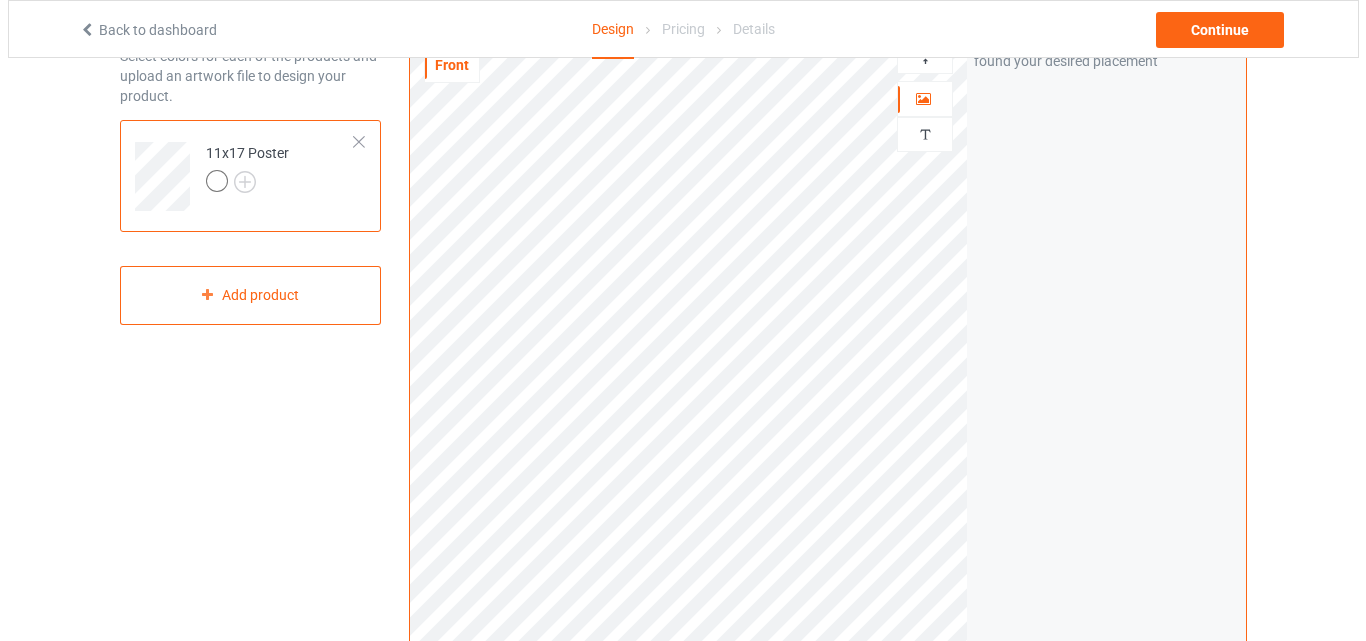 scroll, scrollTop: 113, scrollLeft: 0, axis: vertical 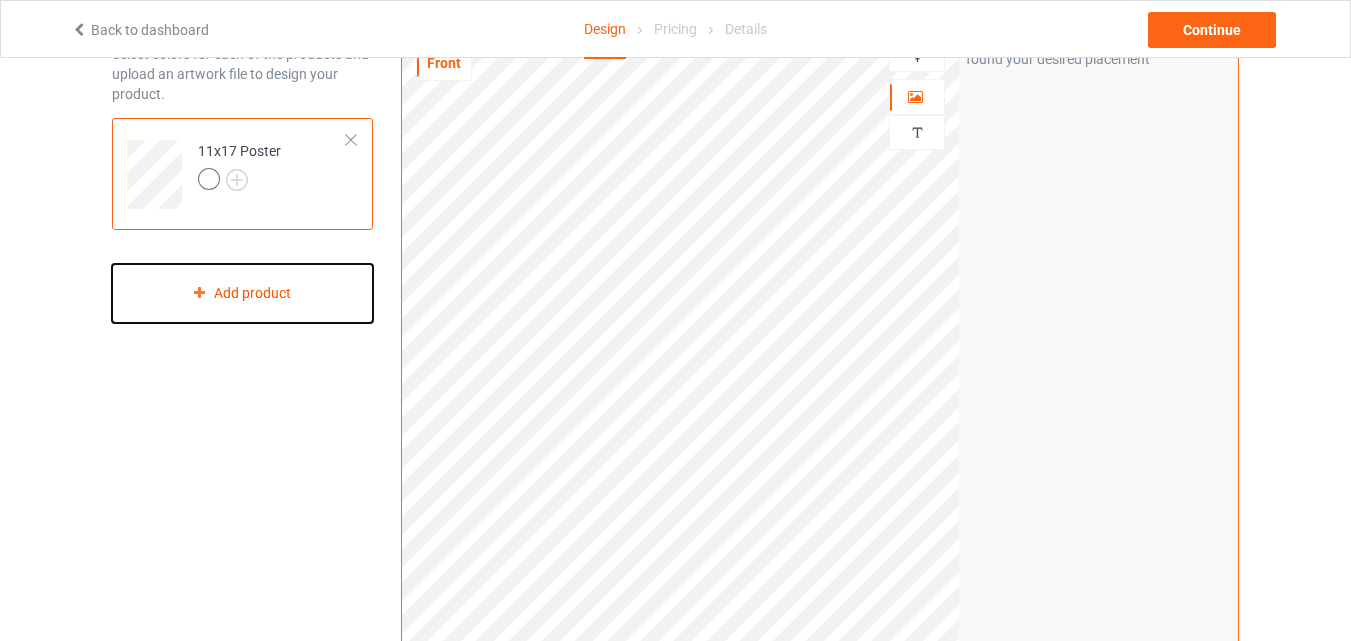 click on "Add product" at bounding box center [242, 293] 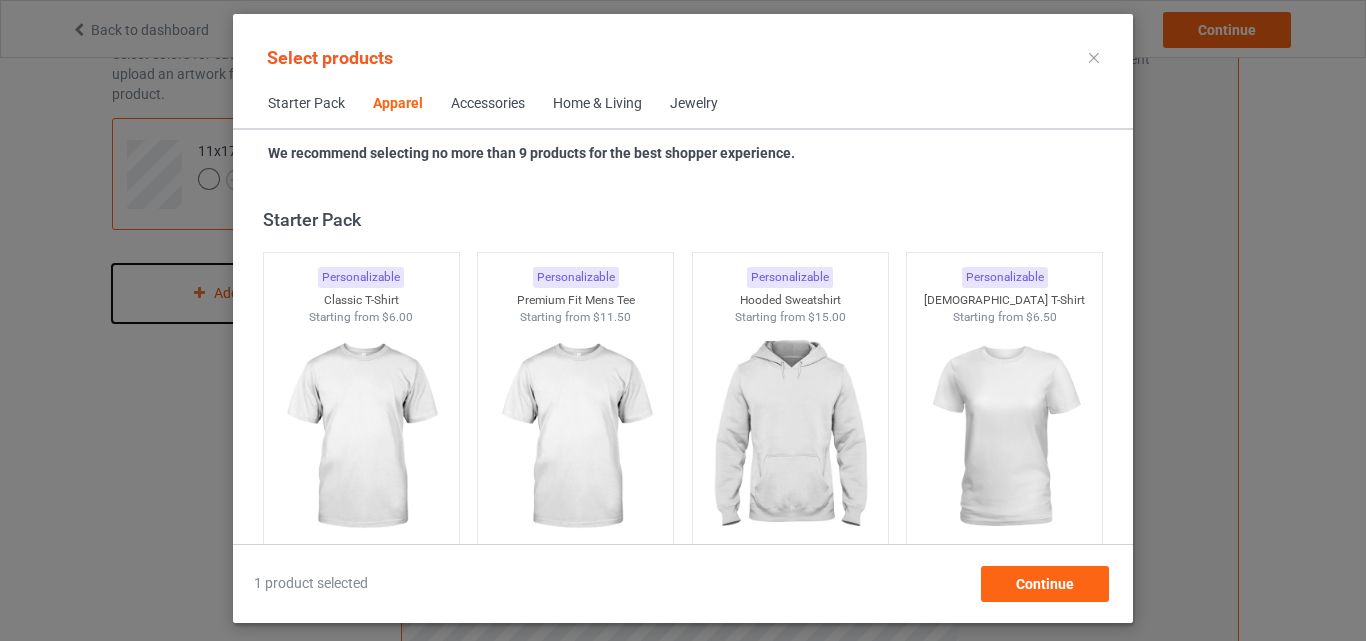 scroll, scrollTop: 745, scrollLeft: 0, axis: vertical 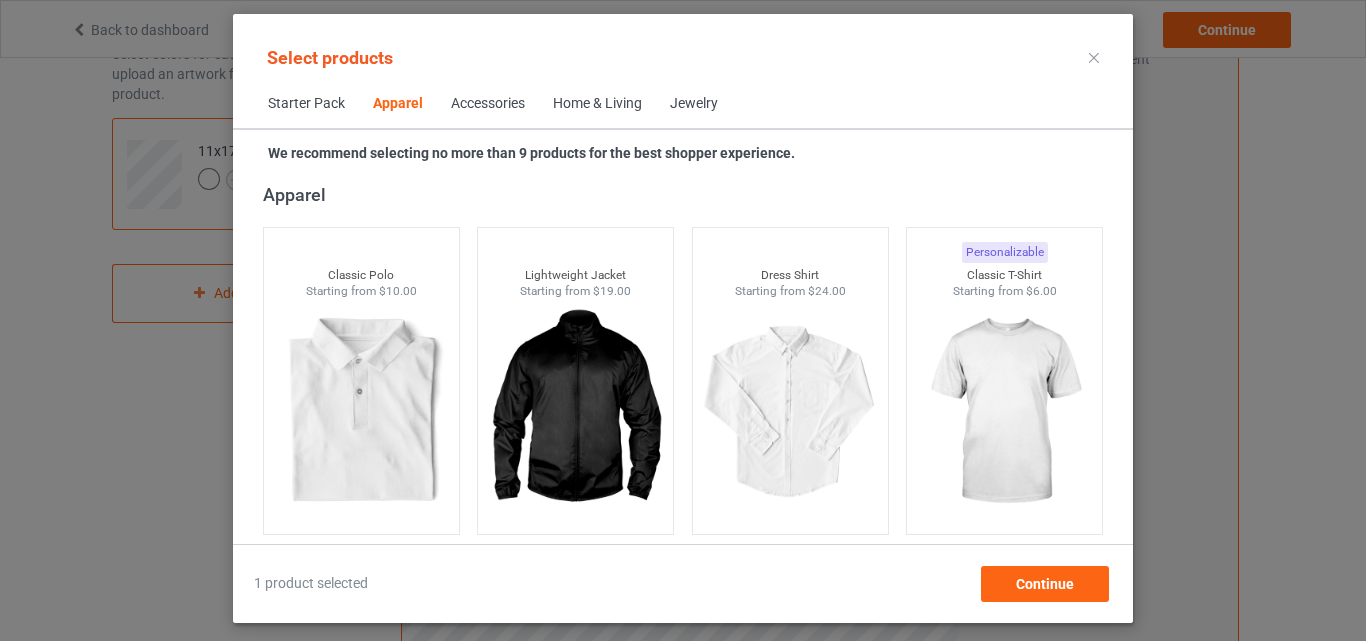 click on "Home & Living" at bounding box center (597, 104) 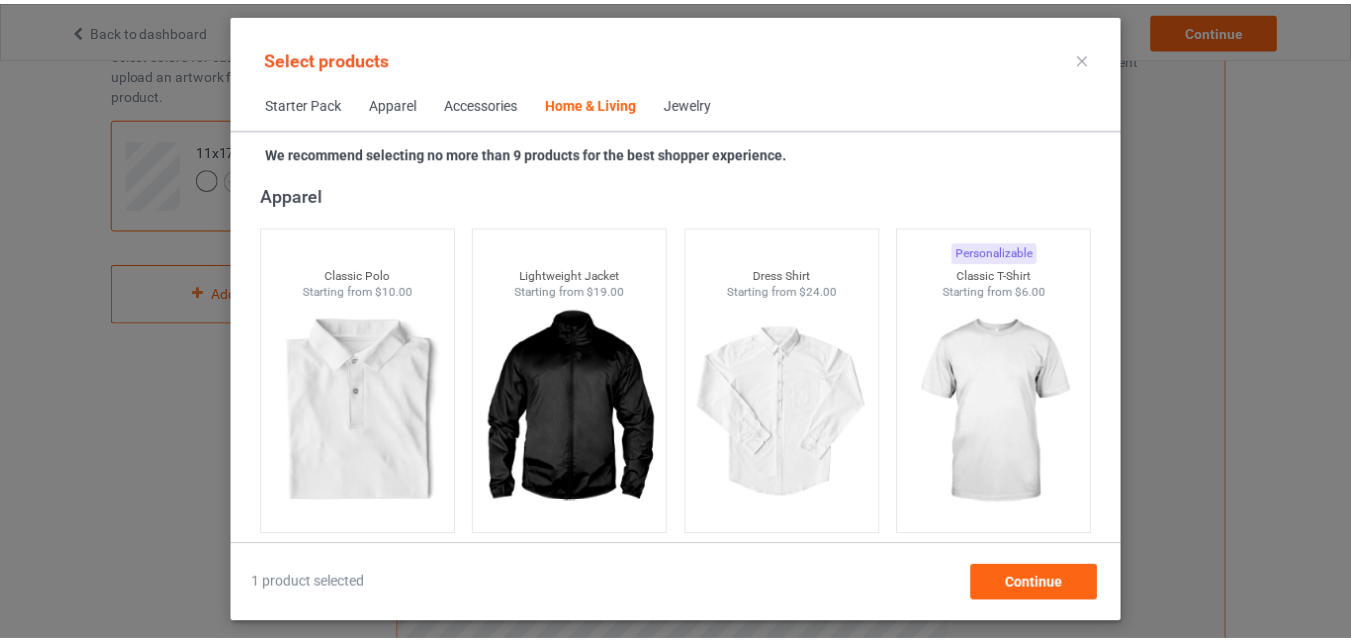 scroll, scrollTop: 9019, scrollLeft: 0, axis: vertical 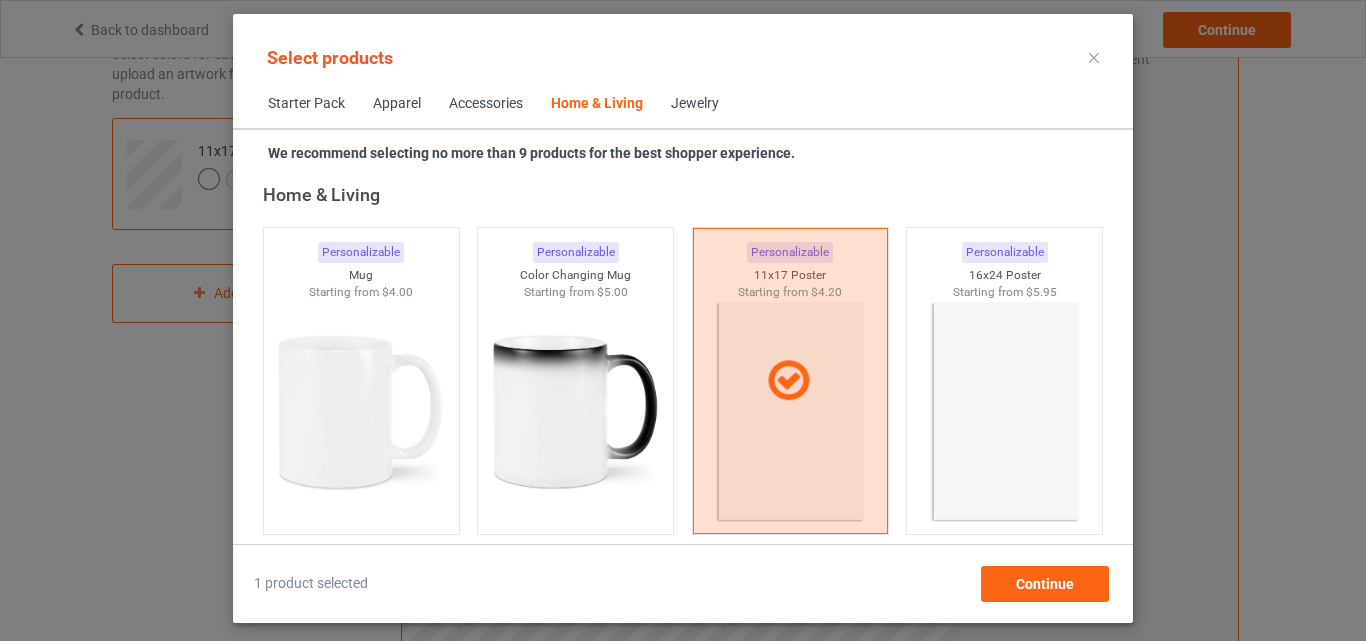 click at bounding box center (1094, 58) 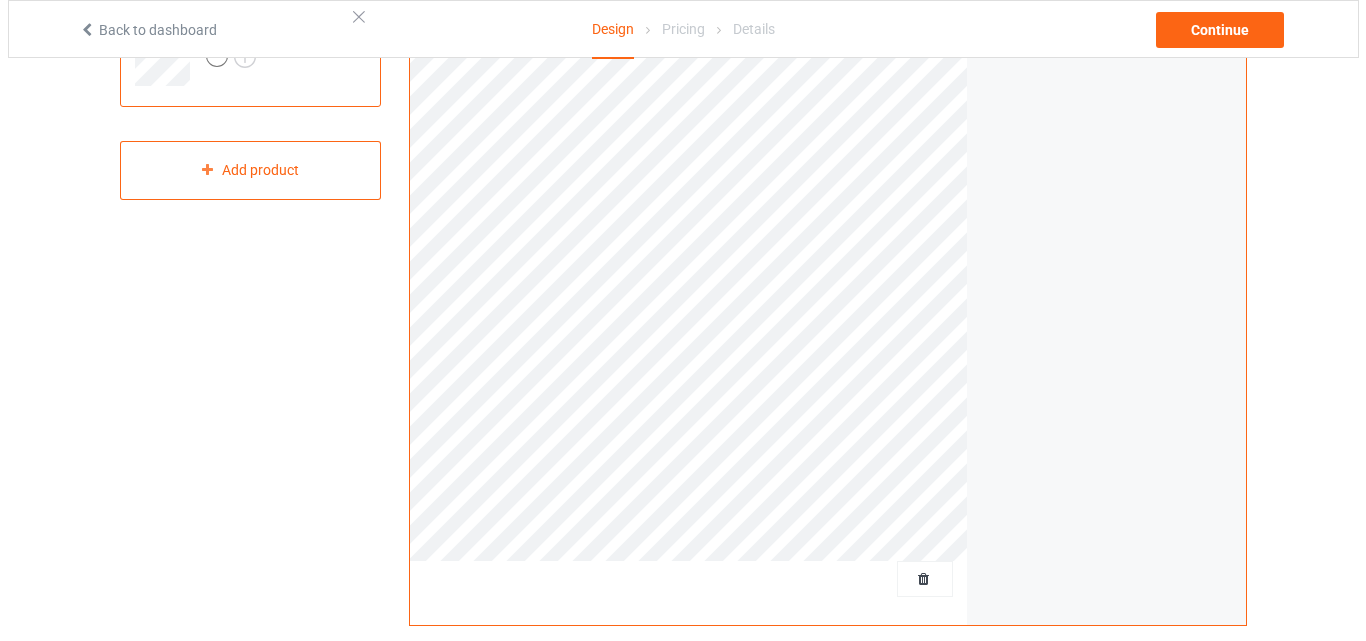 scroll, scrollTop: 66, scrollLeft: 0, axis: vertical 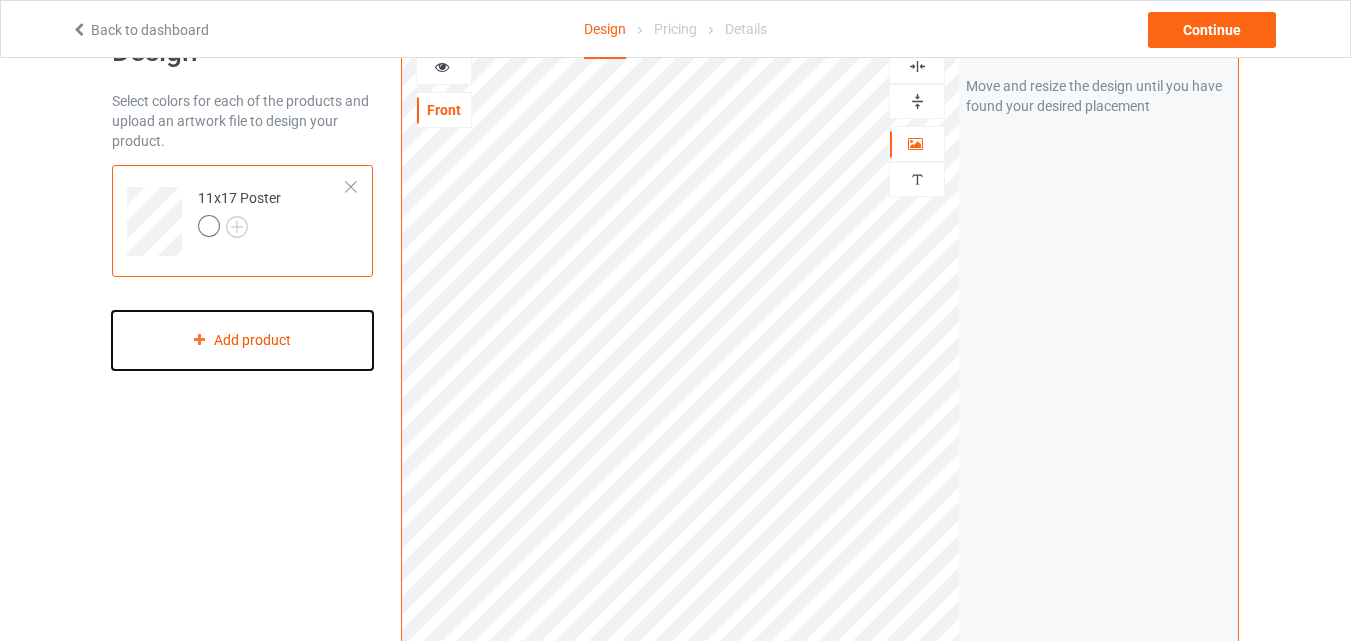 click on "Add product" at bounding box center [242, 340] 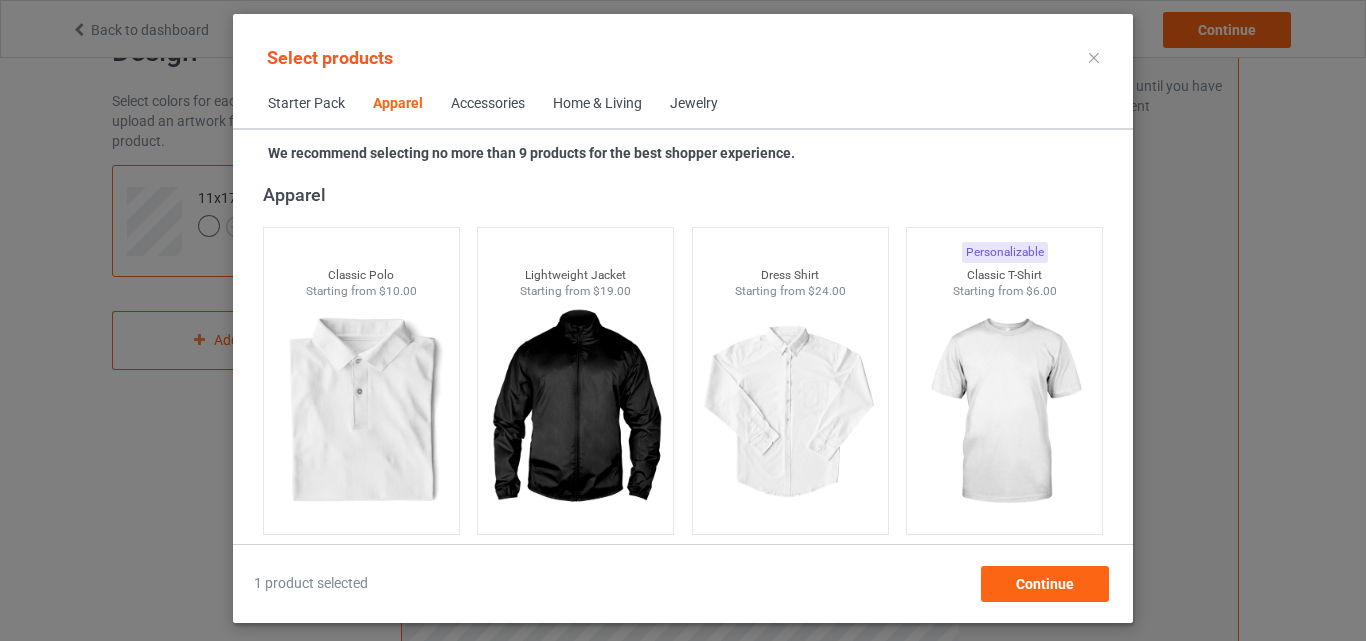 click on "Home & Living" at bounding box center (597, 104) 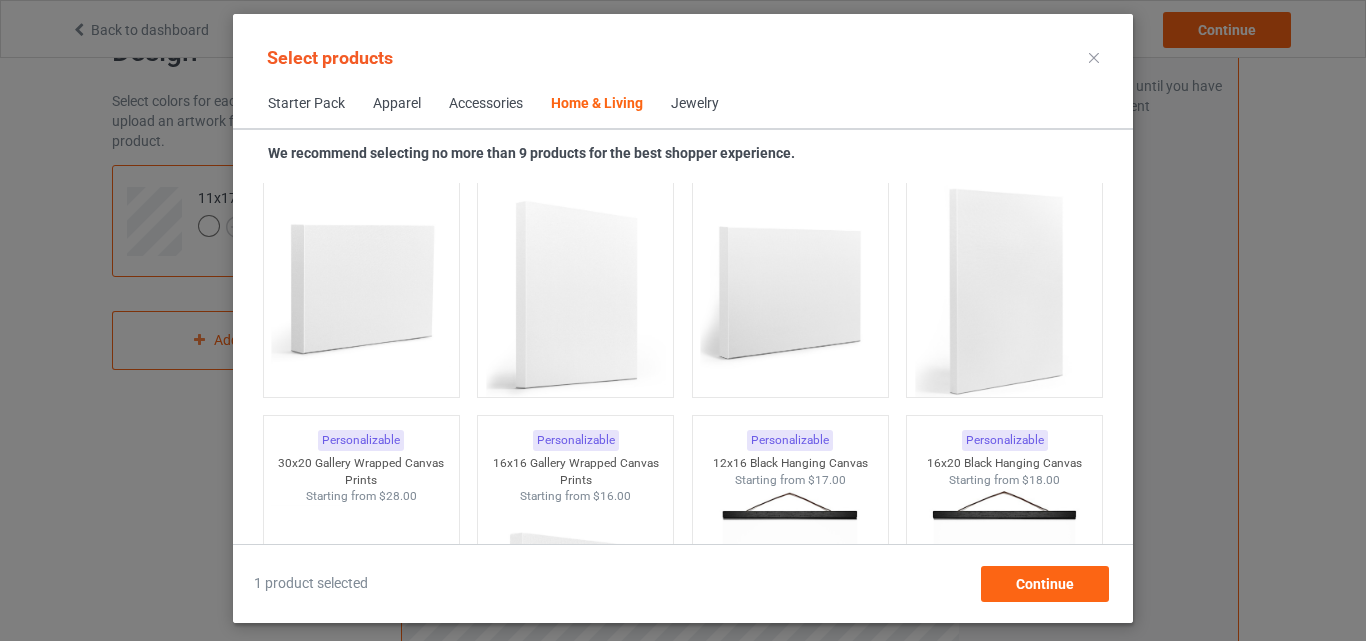 scroll, scrollTop: 13396, scrollLeft: 0, axis: vertical 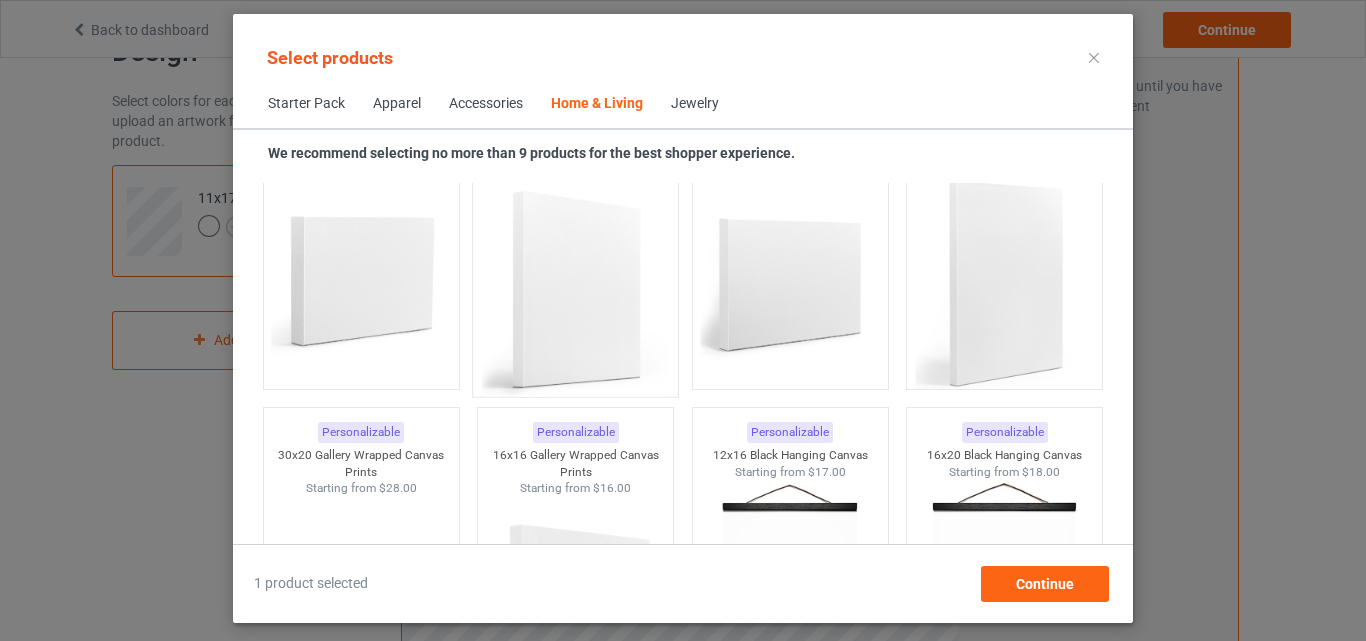 click at bounding box center [576, 285] 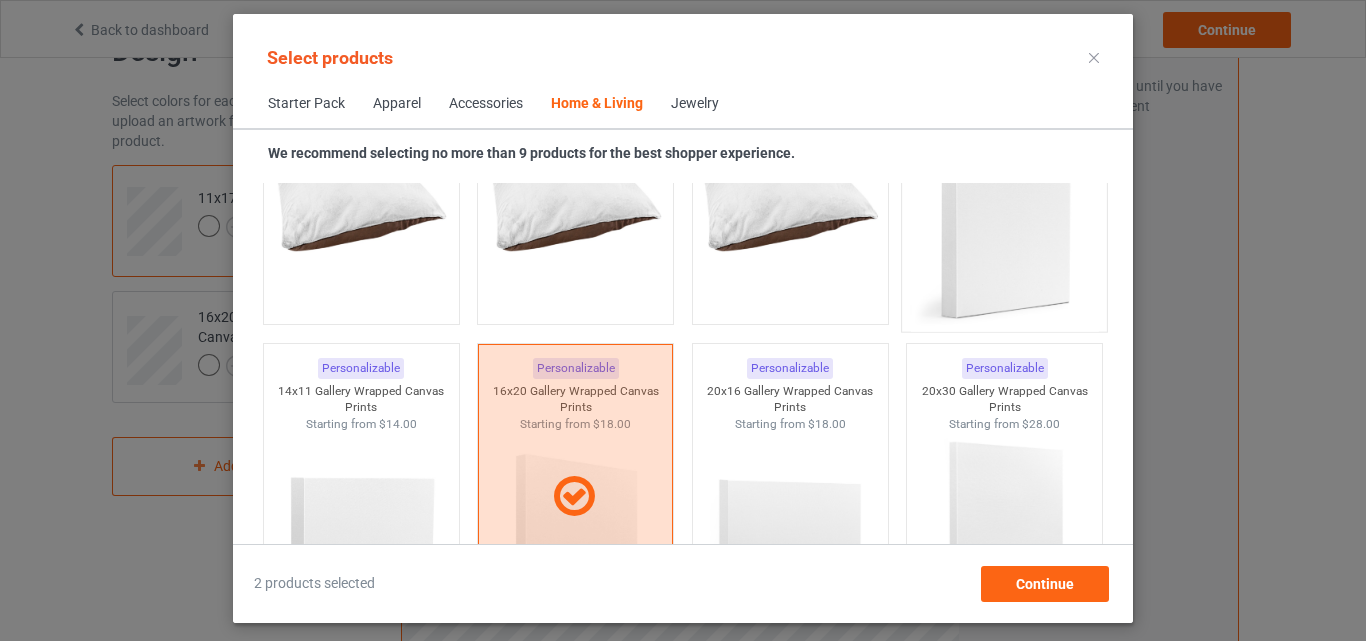 scroll, scrollTop: 13076, scrollLeft: 0, axis: vertical 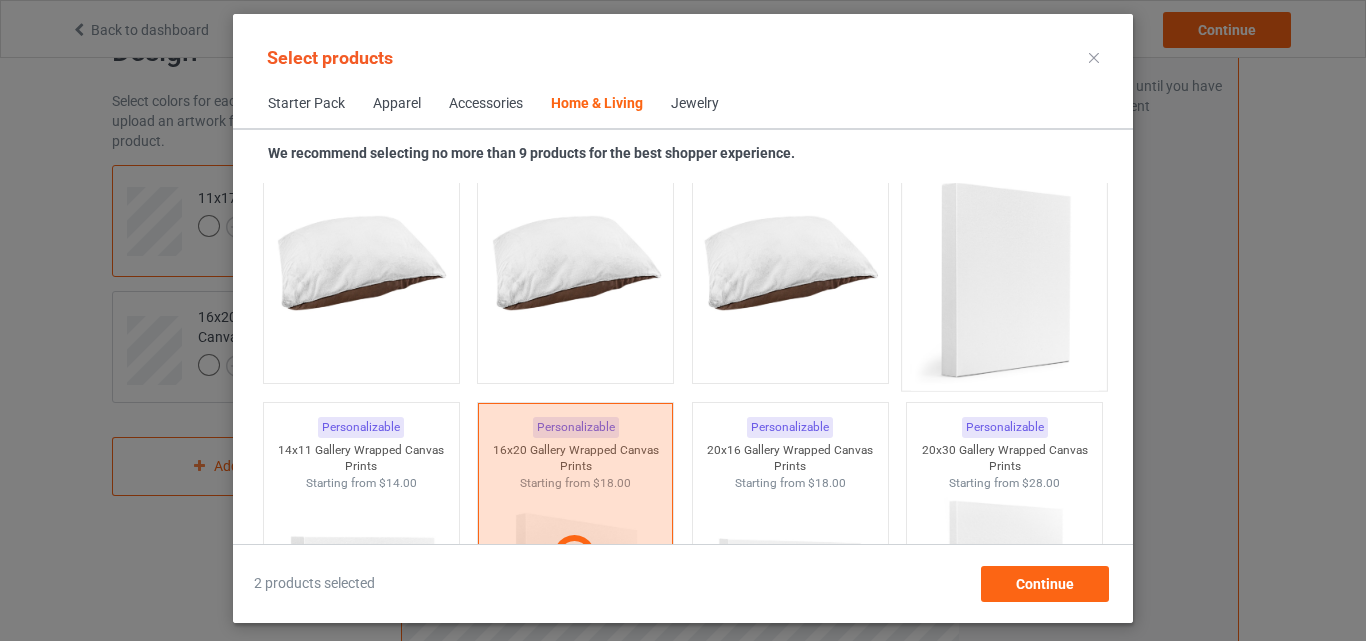 click at bounding box center [1005, 280] 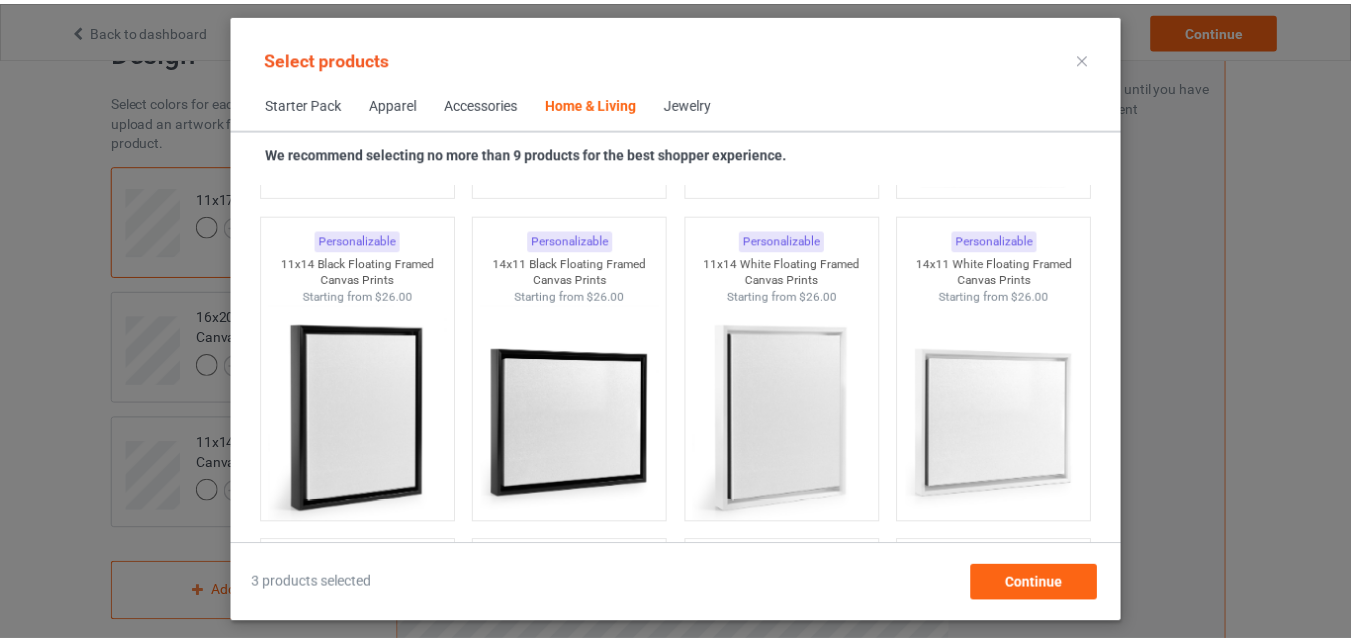 scroll, scrollTop: 13916, scrollLeft: 0, axis: vertical 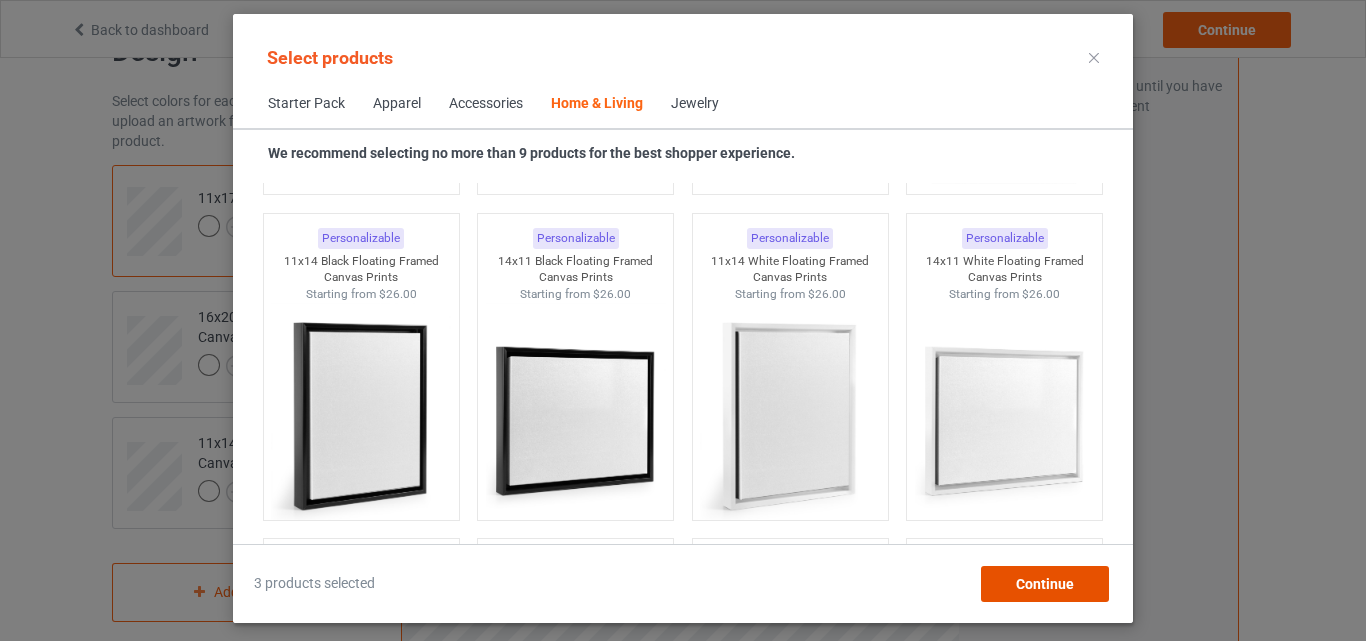 click on "Continue" at bounding box center (1045, 584) 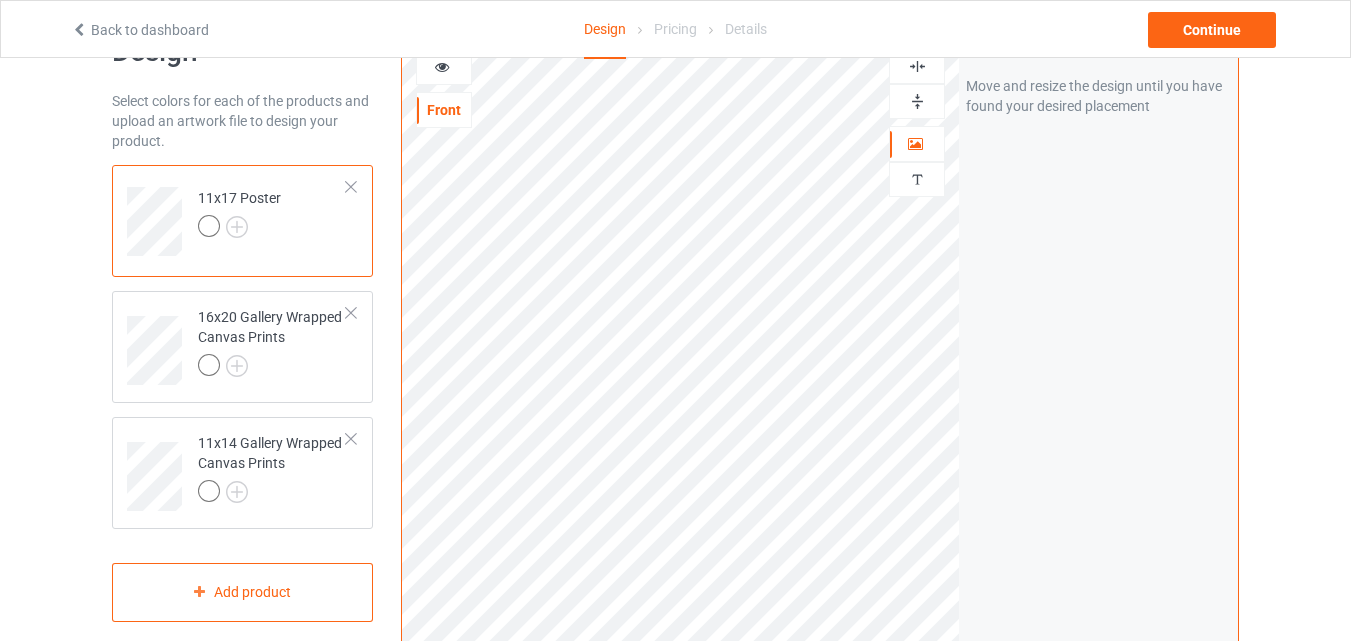 click at bounding box center [351, 187] 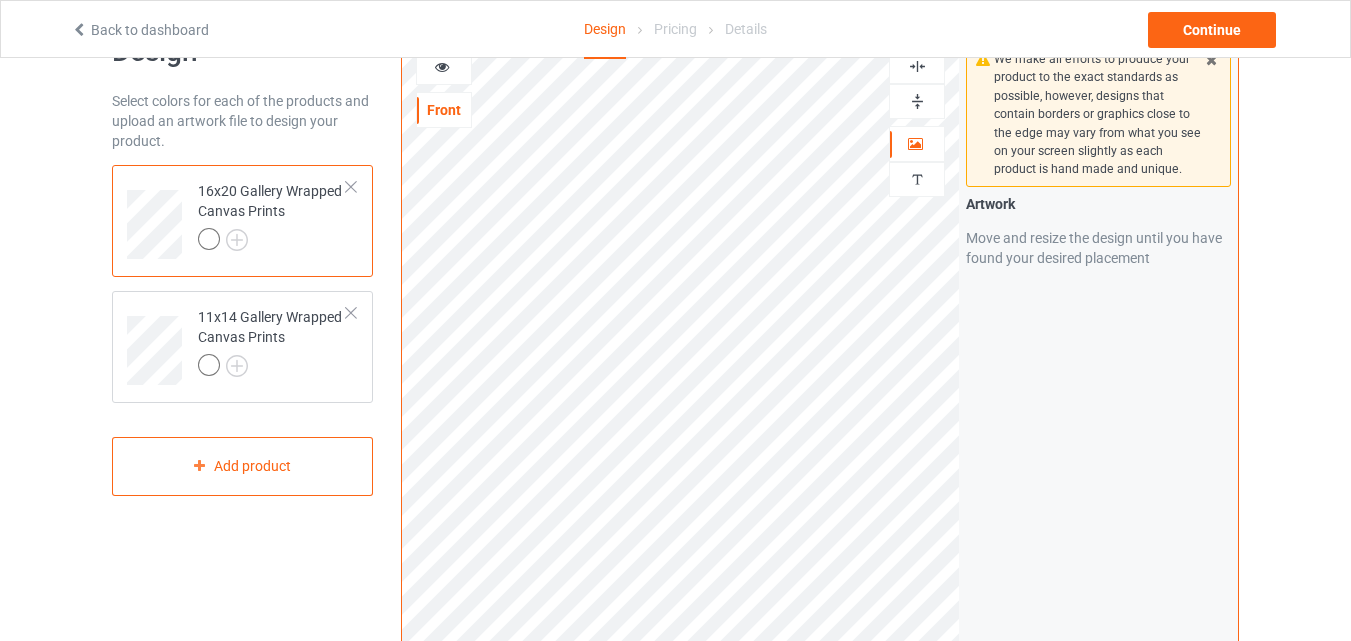 click at bounding box center (917, 101) 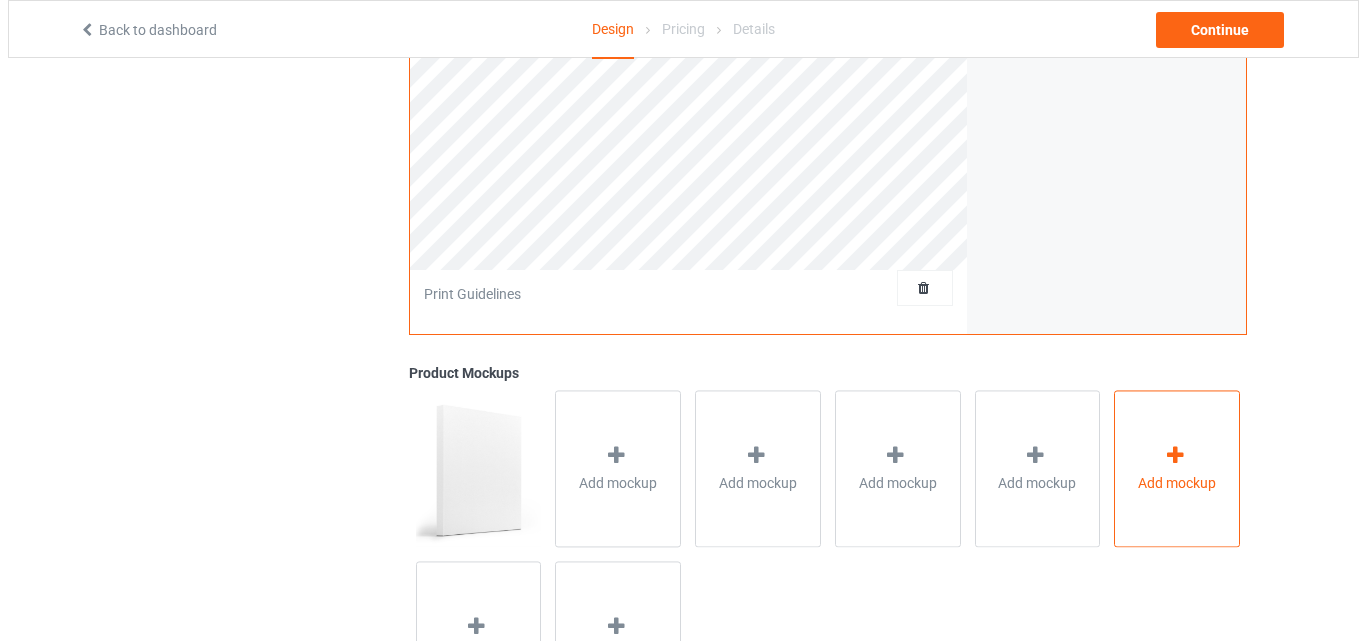 scroll, scrollTop: 539, scrollLeft: 0, axis: vertical 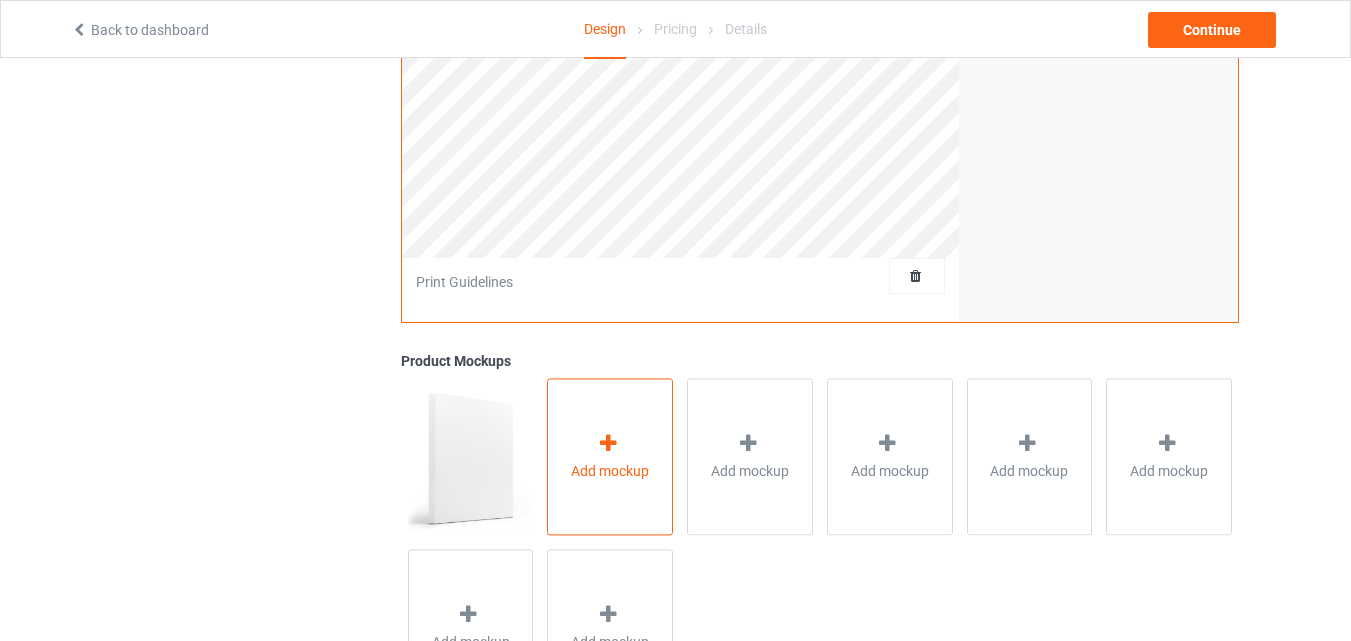 click on "Add mockup" at bounding box center (610, 471) 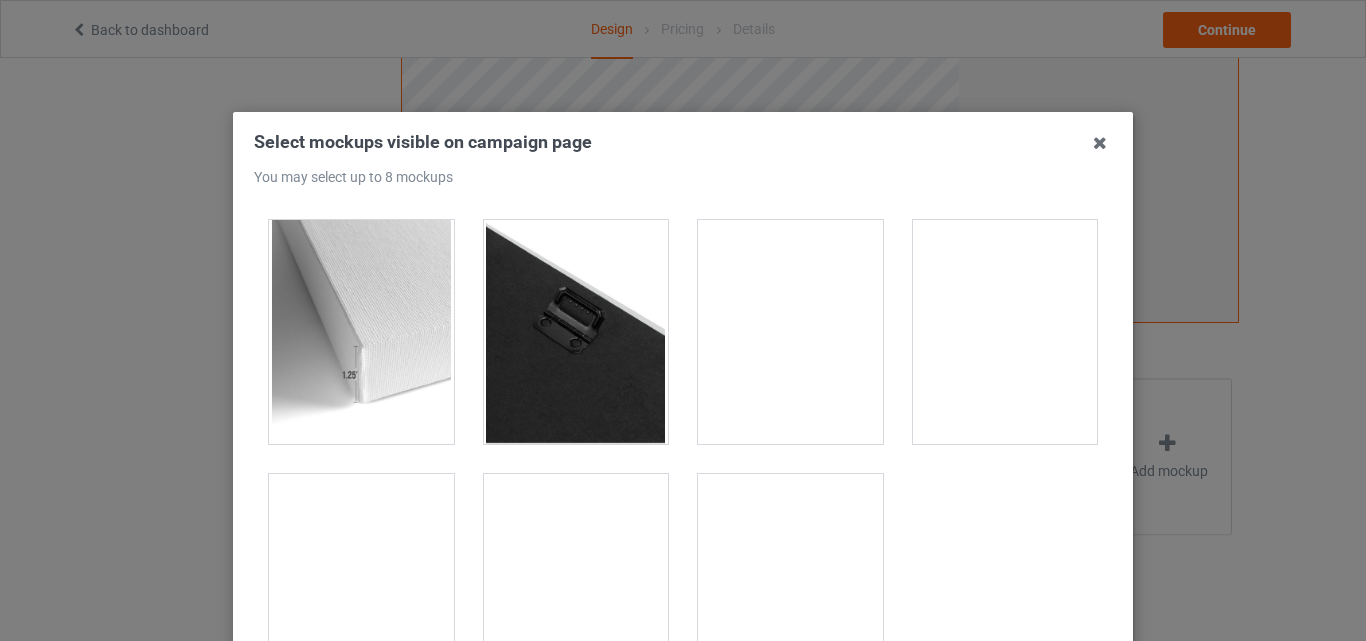 scroll, scrollTop: 1442, scrollLeft: 0, axis: vertical 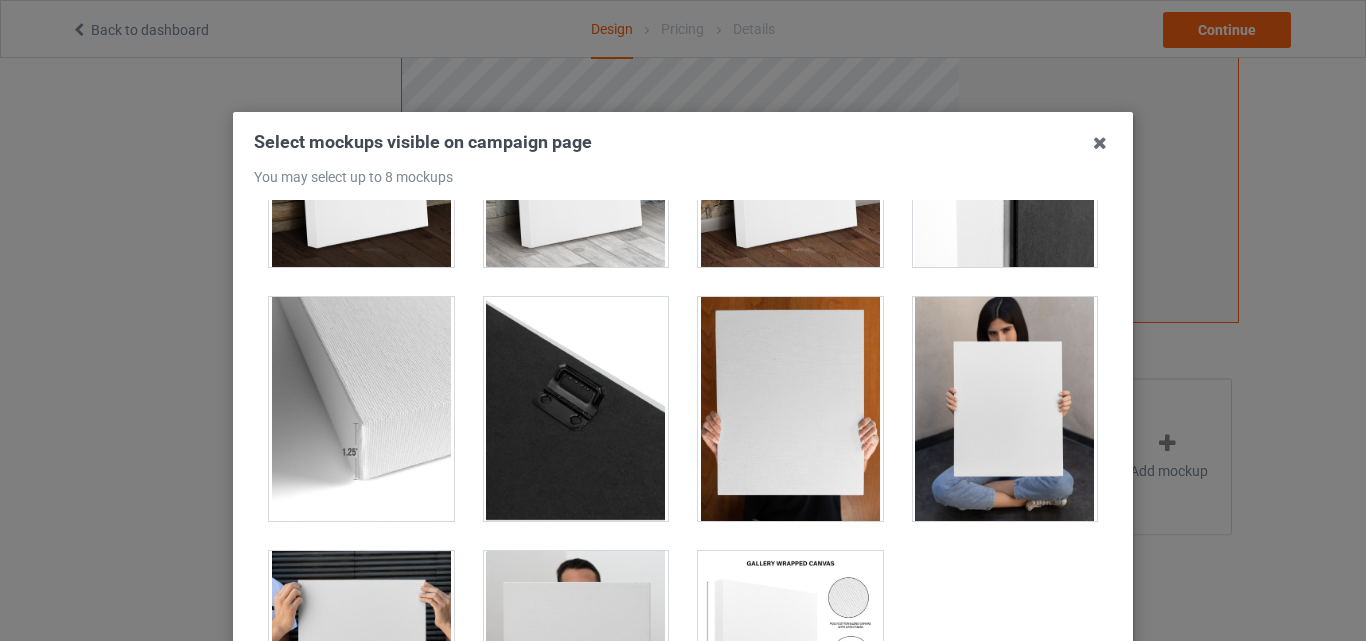 drag, startPoint x: 778, startPoint y: 362, endPoint x: 649, endPoint y: 372, distance: 129.38702 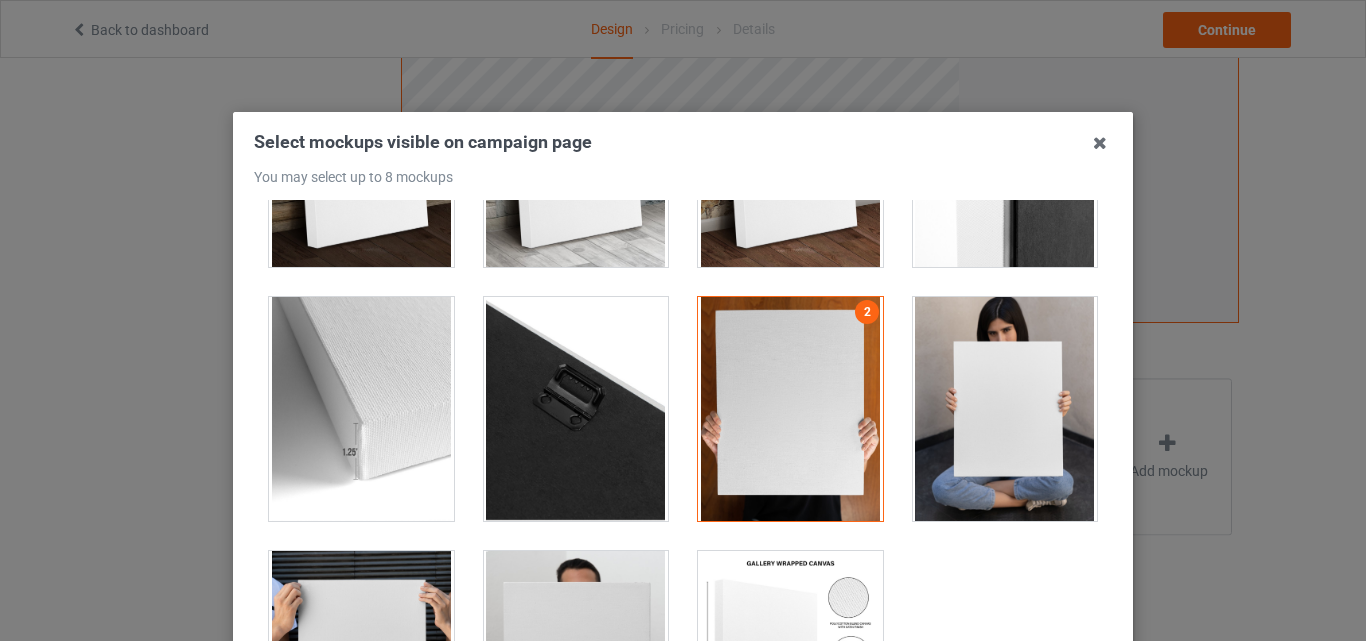 click at bounding box center [576, 409] 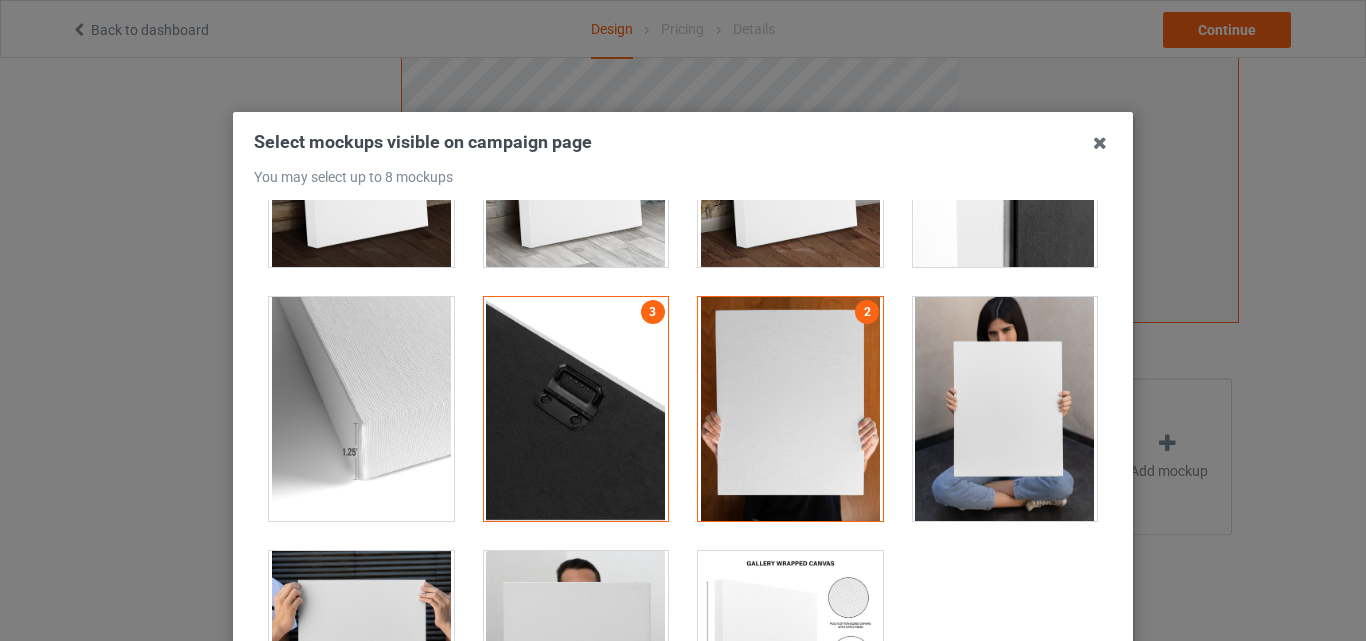 drag, startPoint x: 978, startPoint y: 364, endPoint x: 946, endPoint y: 391, distance: 41.868843 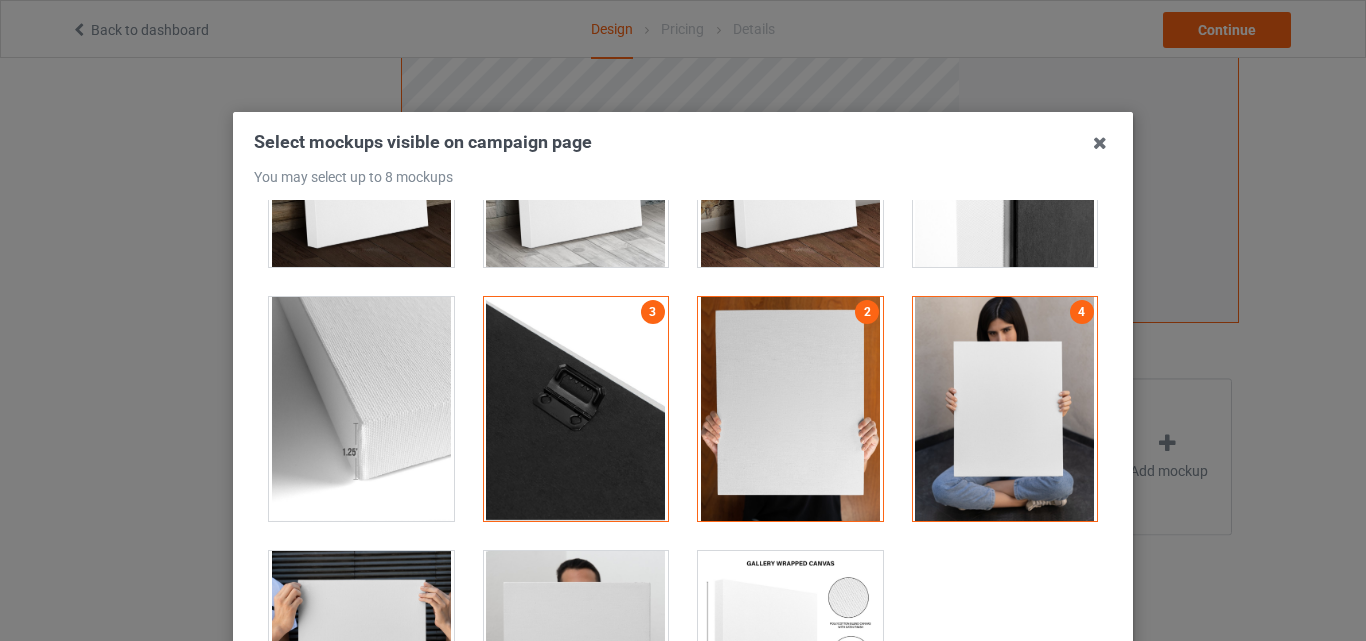 click at bounding box center [576, 663] 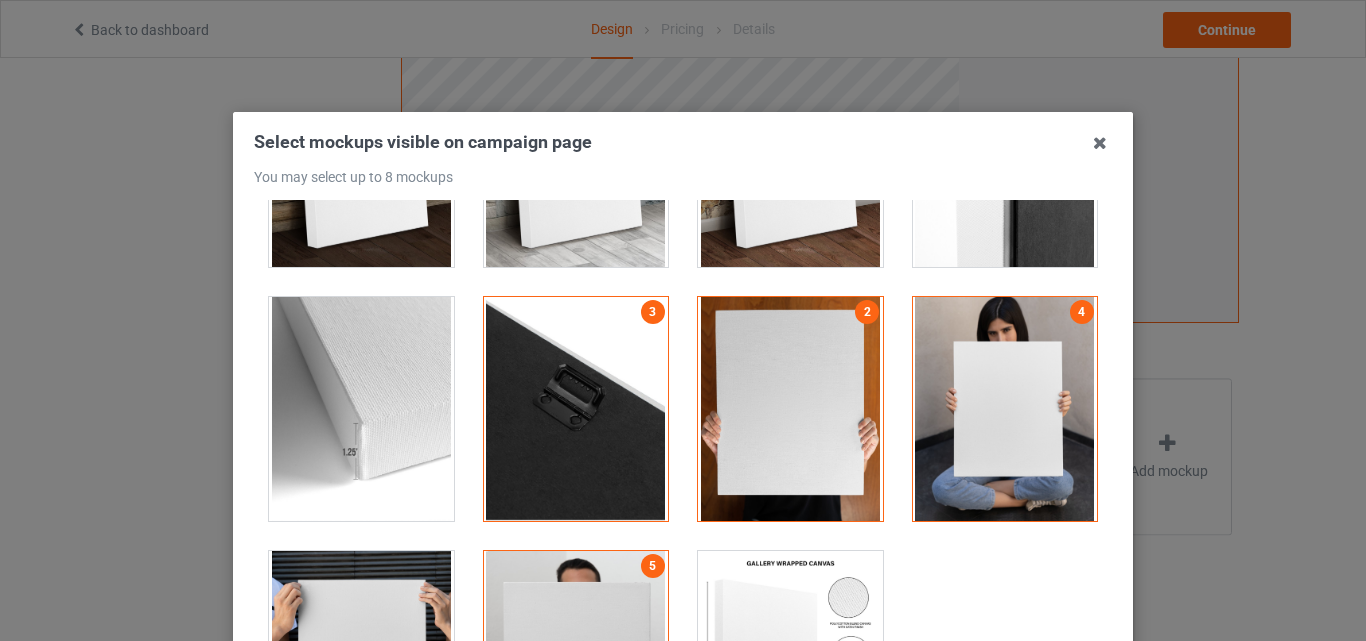 scroll, scrollTop: 1178, scrollLeft: 0, axis: vertical 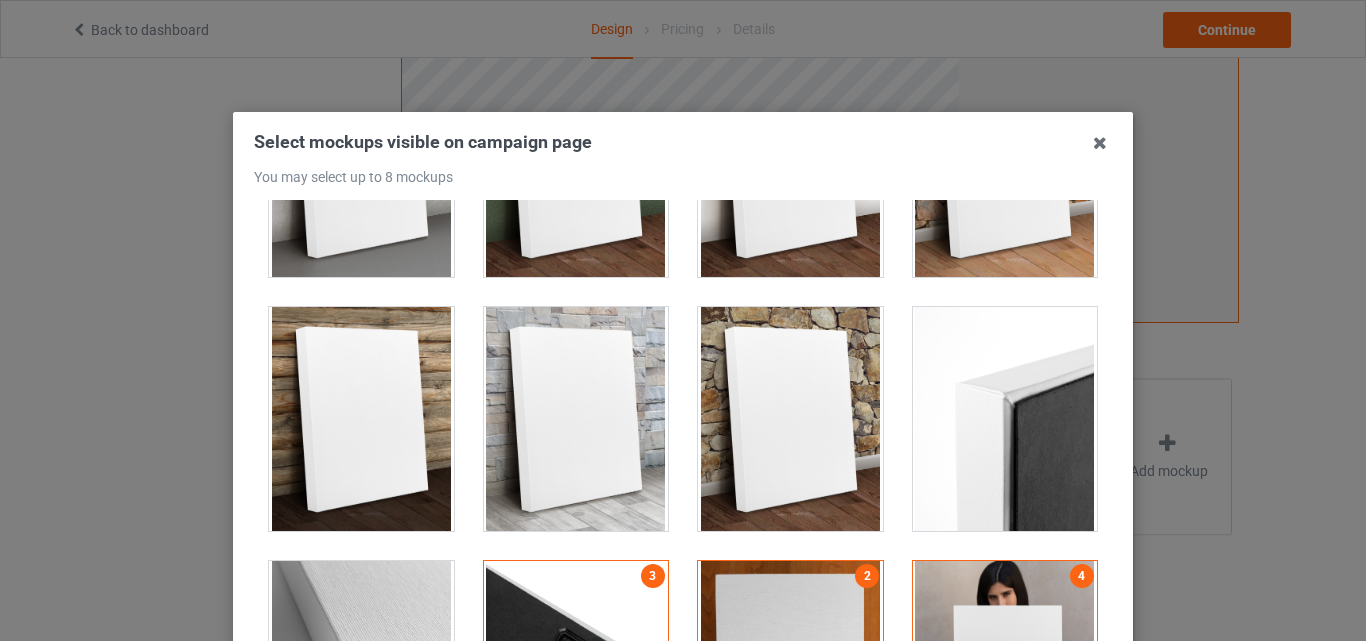 click at bounding box center (576, 419) 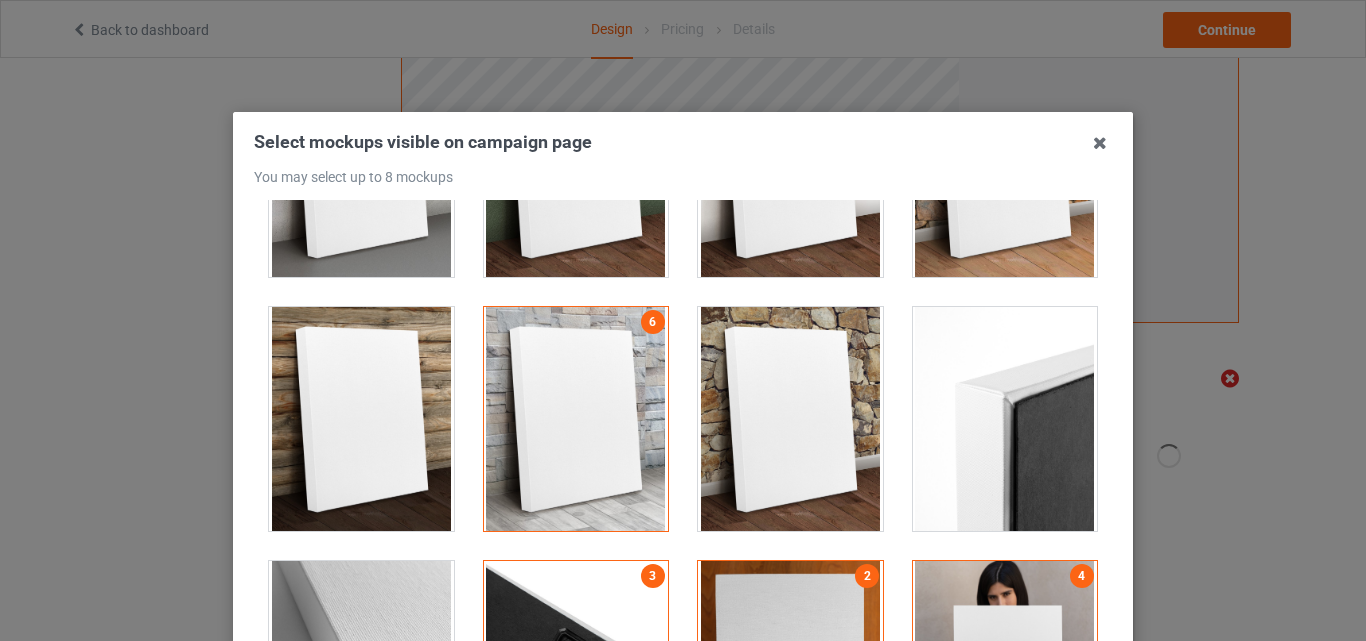 click at bounding box center [576, 419] 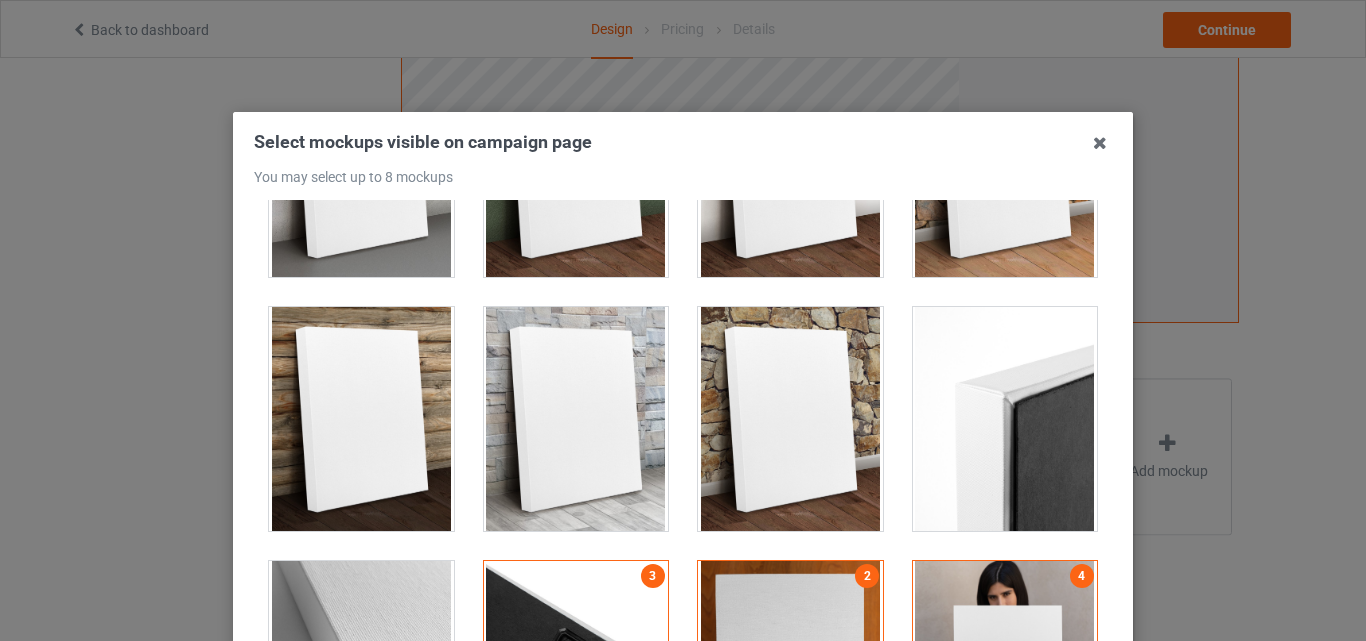 scroll, scrollTop: 275, scrollLeft: 0, axis: vertical 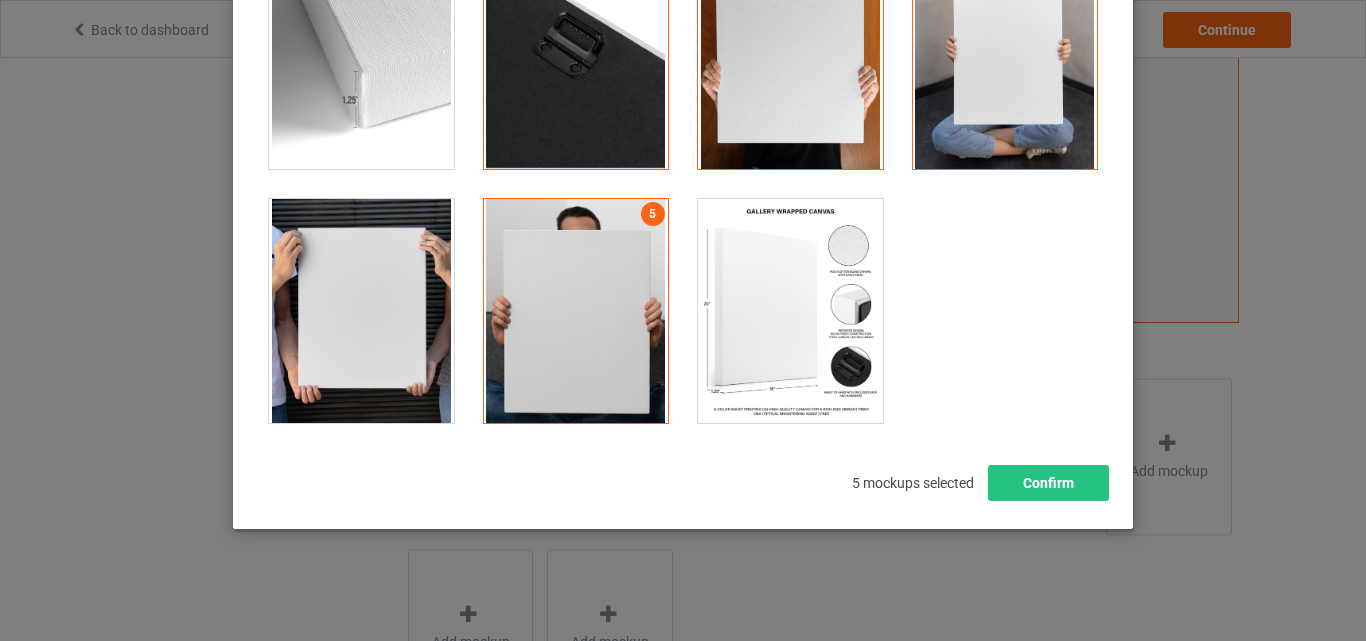 click at bounding box center (361, 311) 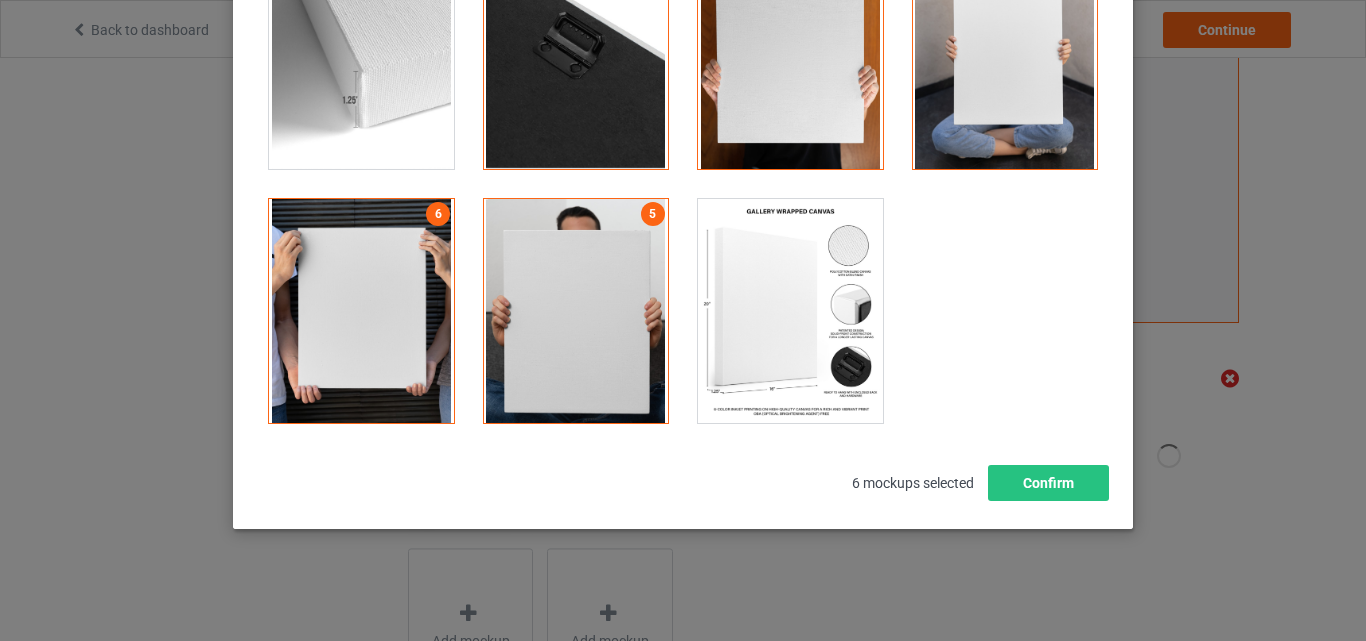click at bounding box center (790, 311) 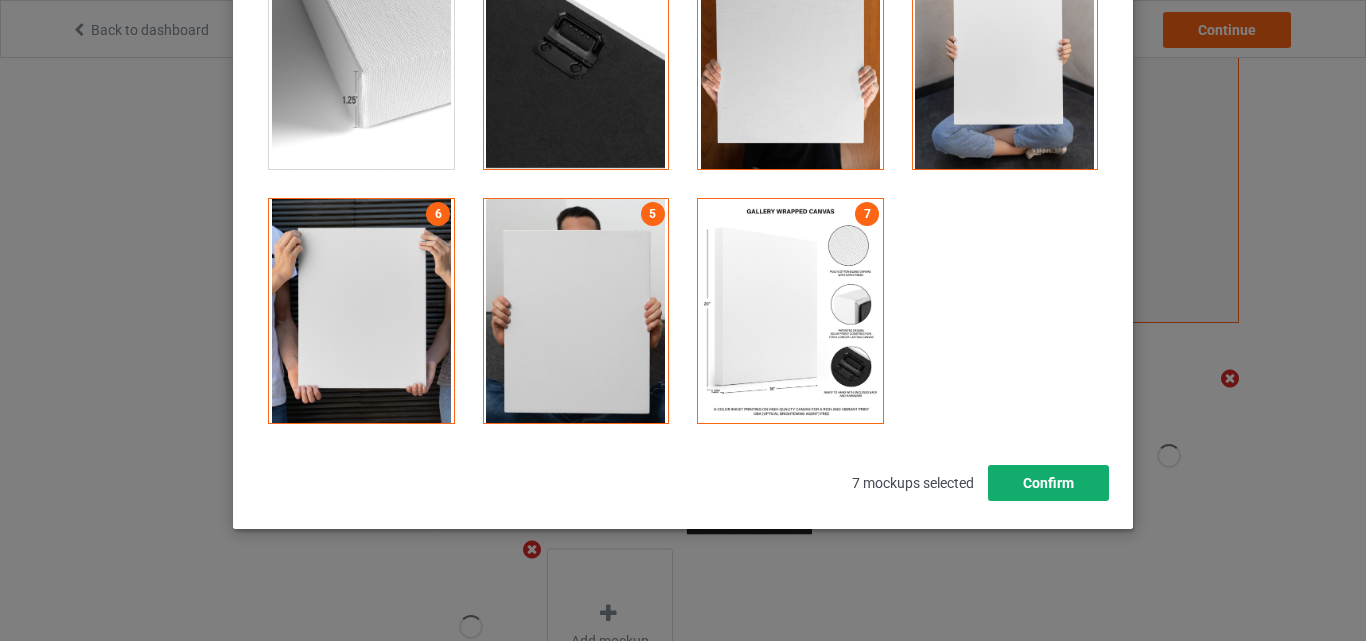 click on "Confirm" at bounding box center (1048, 483) 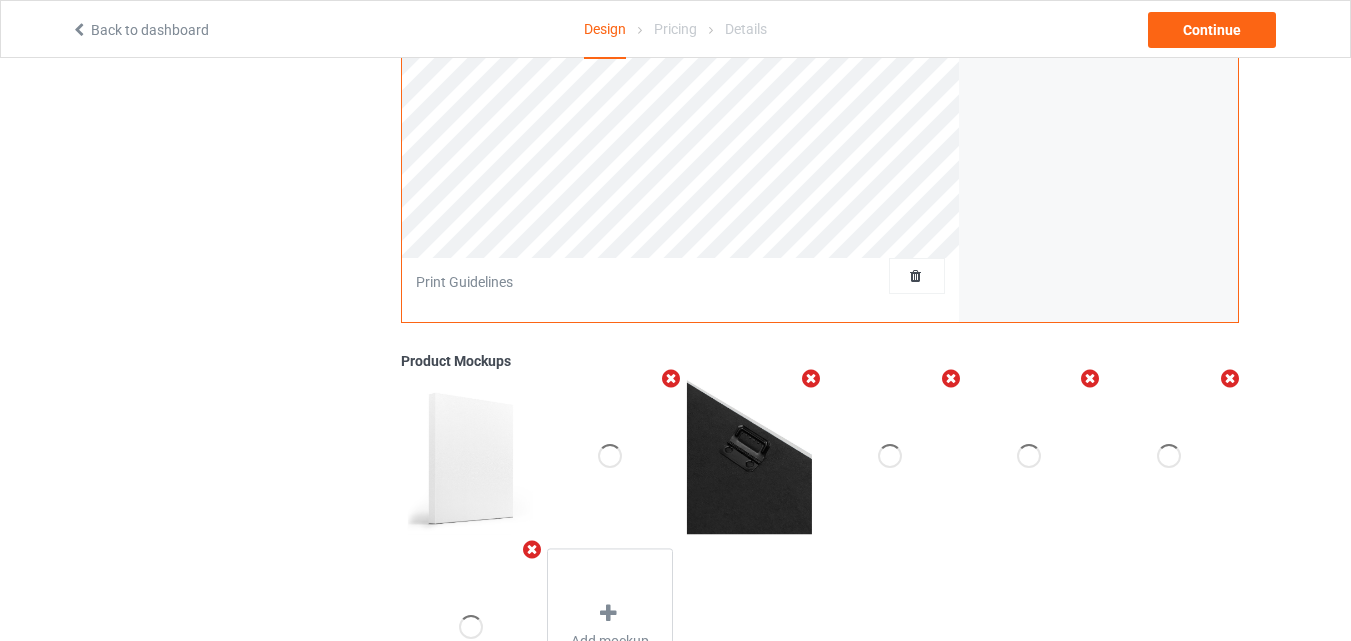 scroll, scrollTop: 0, scrollLeft: 0, axis: both 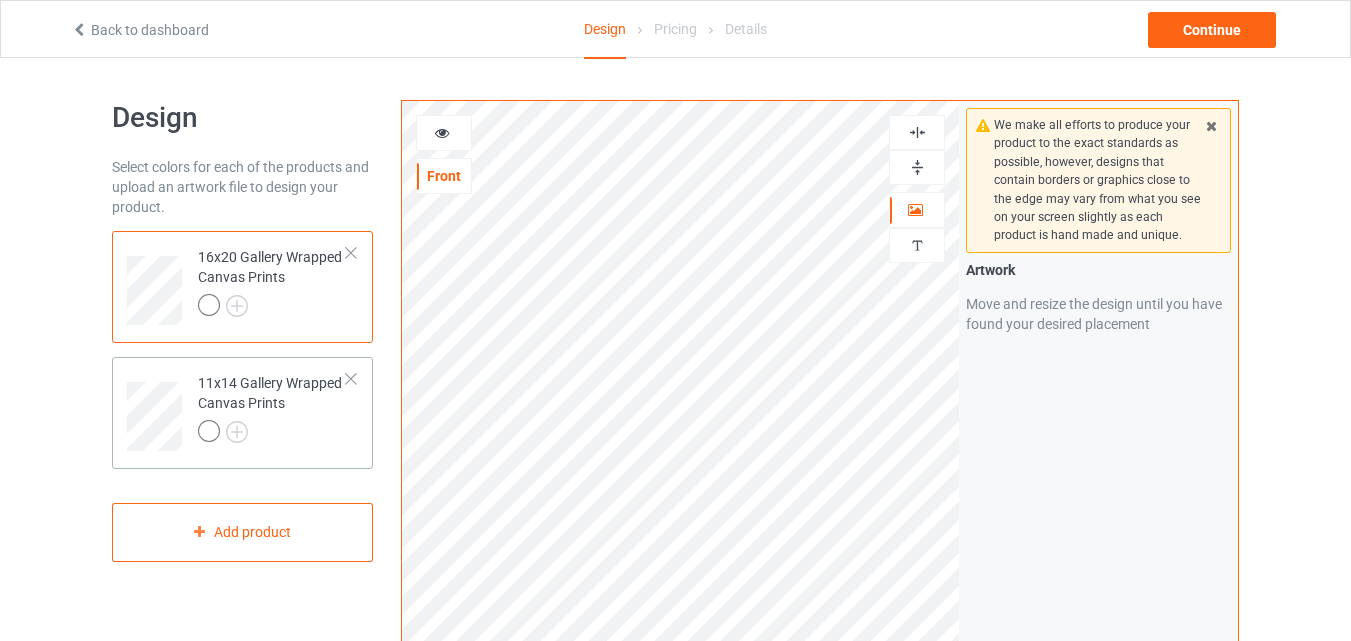 click at bounding box center (272, 434) 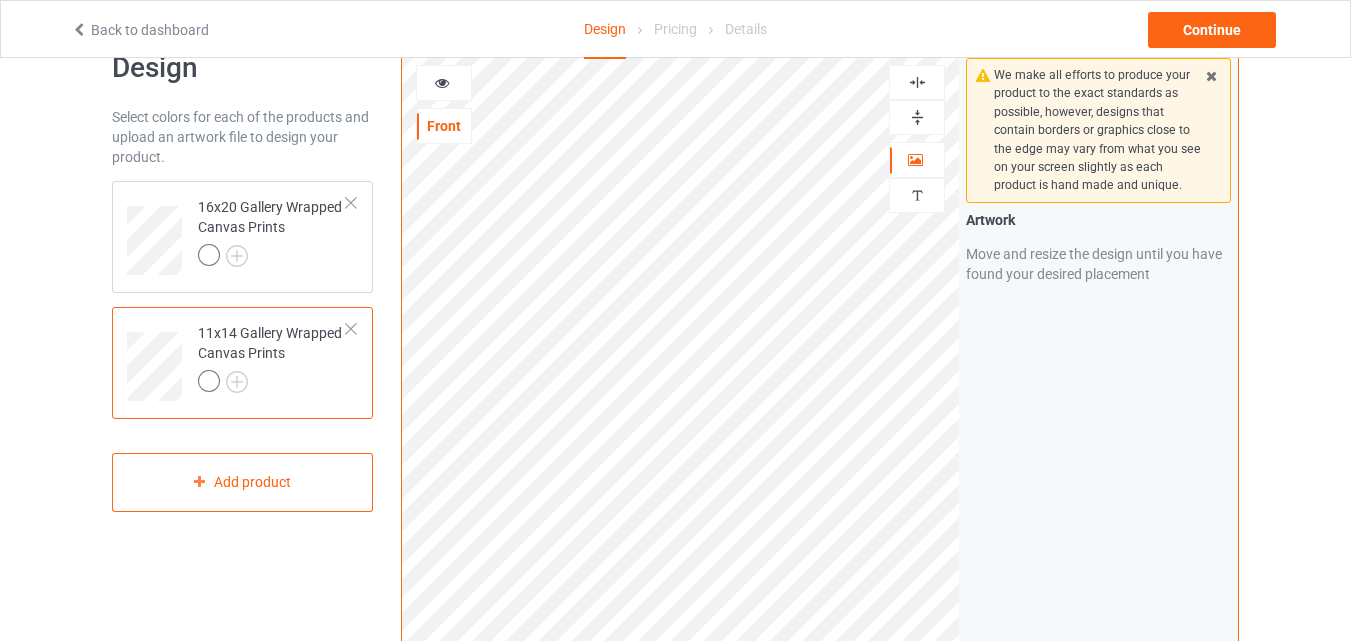 scroll, scrollTop: 0, scrollLeft: 0, axis: both 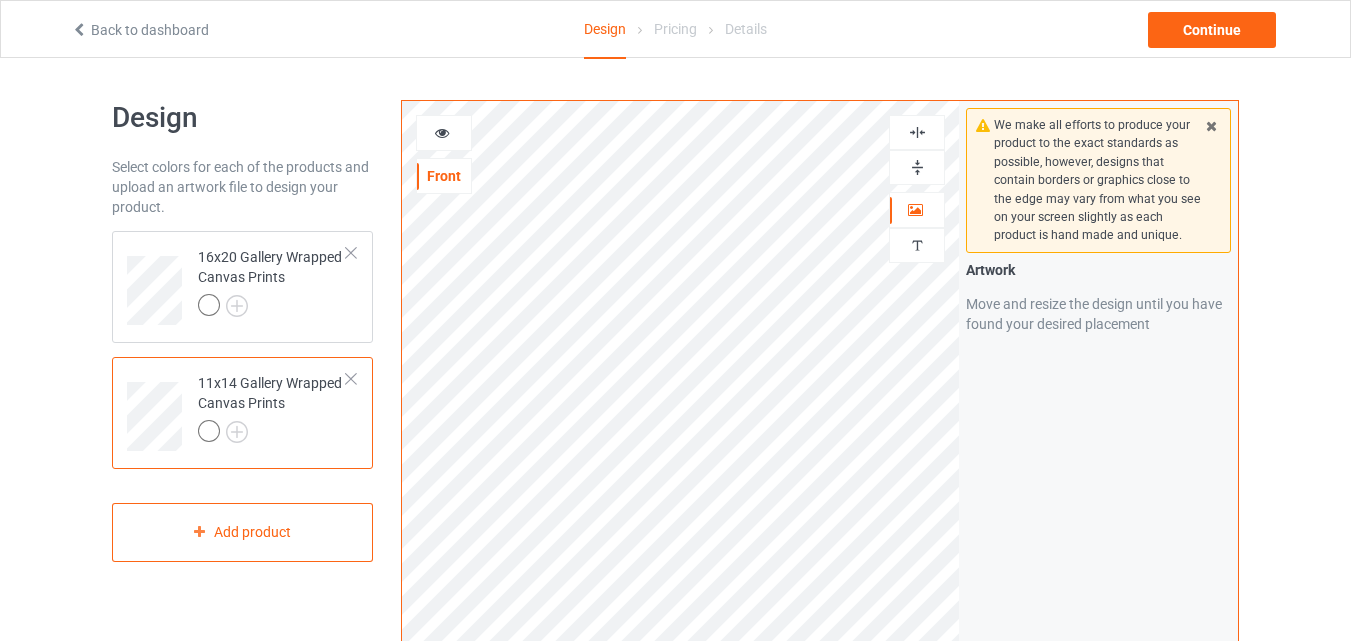 click at bounding box center [917, 167] 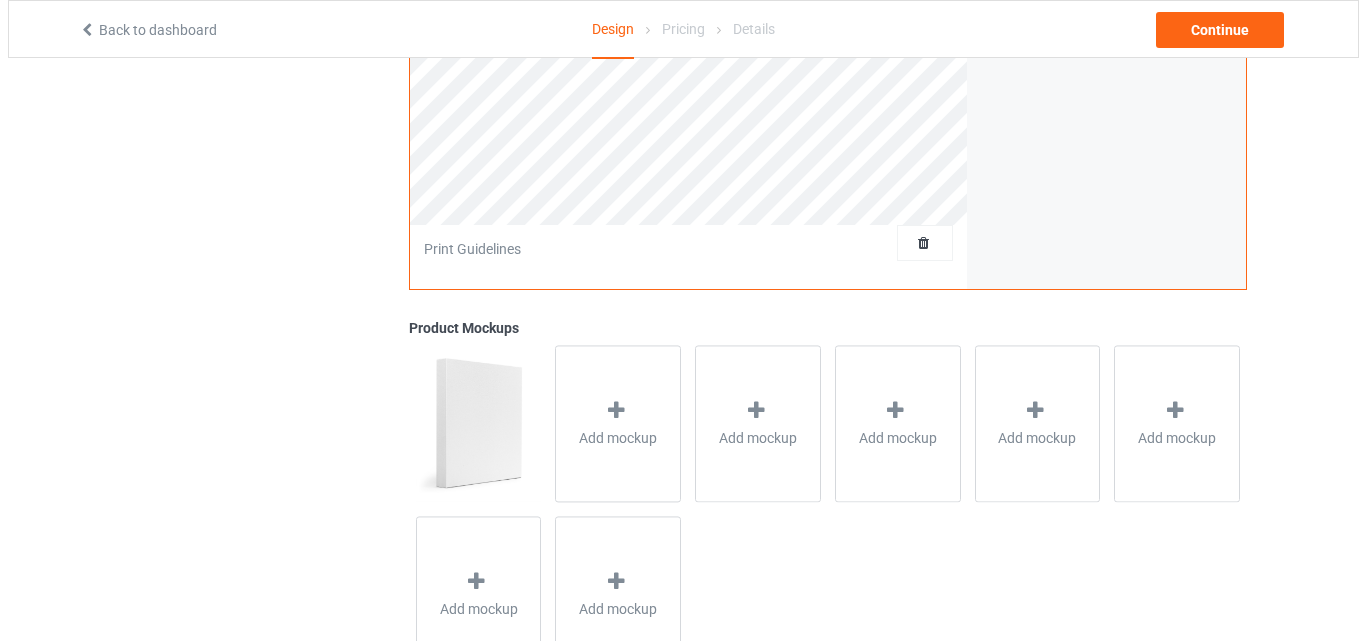 scroll, scrollTop: 655, scrollLeft: 0, axis: vertical 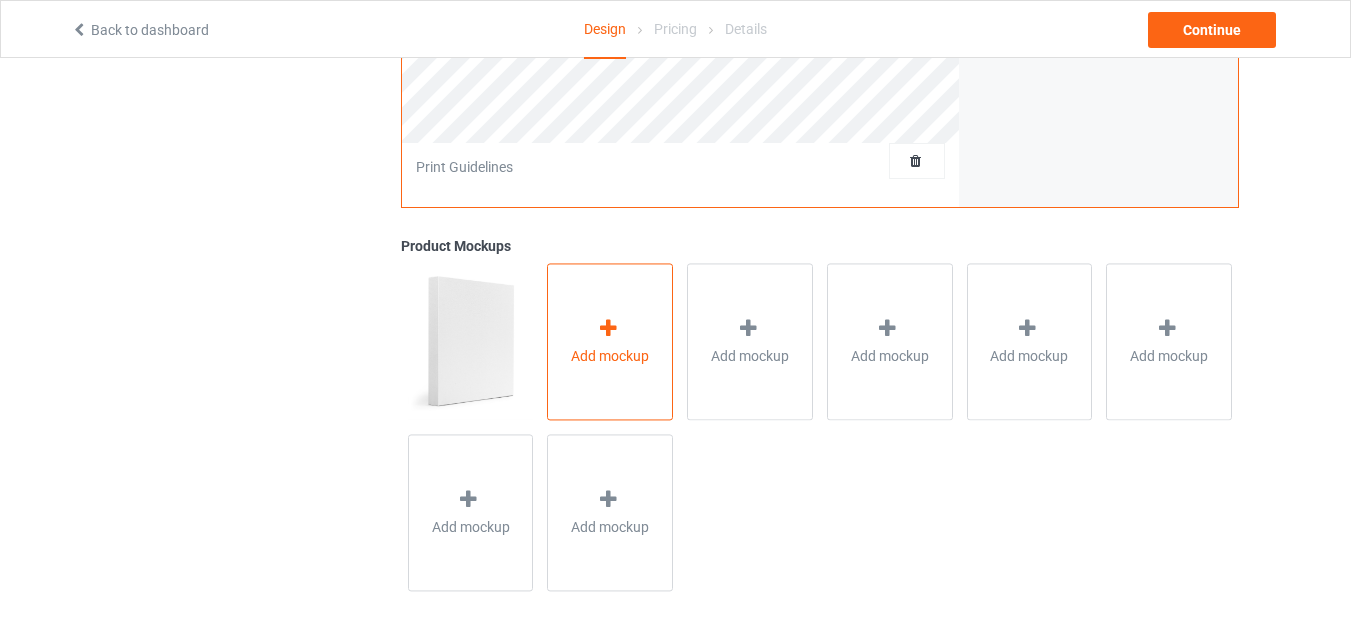 click on "Add mockup" at bounding box center (610, 341) 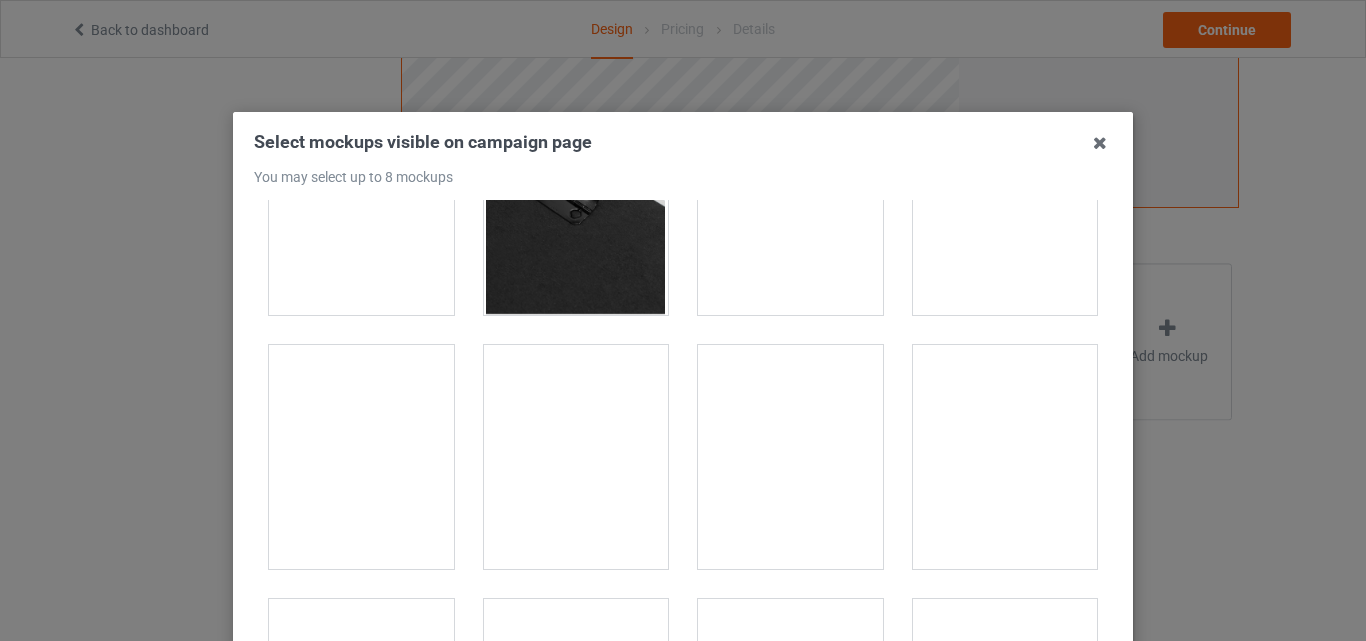 scroll, scrollTop: 1913, scrollLeft: 0, axis: vertical 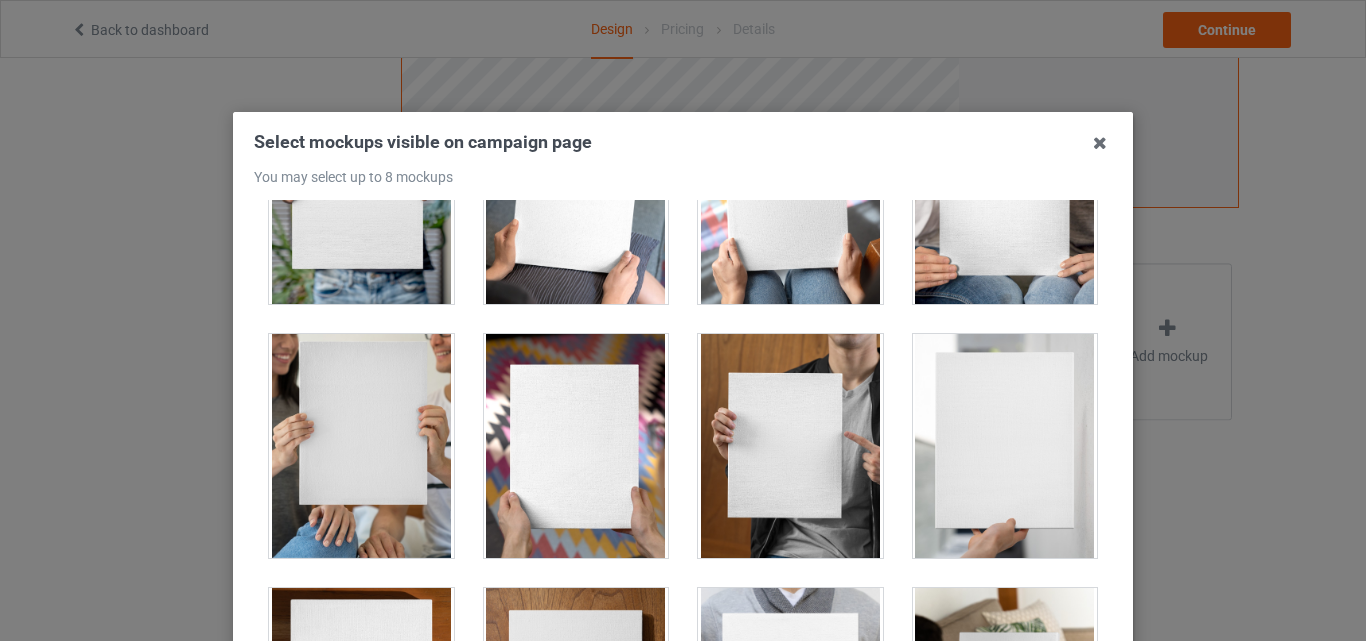 drag, startPoint x: 957, startPoint y: 482, endPoint x: 904, endPoint y: 475, distance: 53.460266 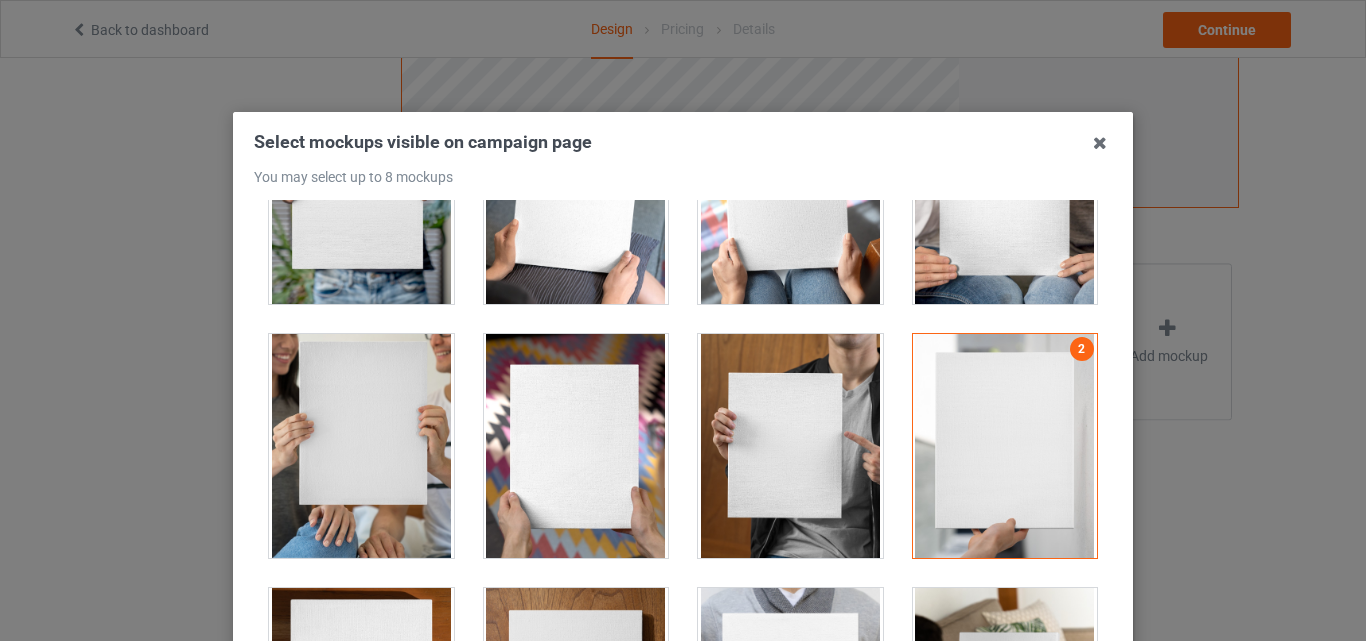 drag, startPoint x: 792, startPoint y: 452, endPoint x: 578, endPoint y: 421, distance: 216.23367 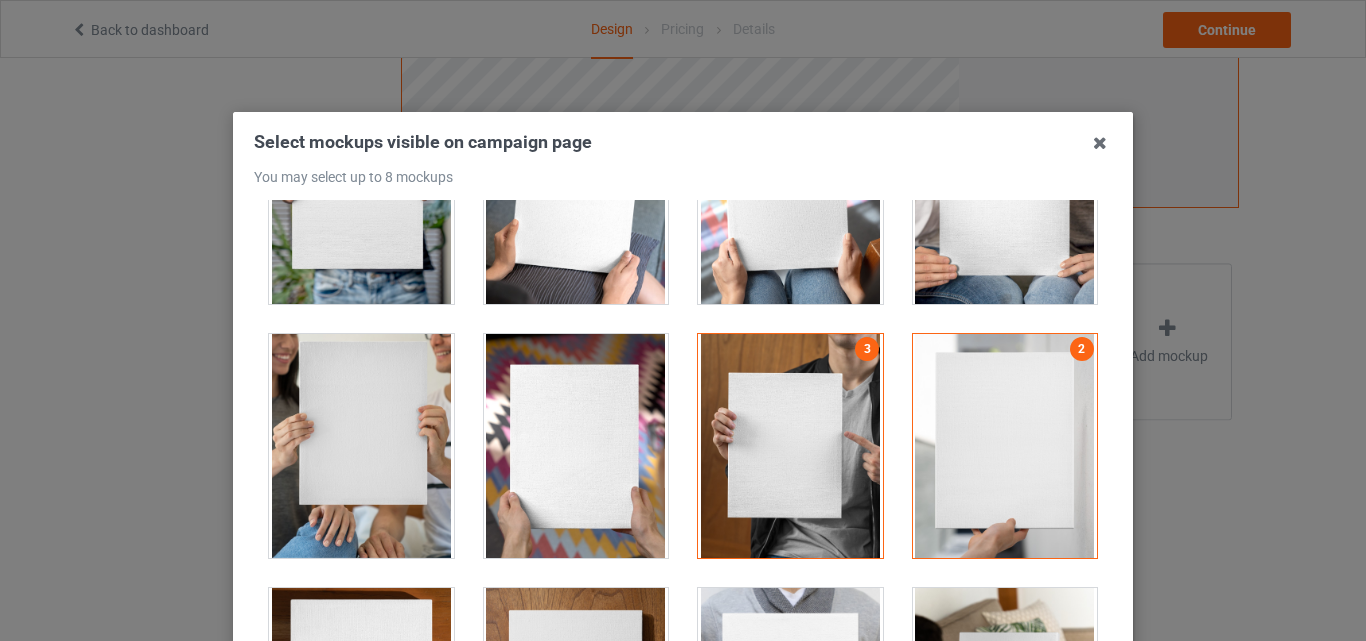 drag, startPoint x: 573, startPoint y: 421, endPoint x: 445, endPoint y: 445, distance: 130.23056 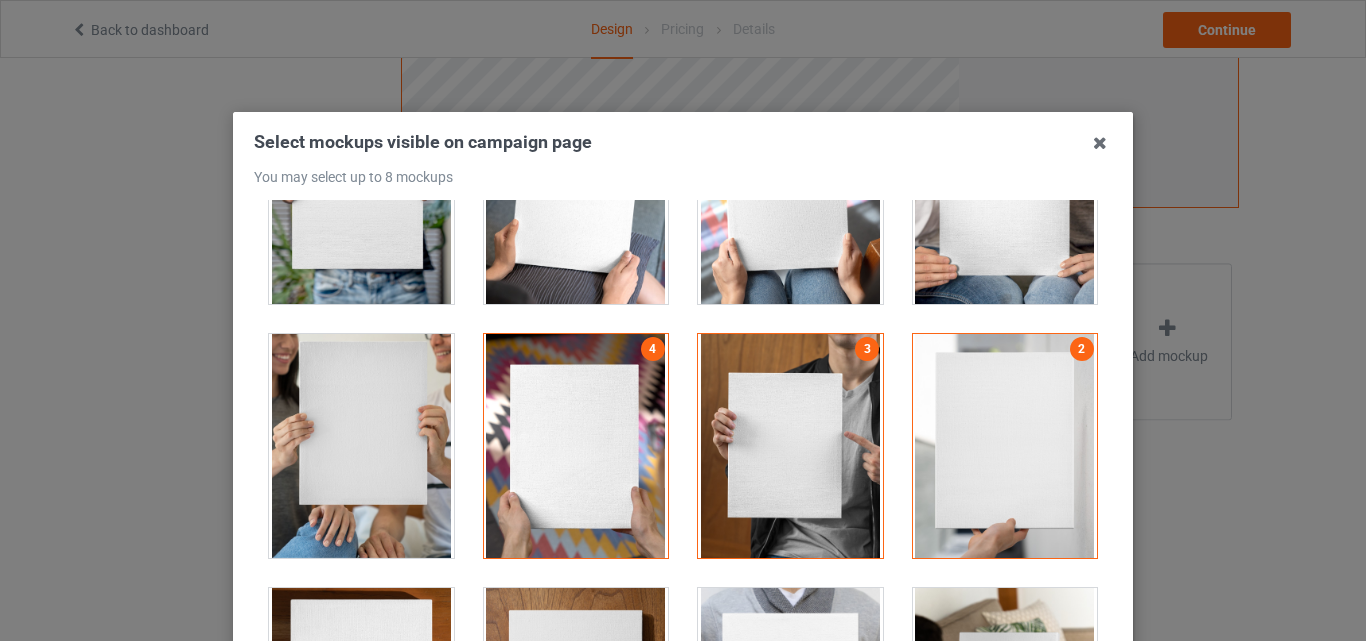 drag, startPoint x: 413, startPoint y: 440, endPoint x: 452, endPoint y: 361, distance: 88.10221 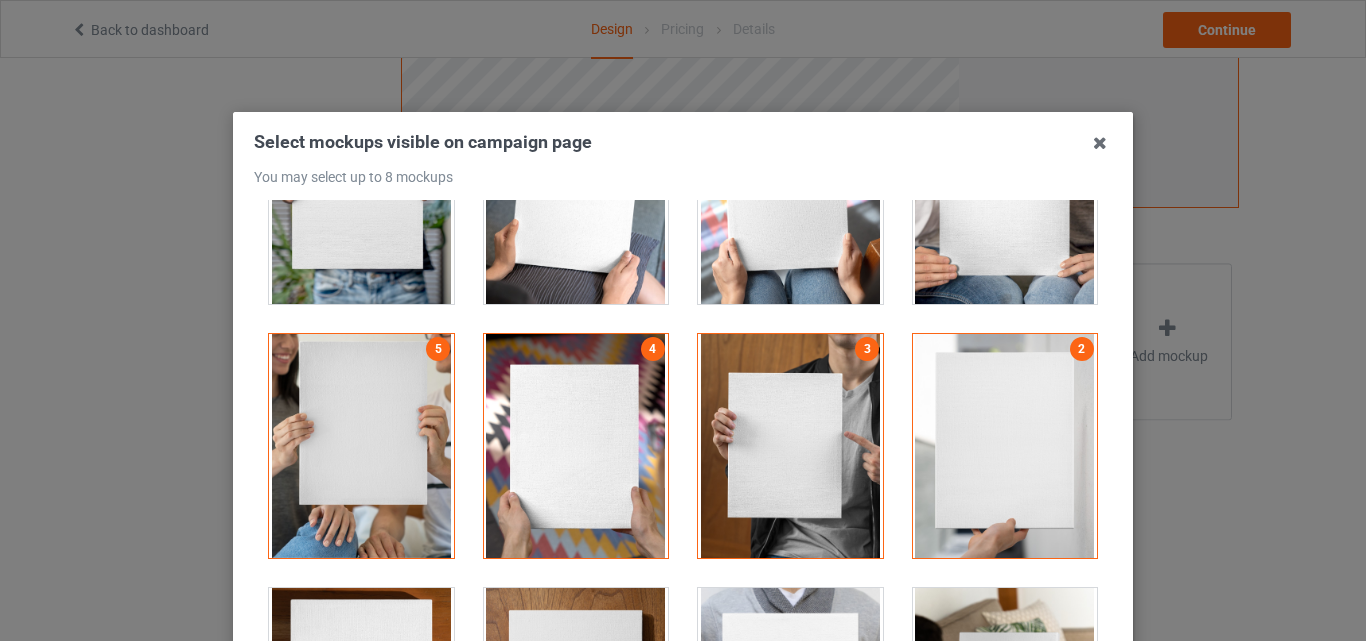 drag, startPoint x: 692, startPoint y: 259, endPoint x: 787, endPoint y: 248, distance: 95.63472 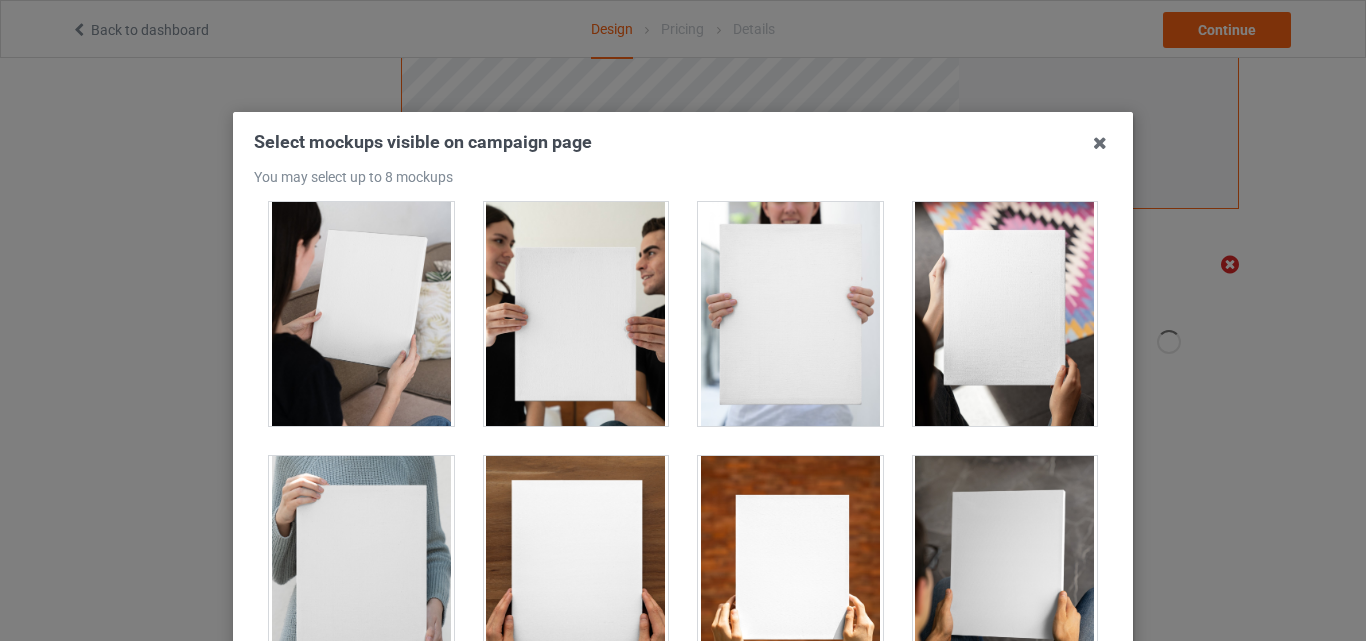scroll, scrollTop: 2697, scrollLeft: 0, axis: vertical 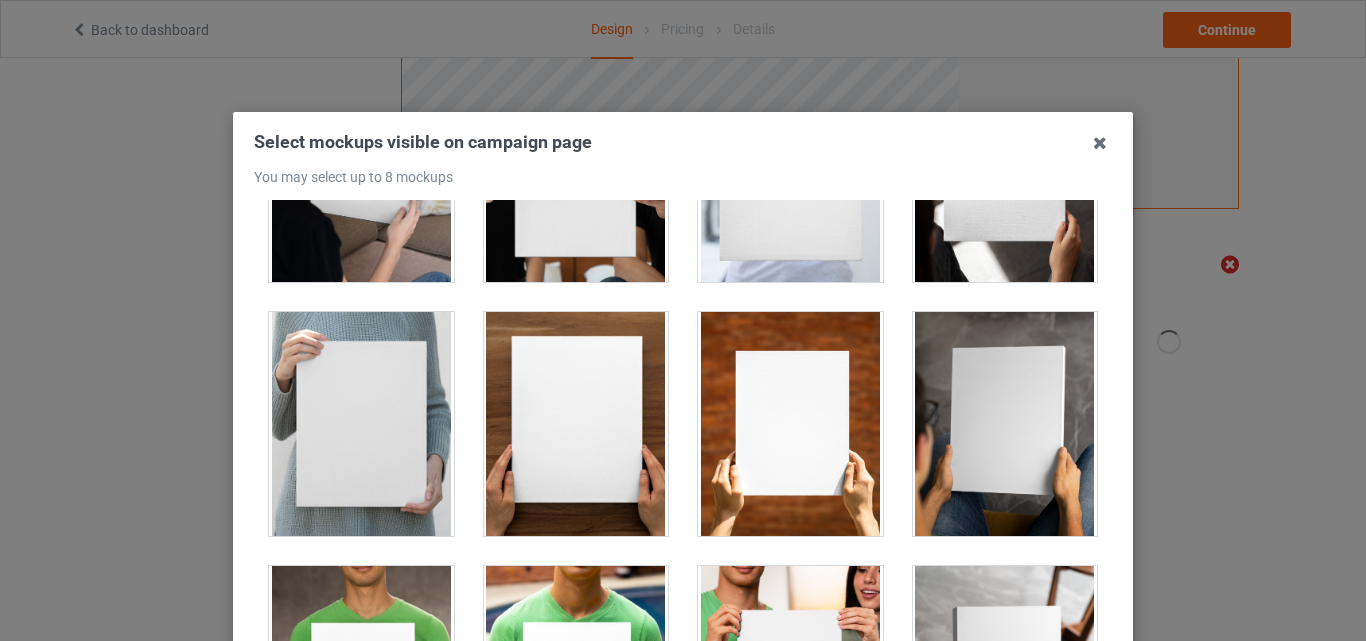 drag, startPoint x: 1005, startPoint y: 442, endPoint x: 980, endPoint y: 410, distance: 40.60788 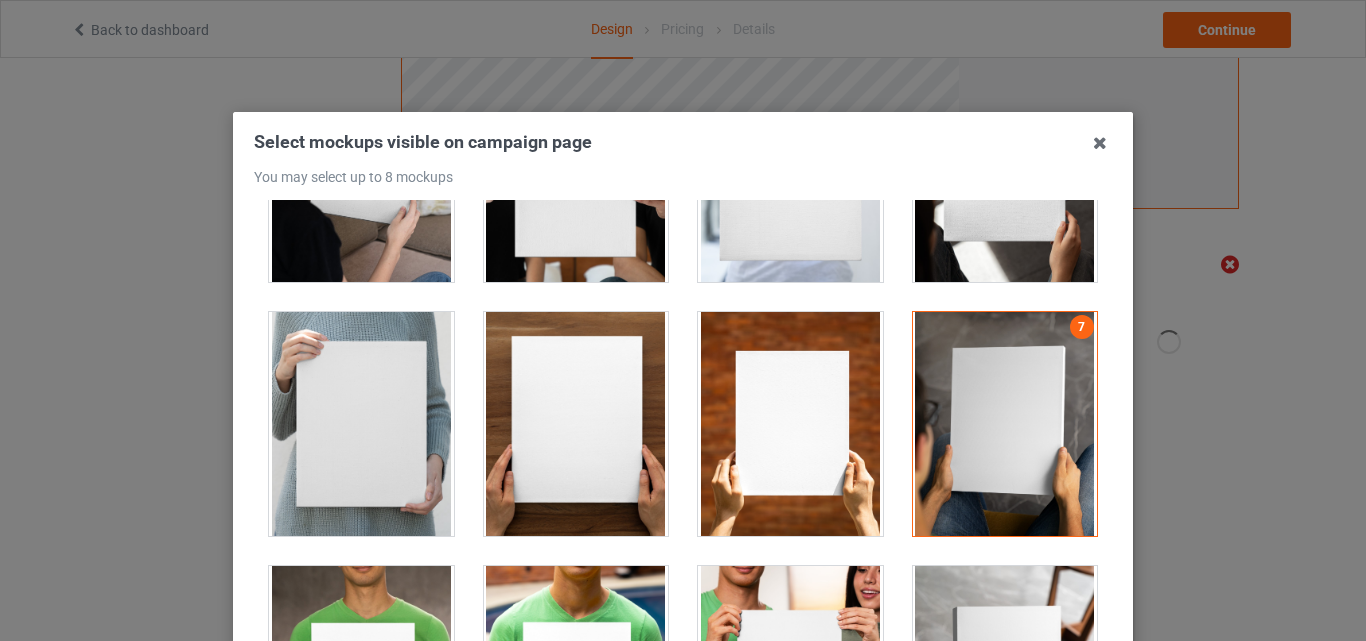drag, startPoint x: 942, startPoint y: 197, endPoint x: 875, endPoint y: 356, distance: 172.53986 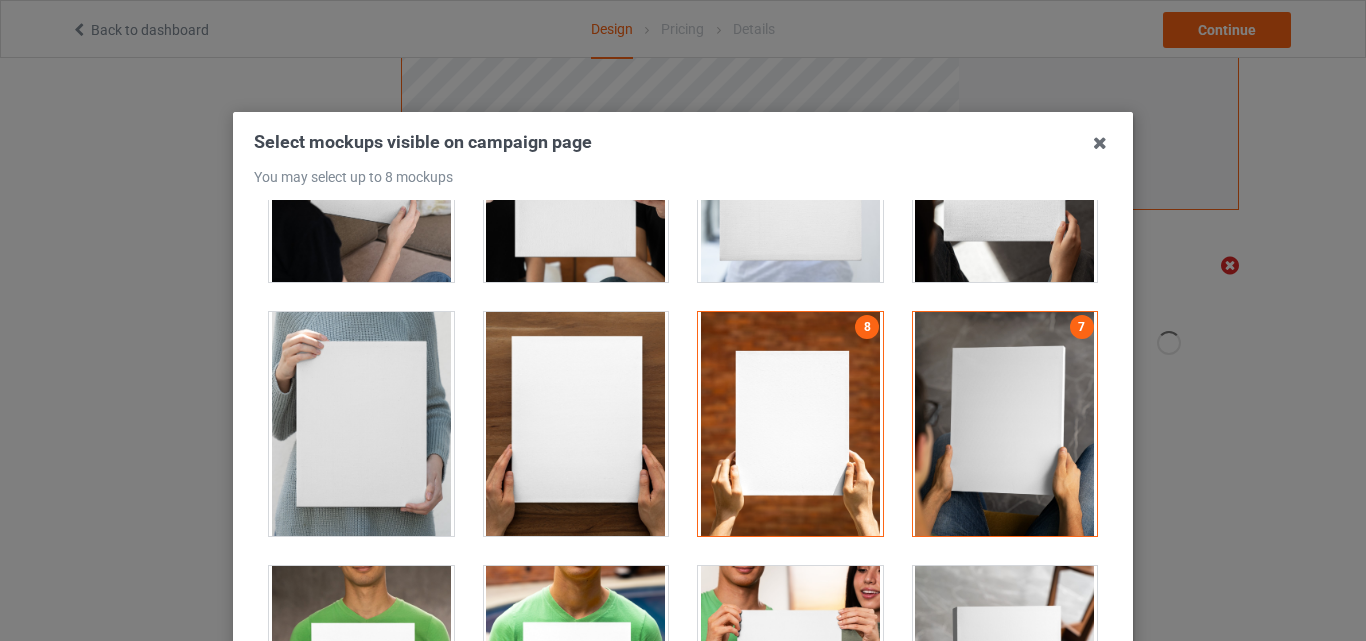 scroll, scrollTop: 653, scrollLeft: 0, axis: vertical 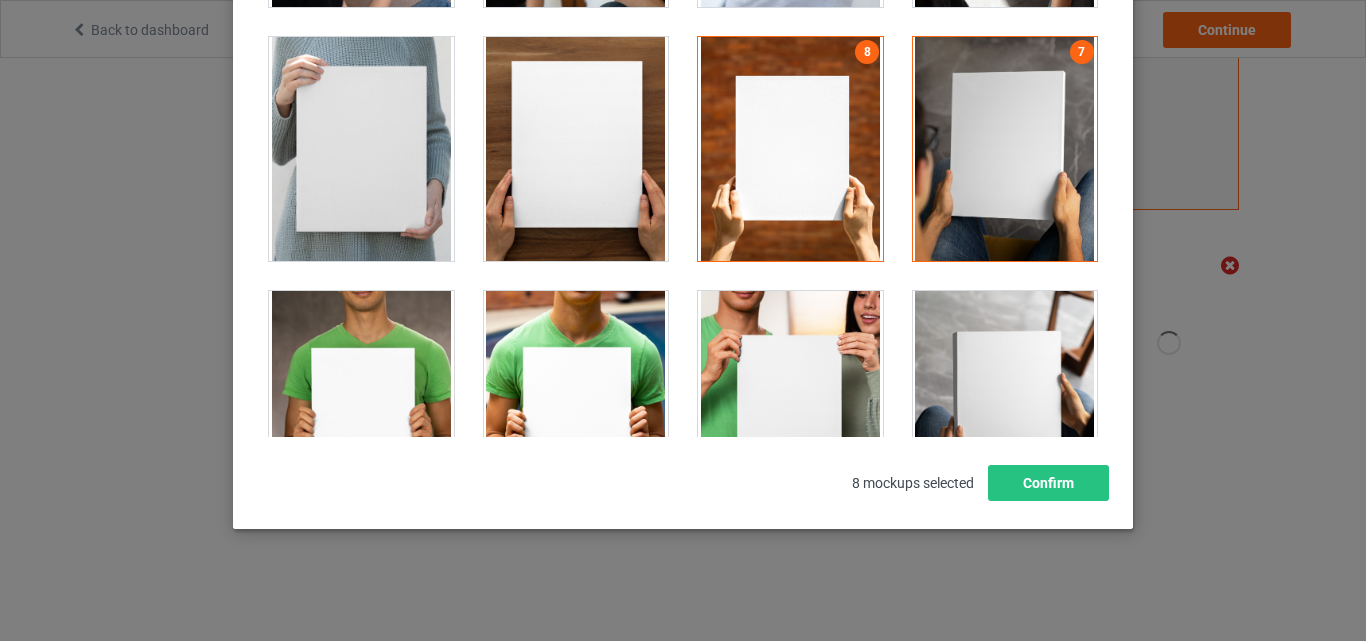 click on "Select mockups visible on campaign page You may select up to 8 mockups 1 6 5 4 3 2 8 7 8 mockups selected Confirm" at bounding box center [683, 183] 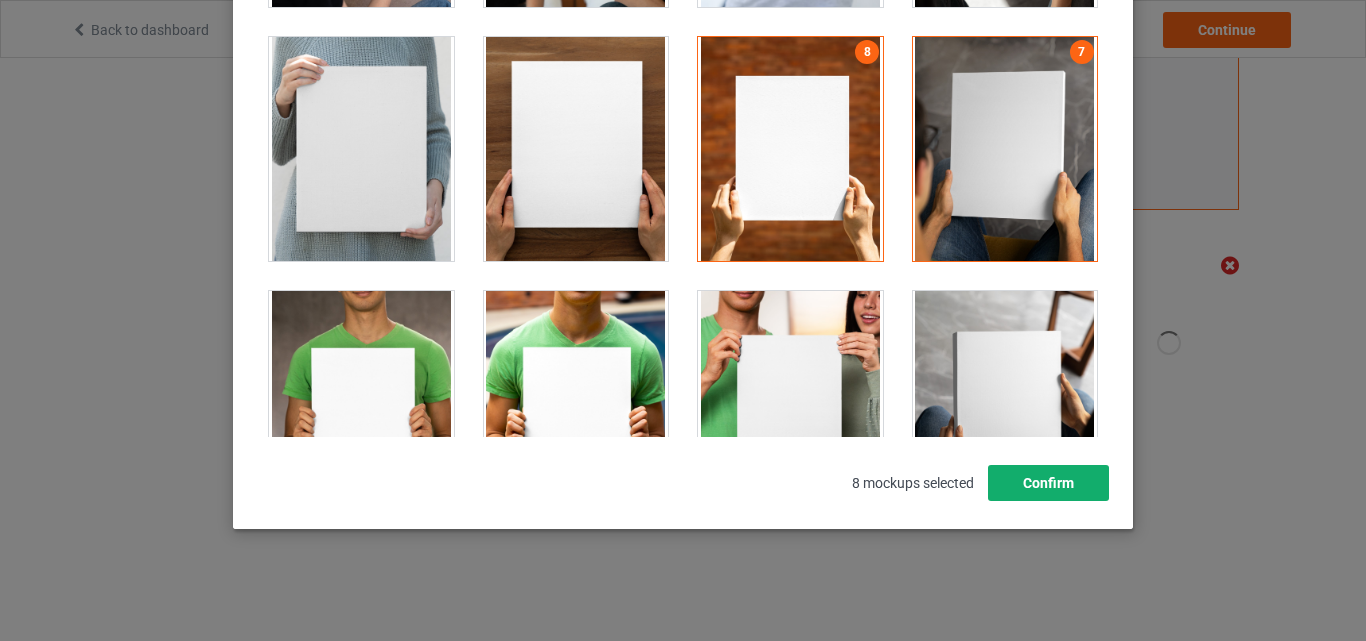 click on "Confirm" at bounding box center [1048, 483] 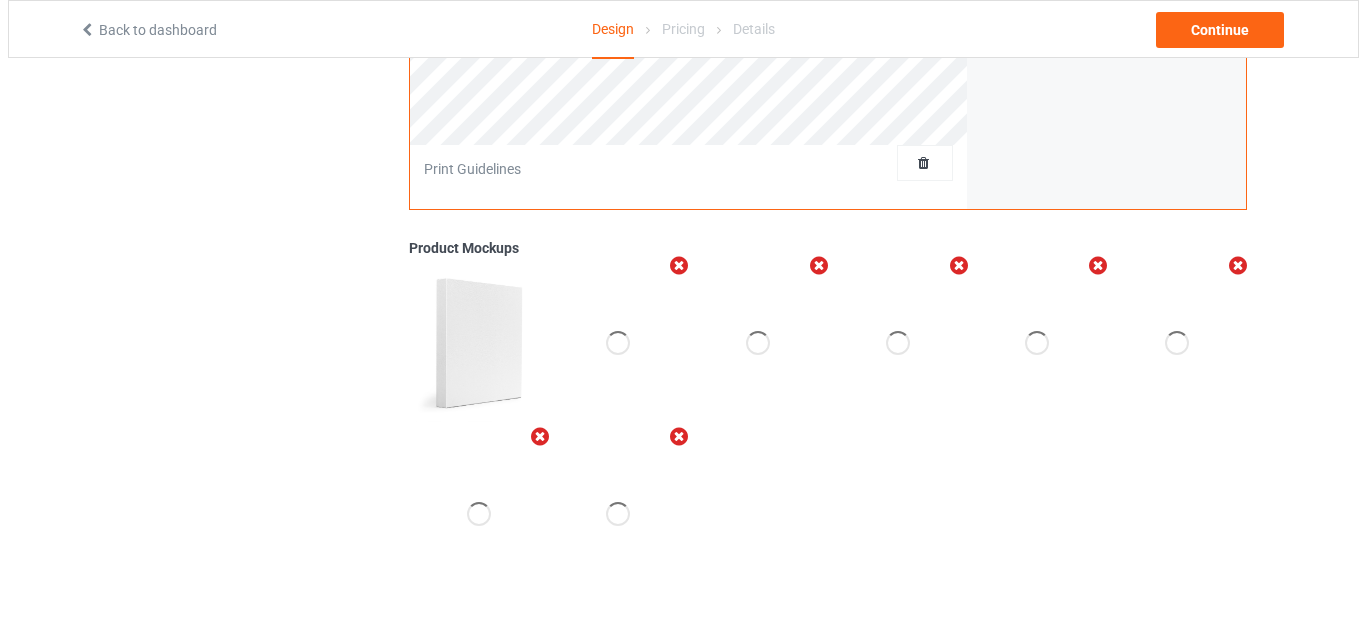 scroll, scrollTop: 0, scrollLeft: 0, axis: both 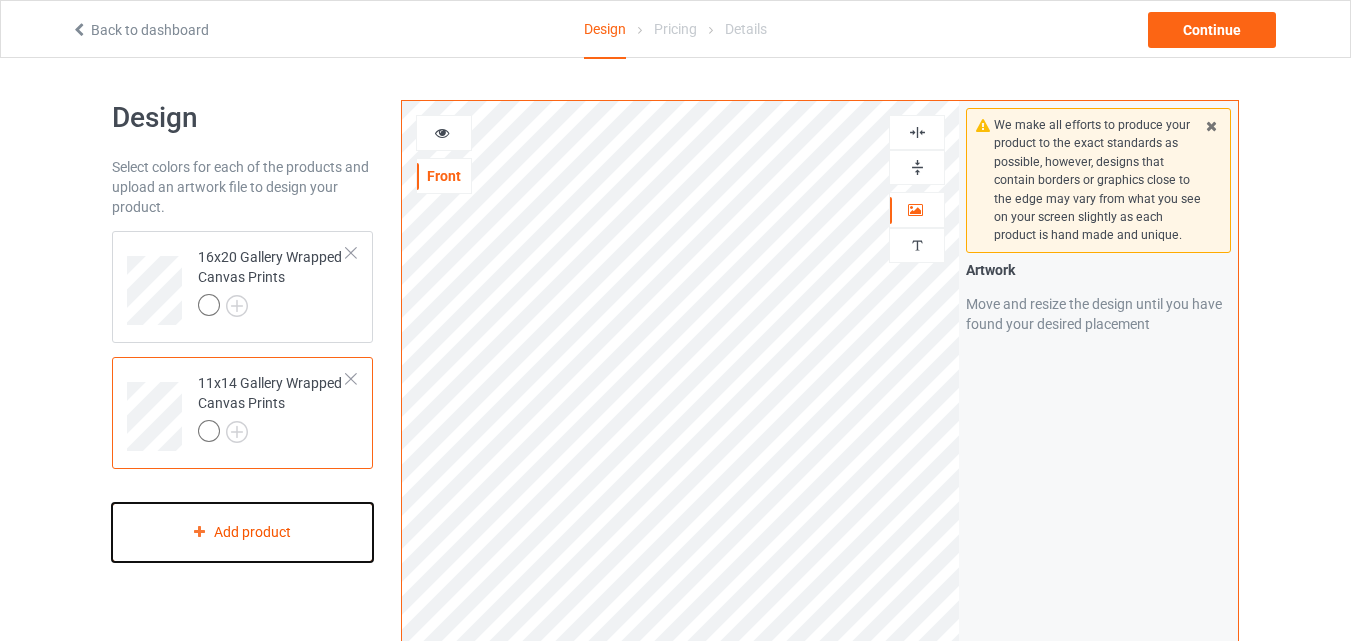 click on "Add product" at bounding box center [242, 532] 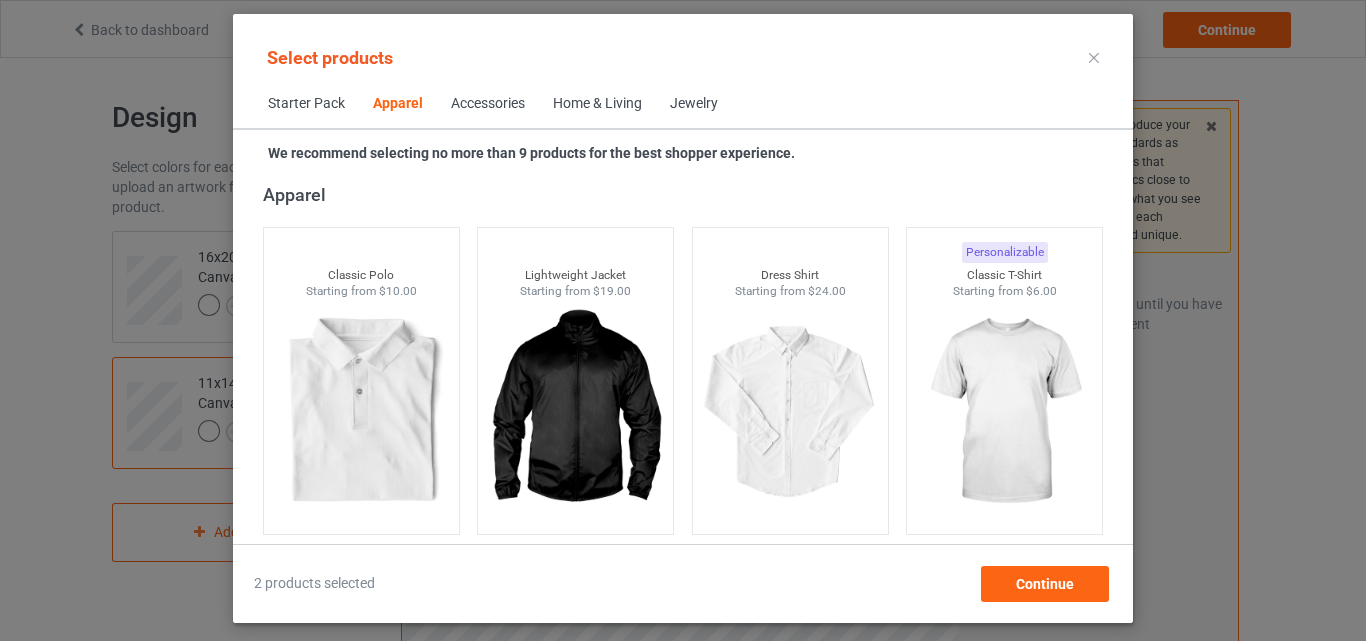 click on "Home & Living" at bounding box center (597, 104) 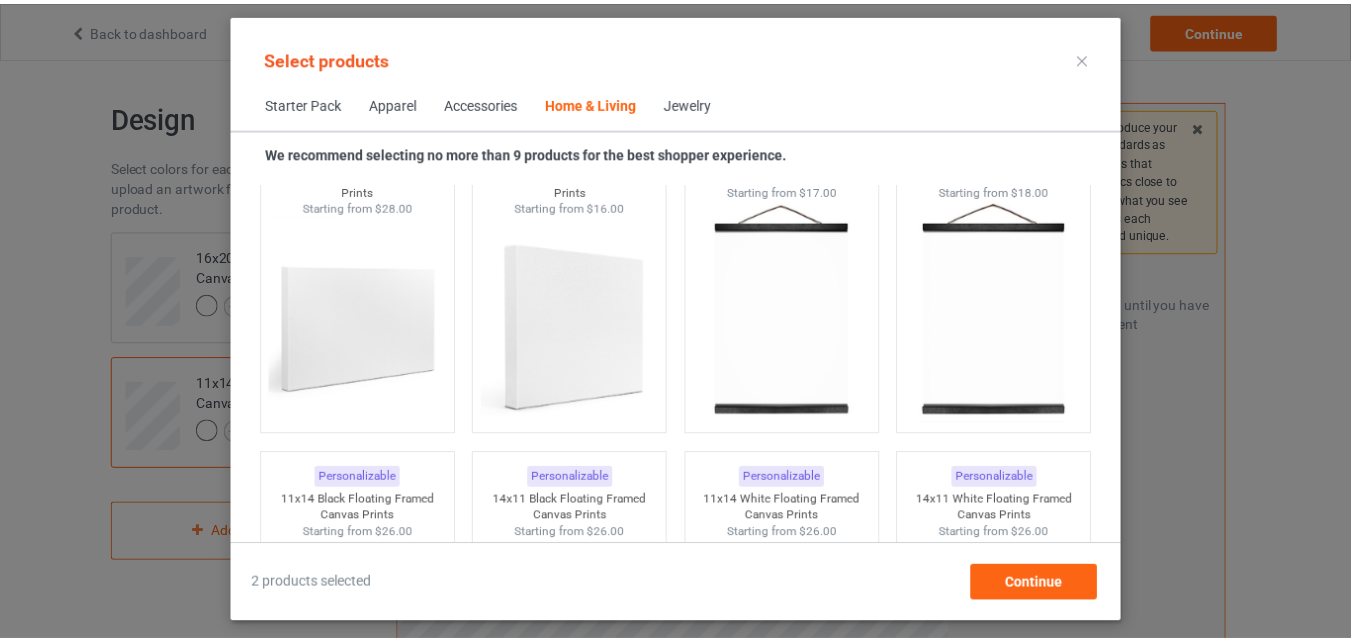scroll, scrollTop: 13959, scrollLeft: 0, axis: vertical 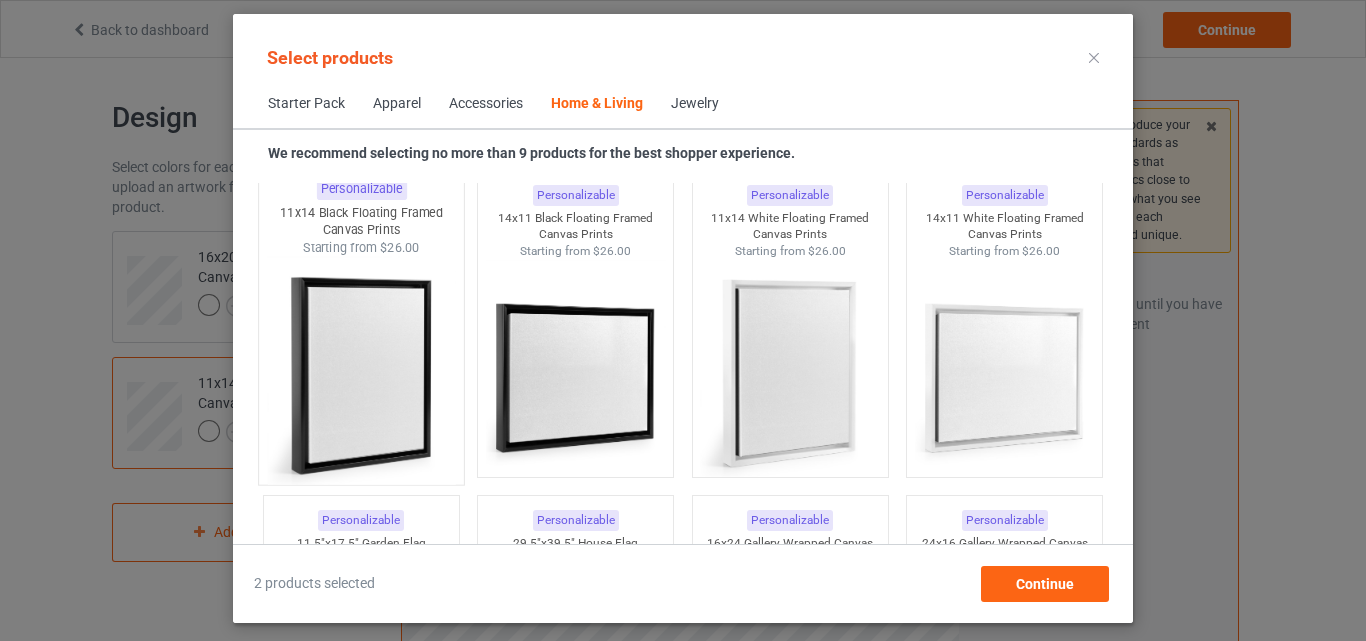 click at bounding box center [361, 373] 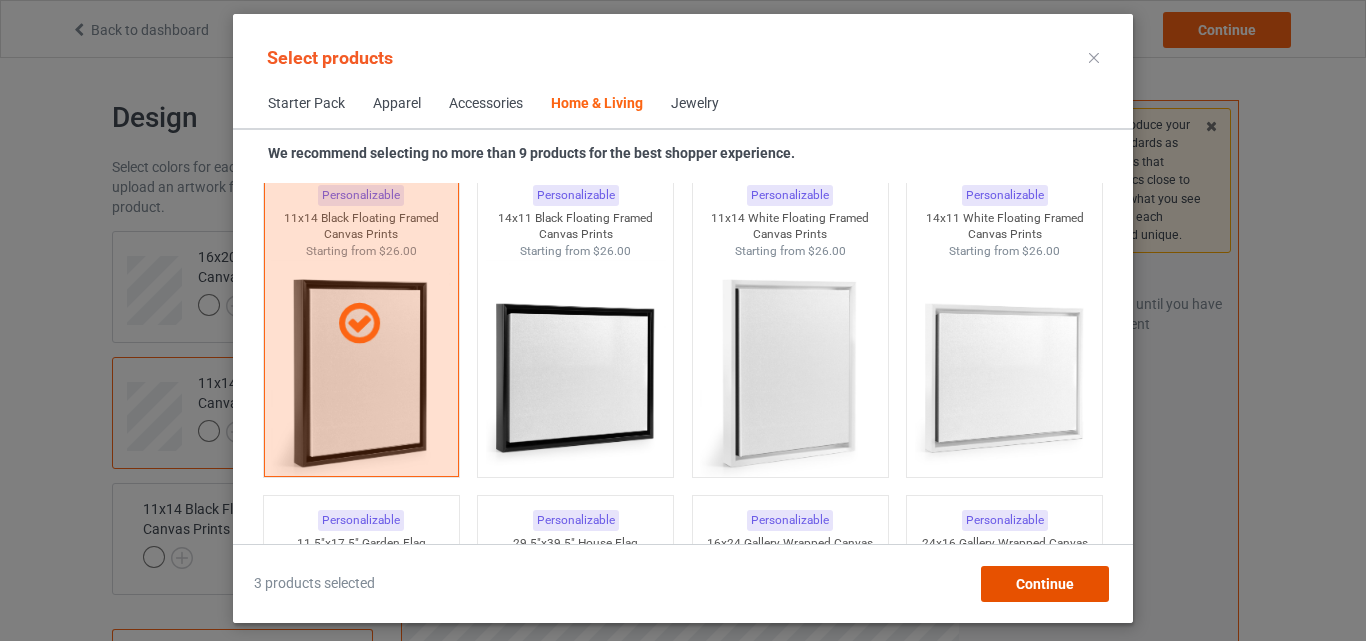 click on "Continue" at bounding box center (1045, 584) 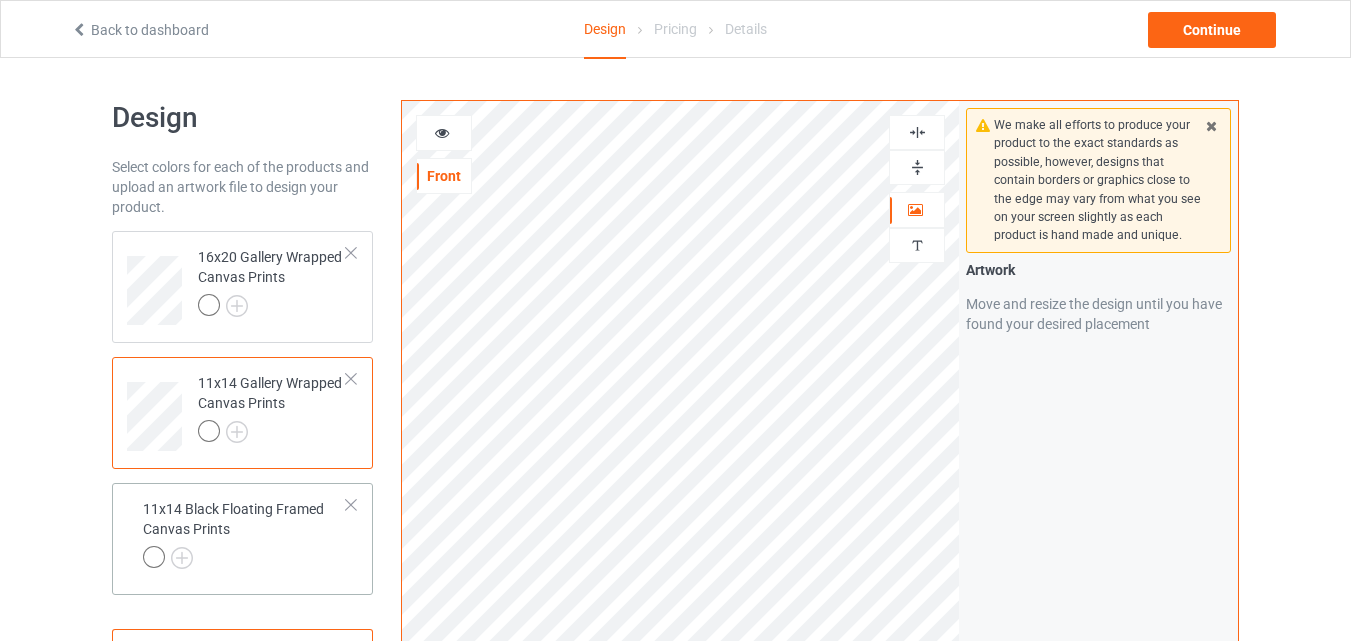 click at bounding box center [245, 560] 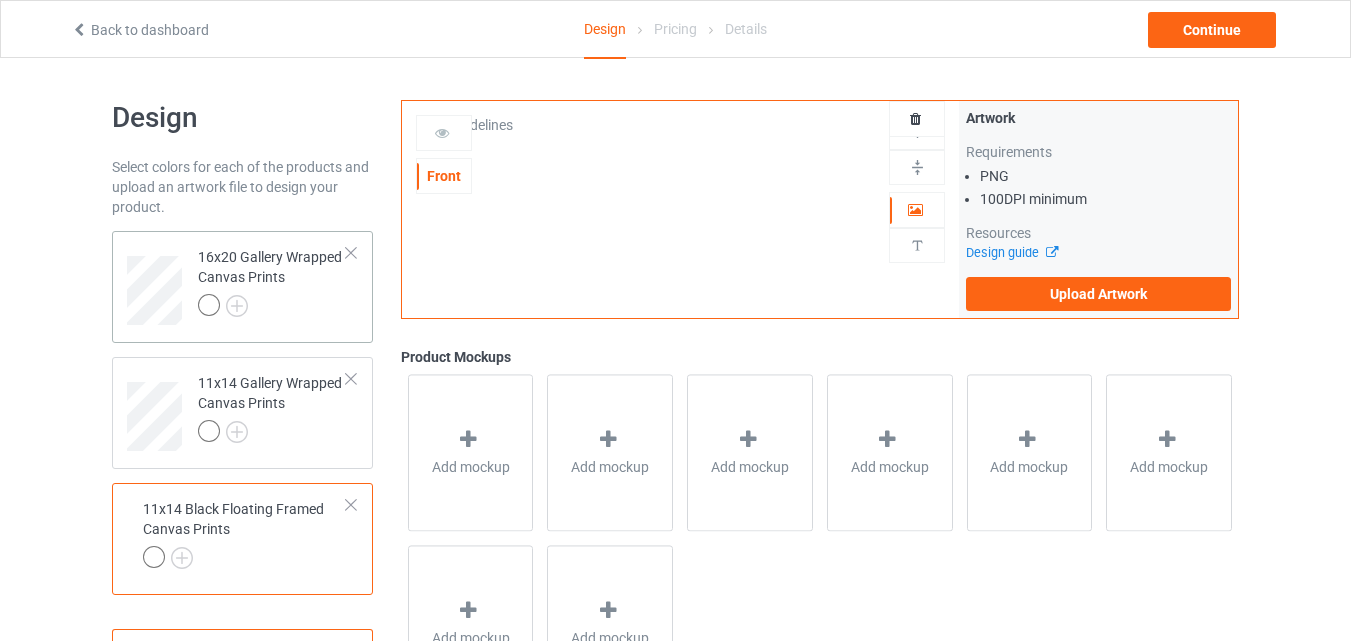 click at bounding box center (272, 308) 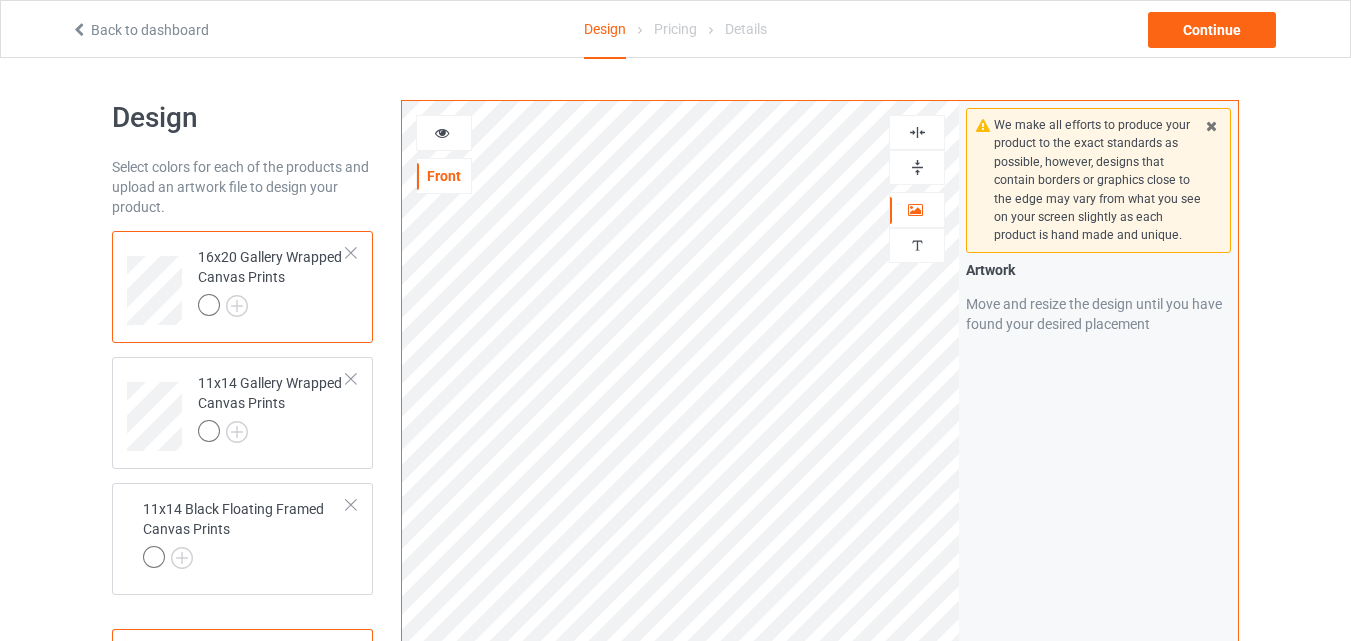 click at bounding box center [444, 133] 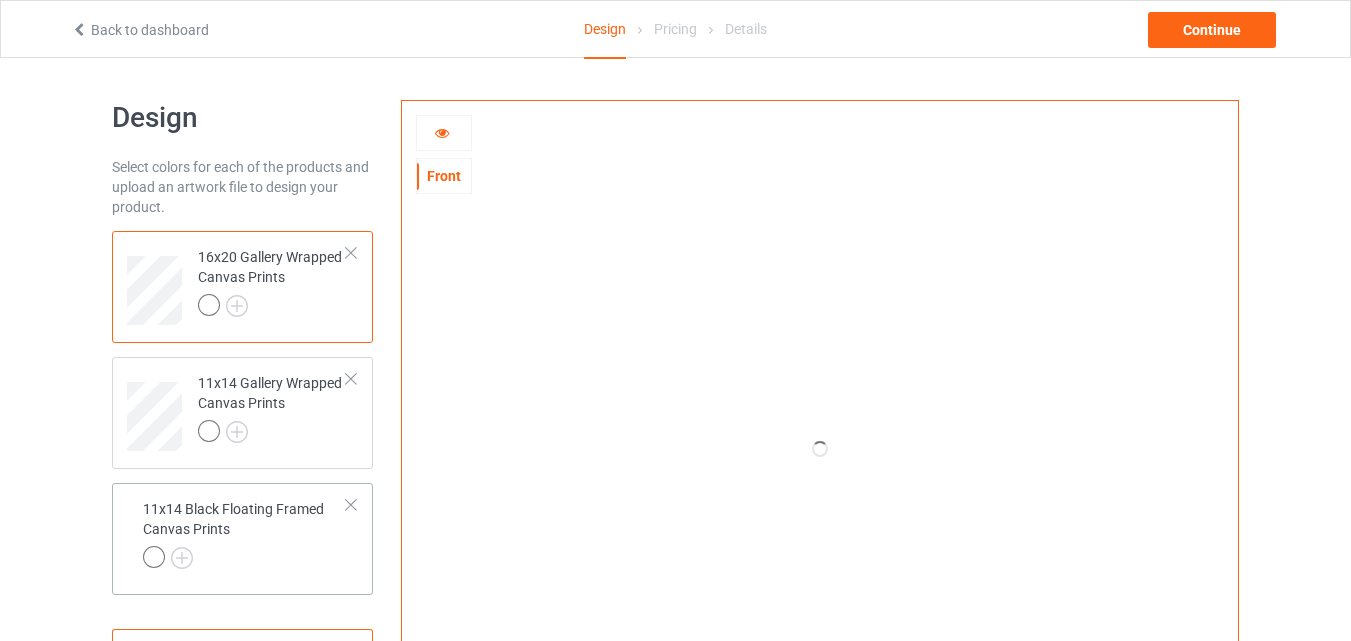 click on "11x14 Black Floating Framed Canvas Prints" at bounding box center [245, 533] 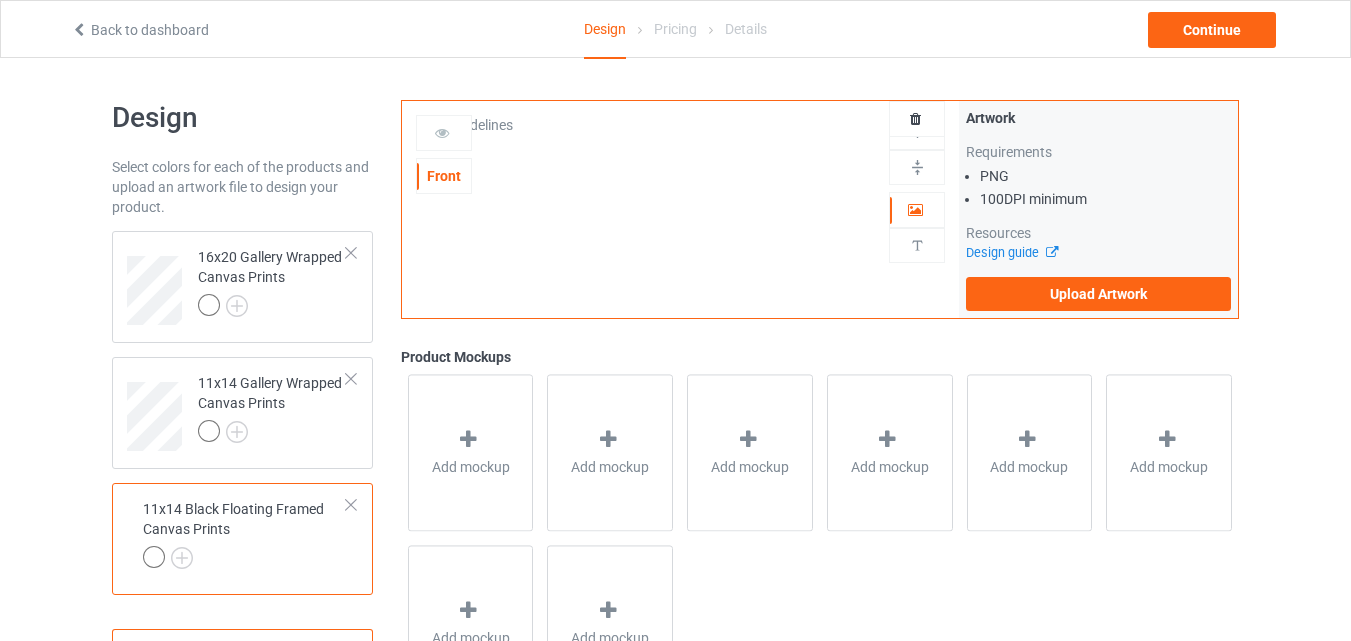 click on "11x14 Black Floating Framed Canvas Prints" at bounding box center (245, 535) 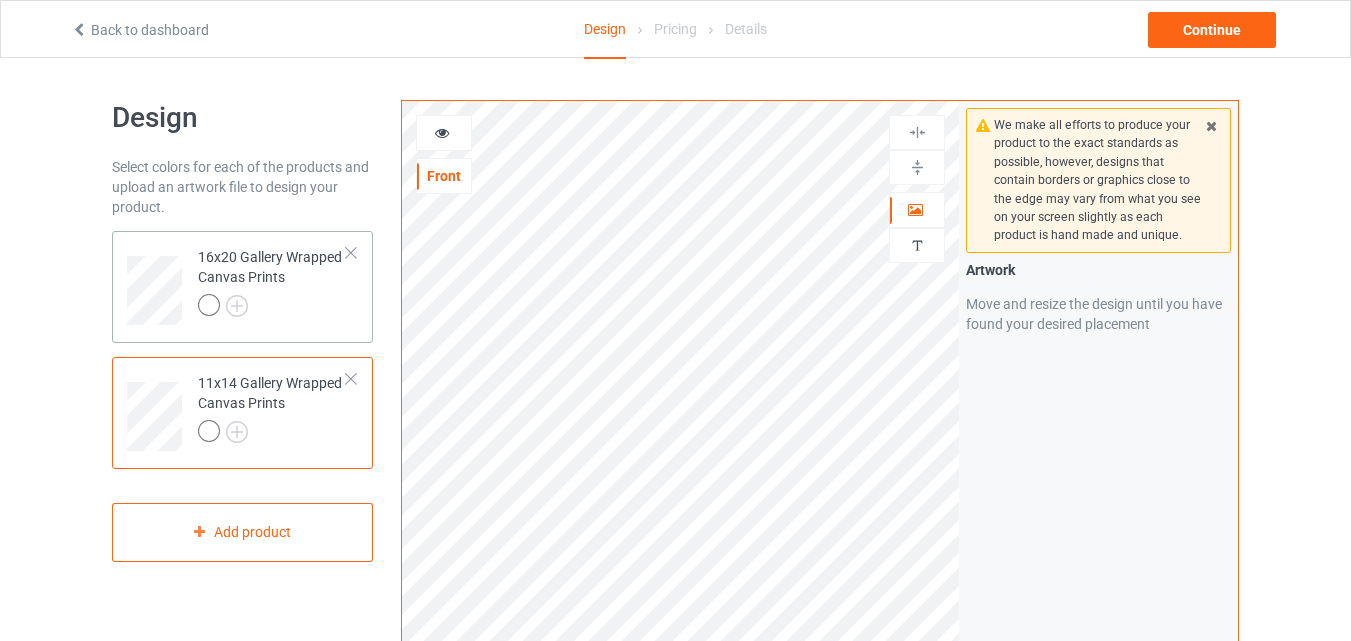 click at bounding box center (272, 308) 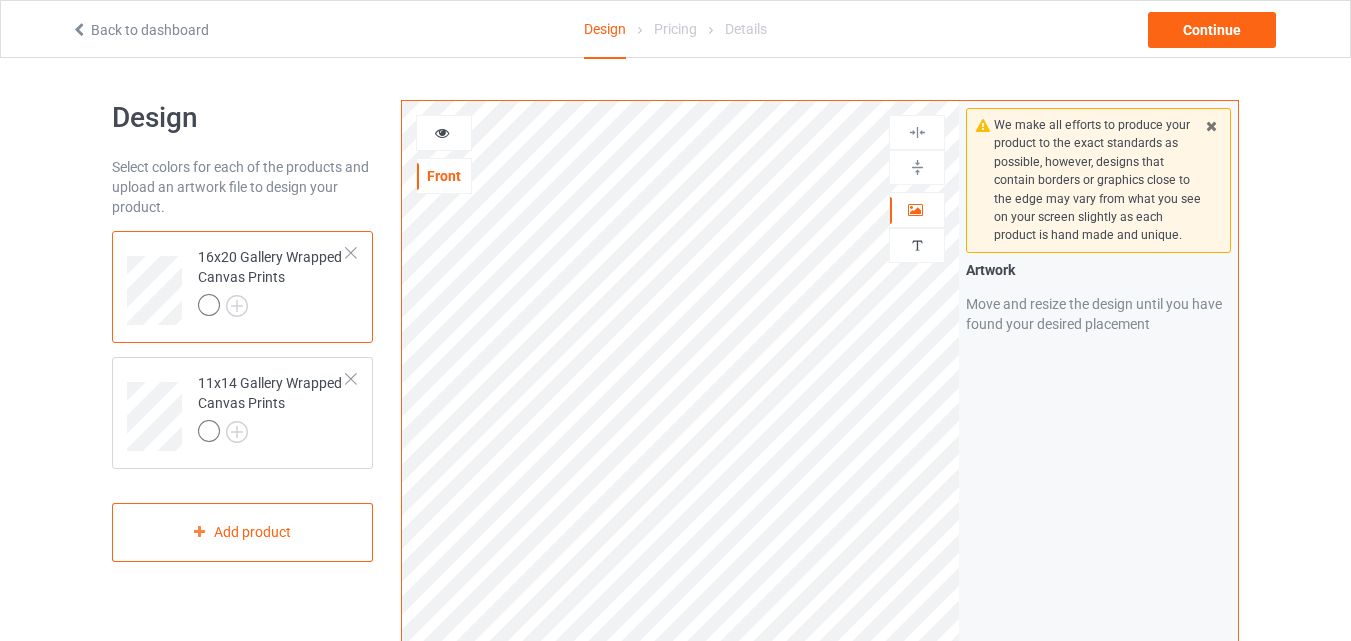 click at bounding box center [442, 130] 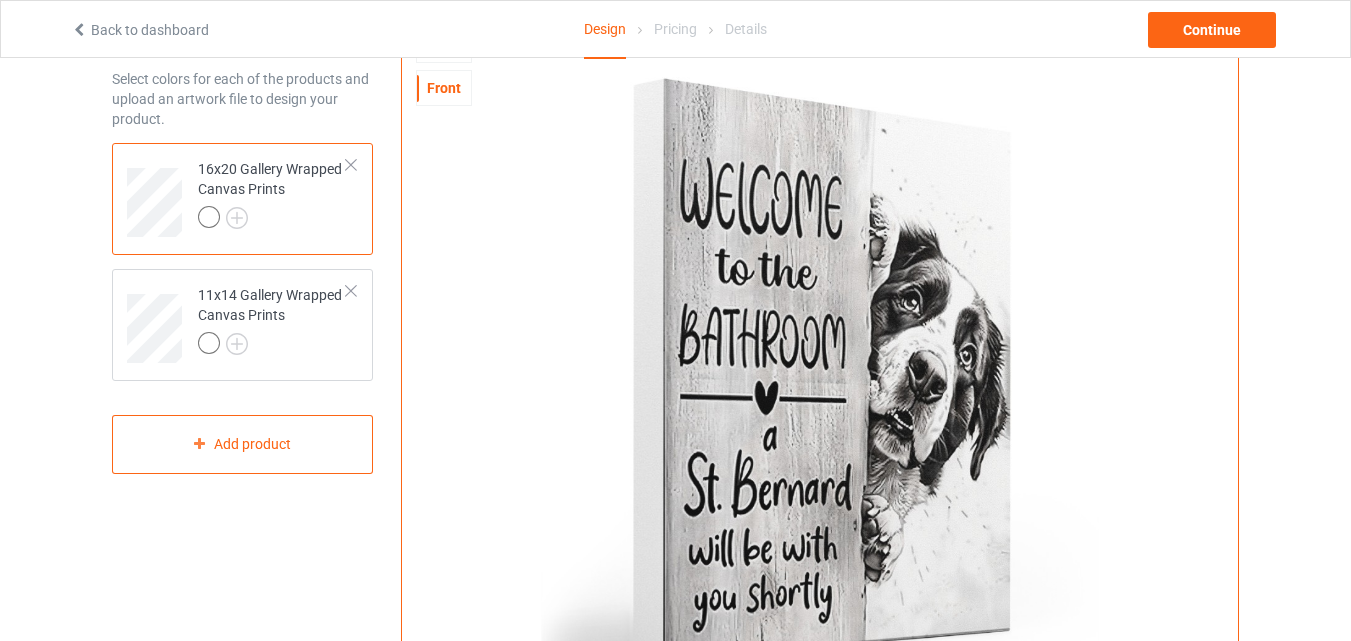 scroll, scrollTop: 25, scrollLeft: 0, axis: vertical 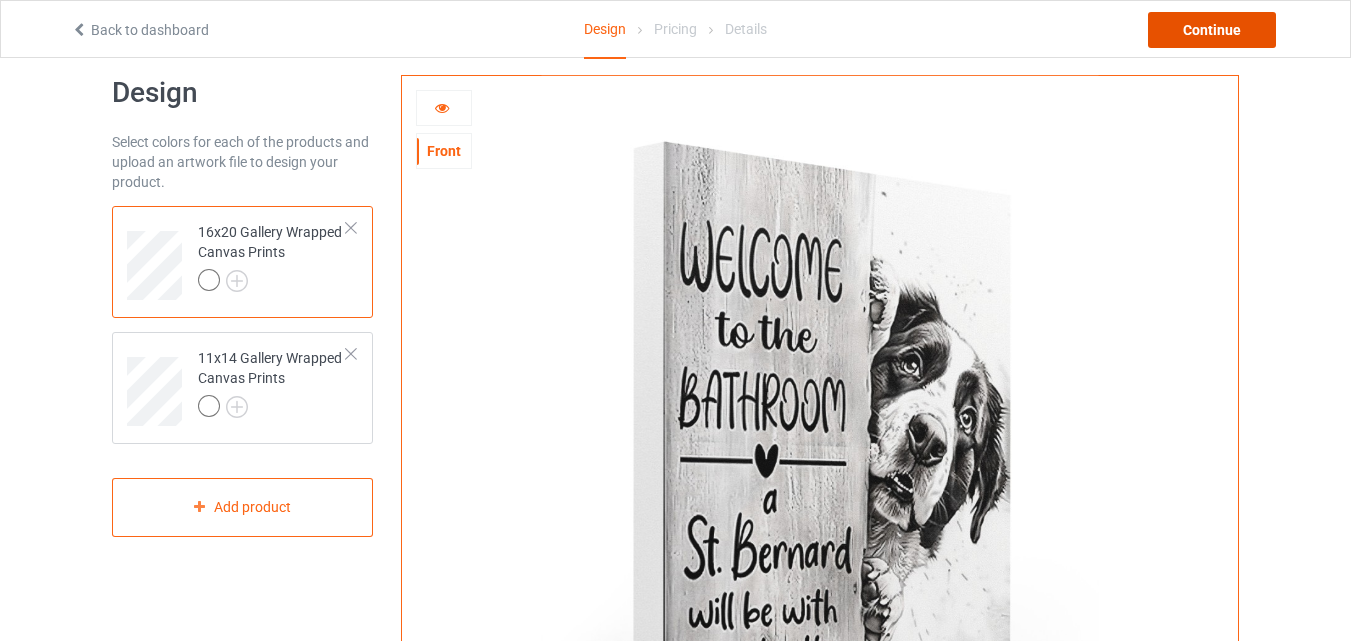 click on "Continue" at bounding box center (1212, 30) 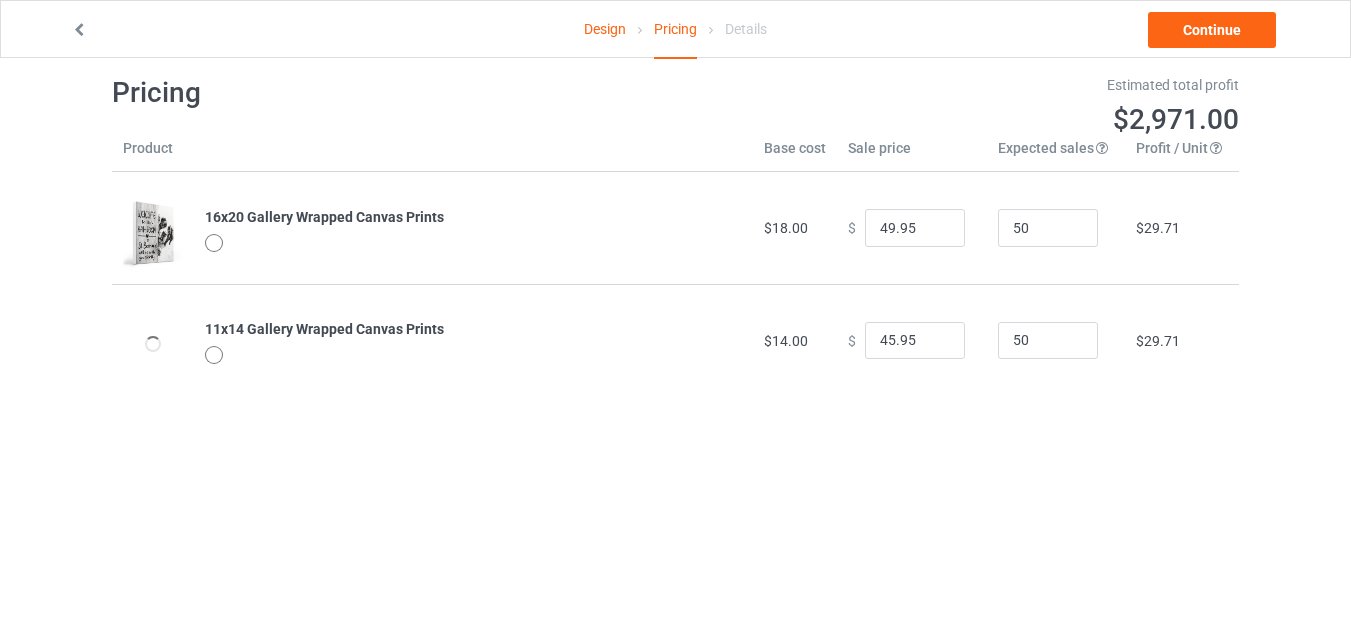 scroll, scrollTop: 0, scrollLeft: 0, axis: both 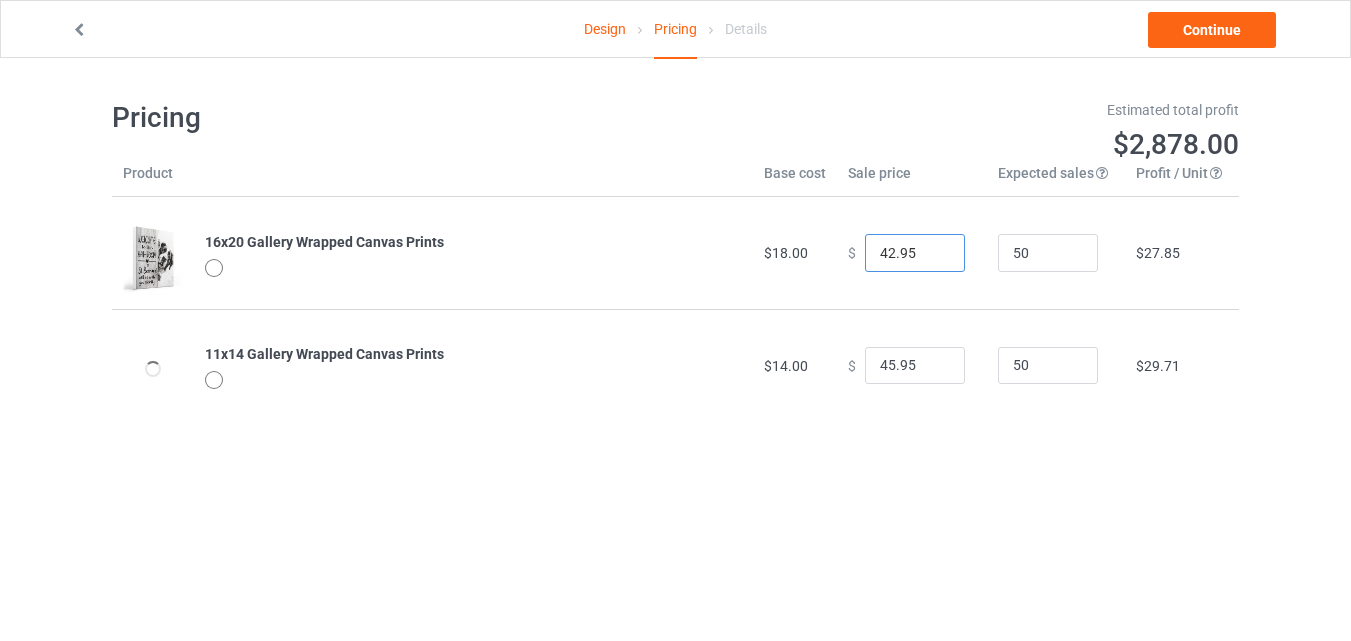 click on "42.95" at bounding box center (915, 253) 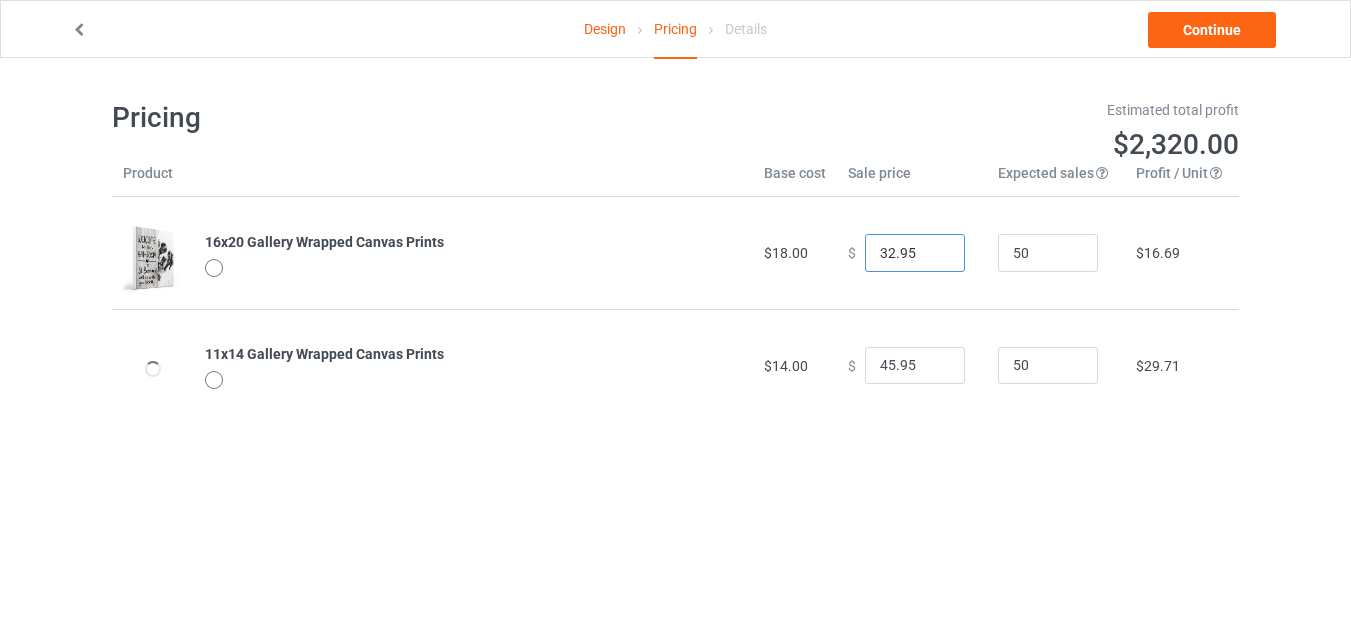 click on "32.95" at bounding box center (915, 253) 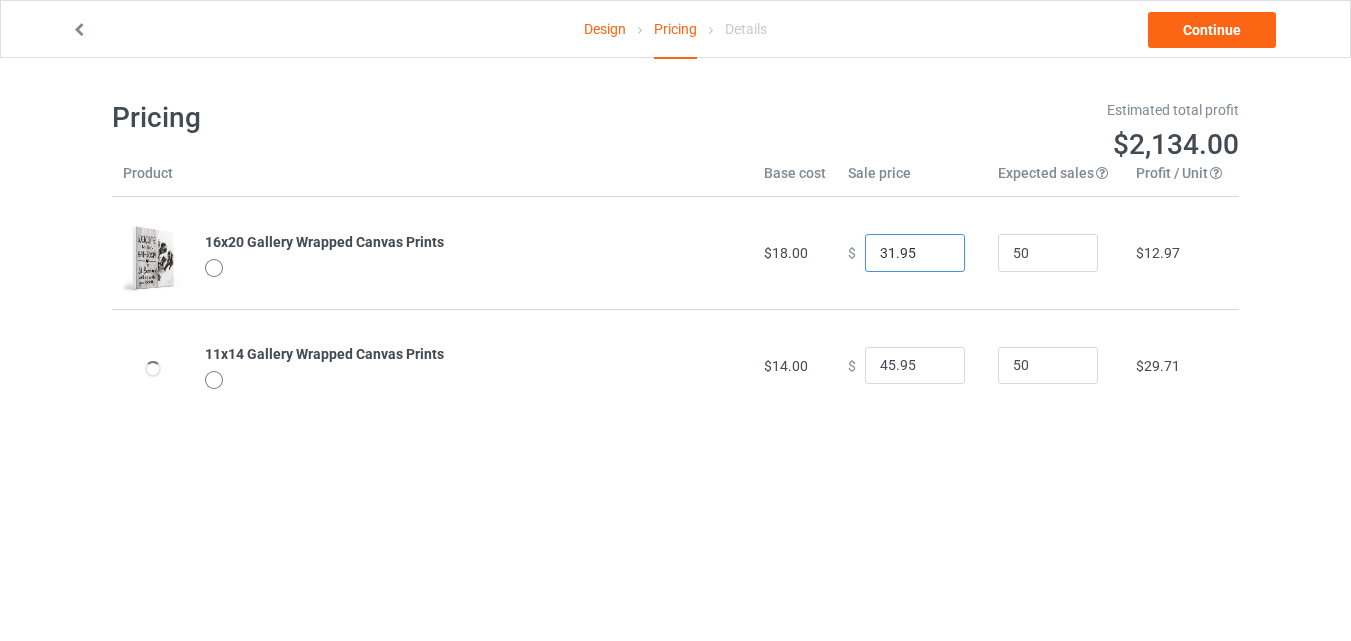 click on "31.95" at bounding box center [915, 253] 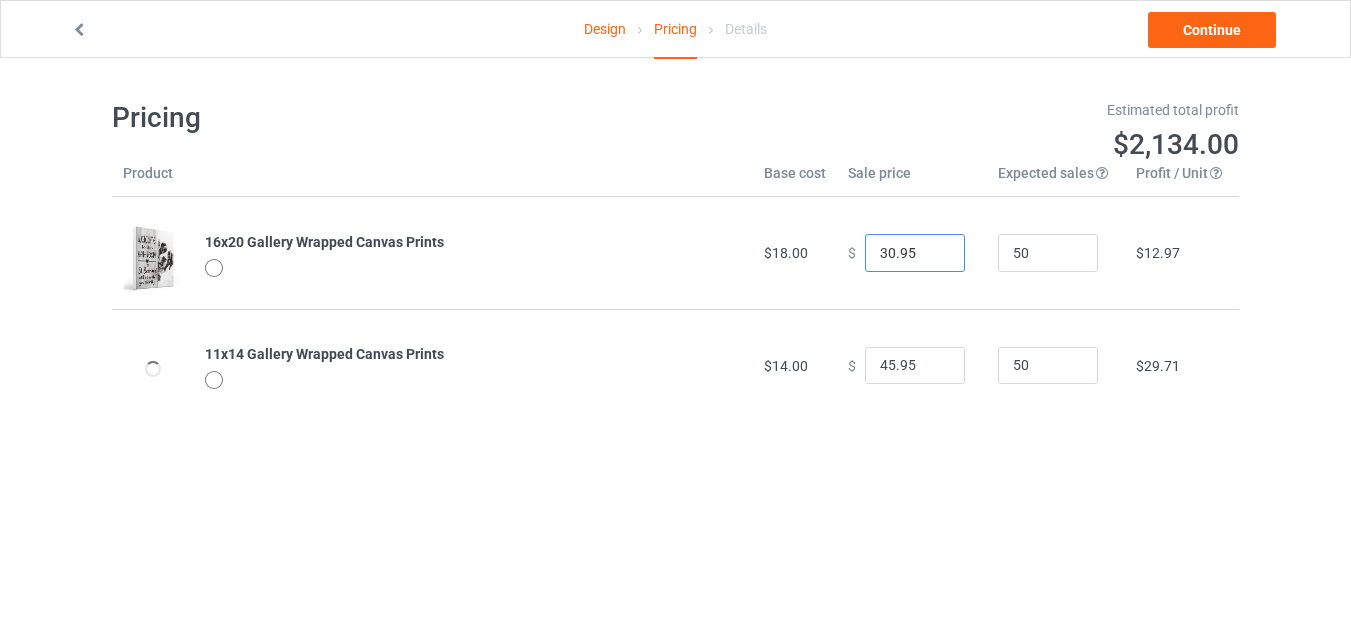 click on "30.95" at bounding box center (915, 253) 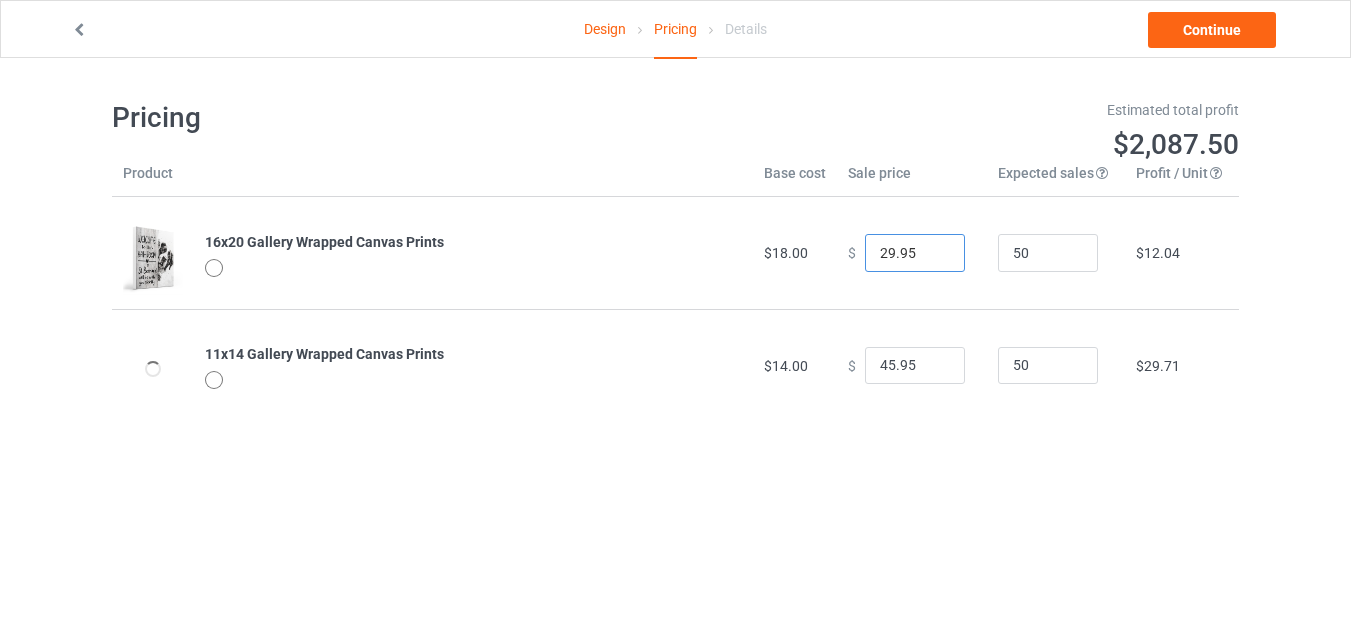 click on "29.95" at bounding box center (915, 253) 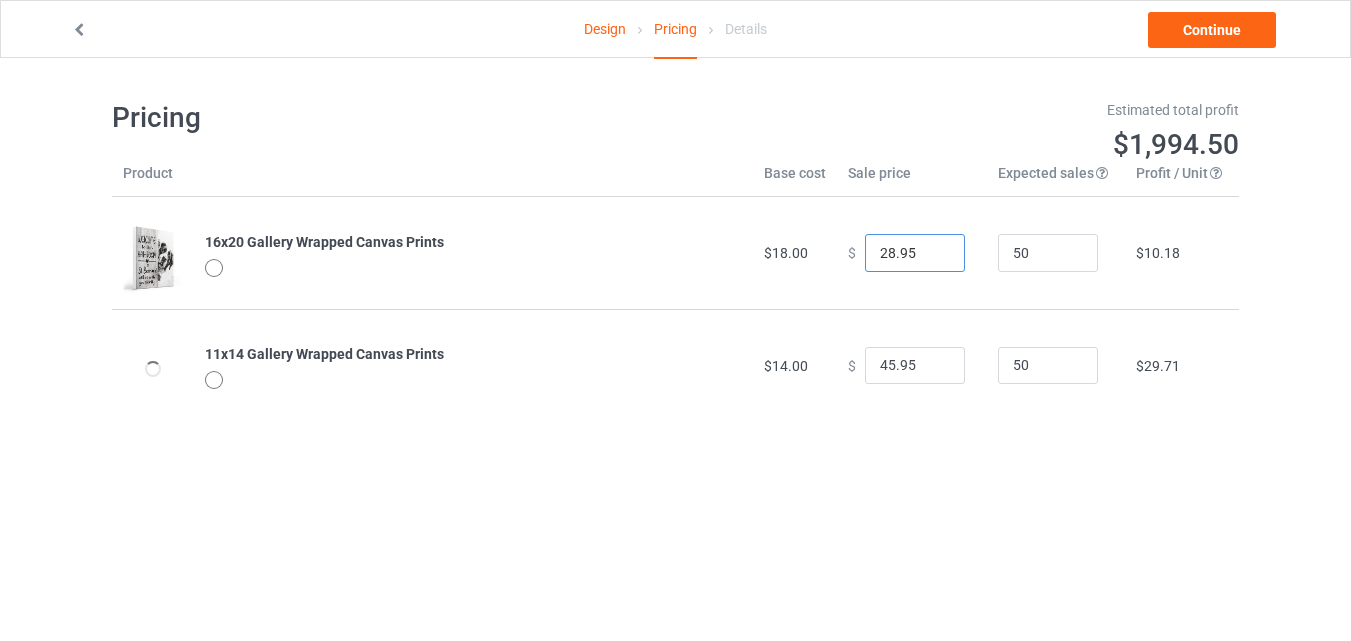 click on "28.95" at bounding box center (915, 253) 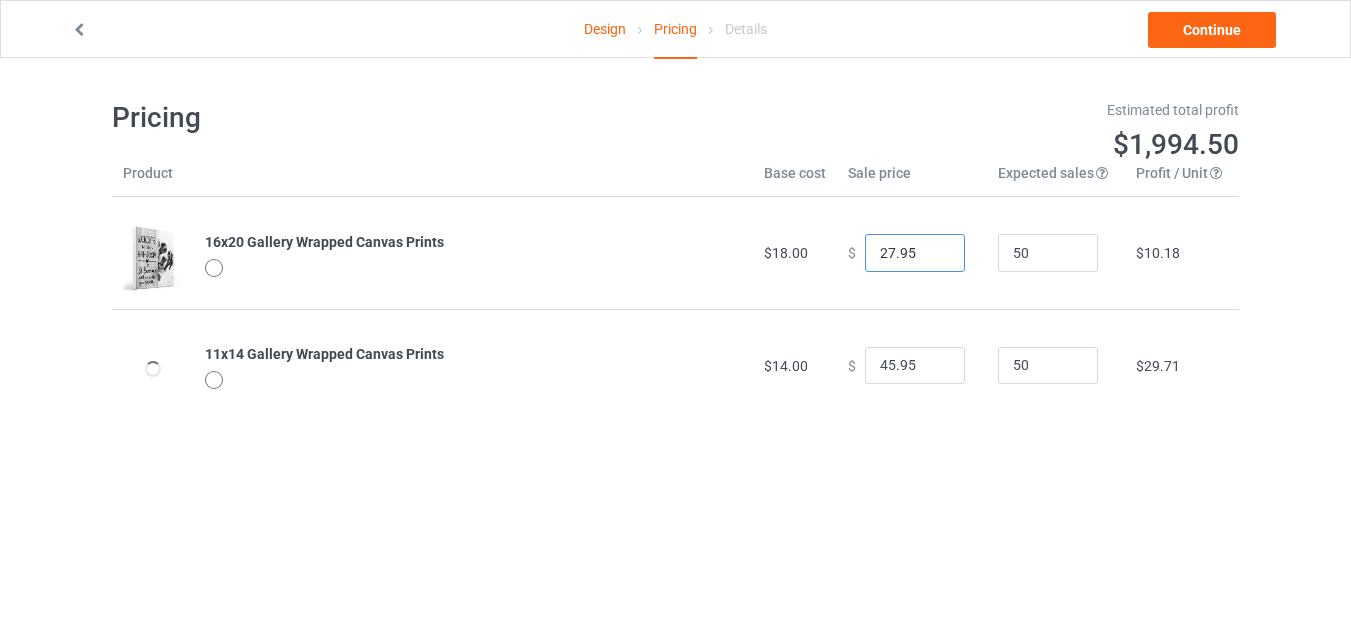 type on "27.95" 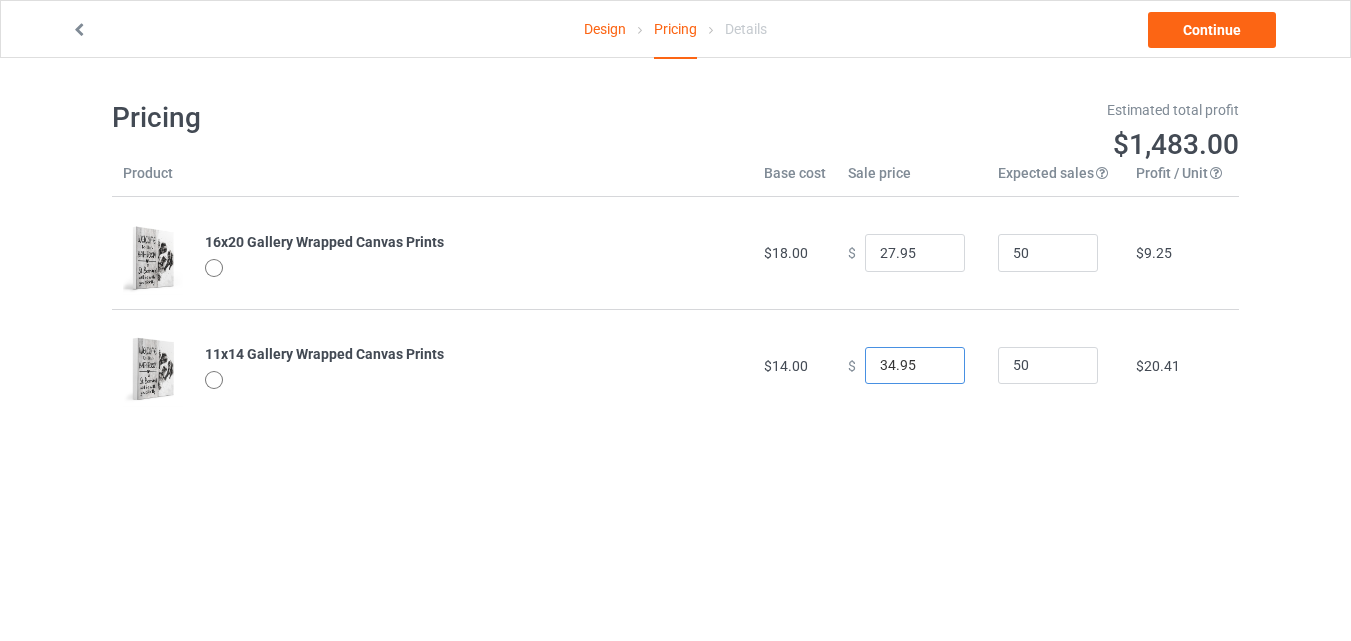 click on "34.95" at bounding box center (915, 366) 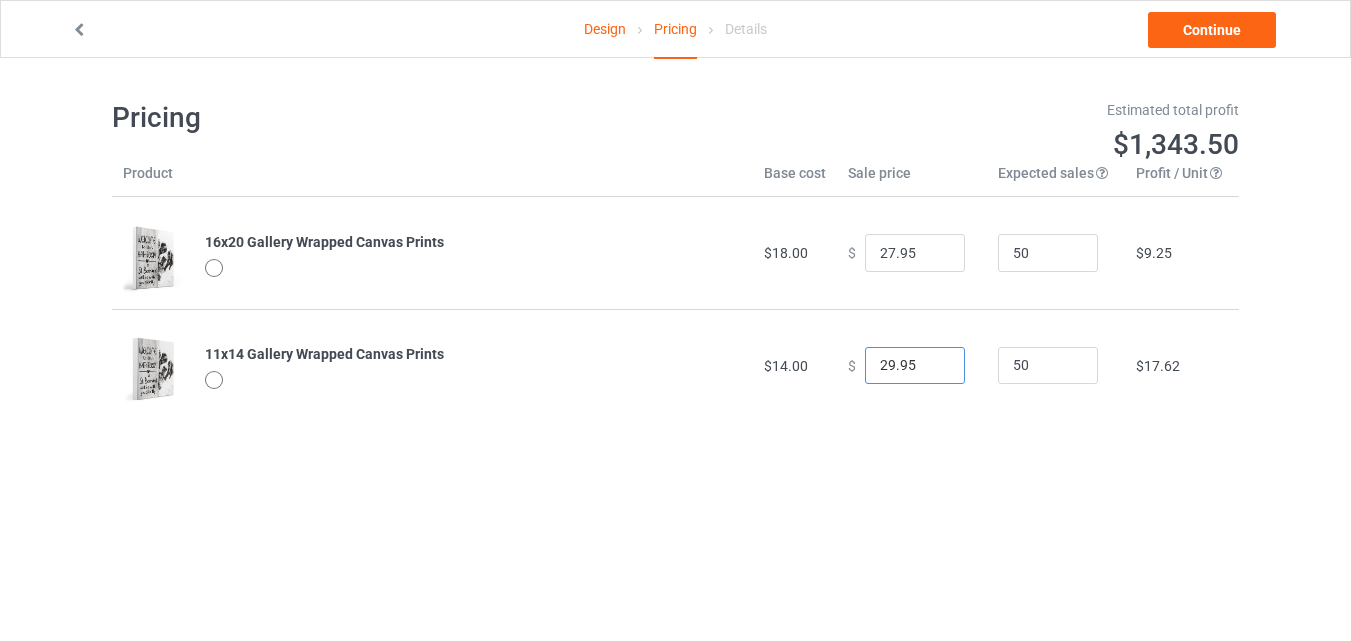click on "29.95" at bounding box center (915, 366) 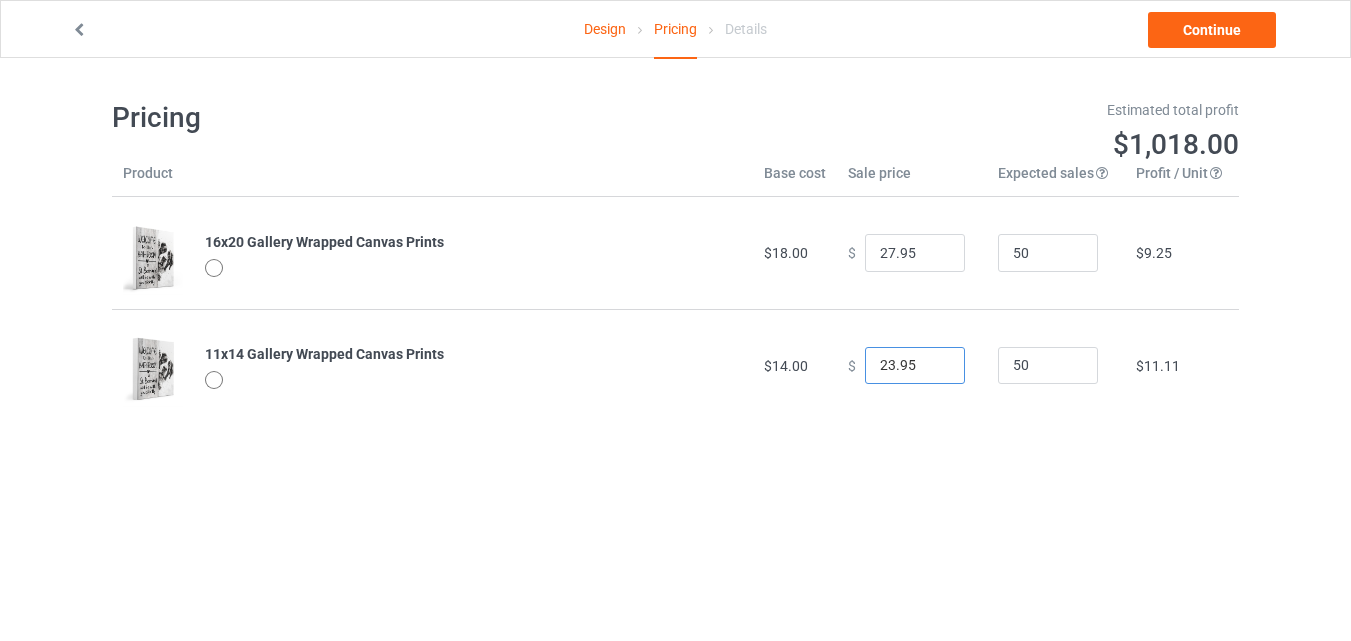 type on "23.95" 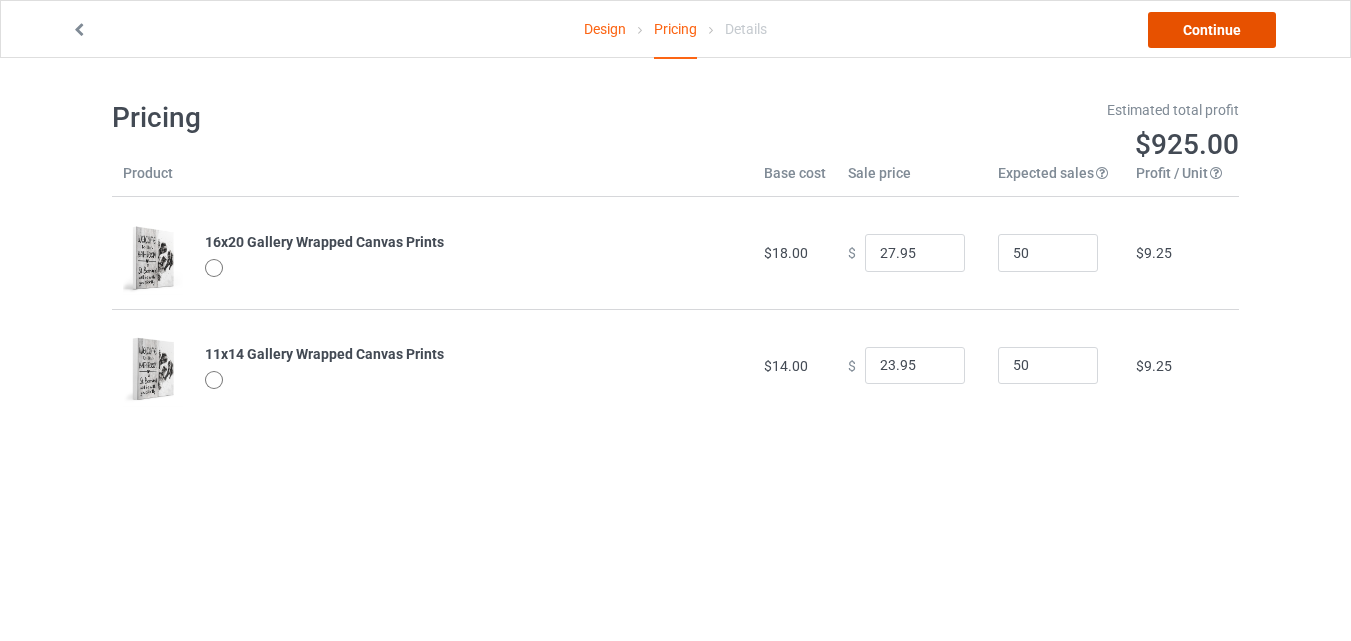 click on "Continue" at bounding box center (1212, 30) 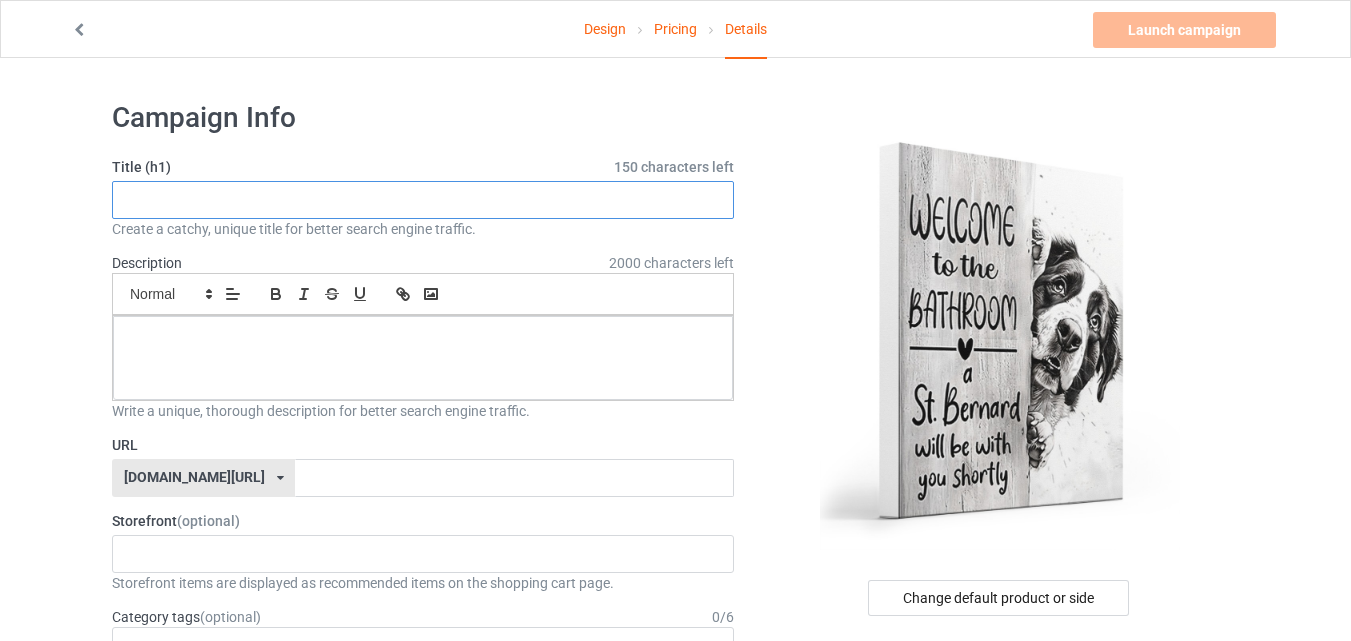 click at bounding box center (423, 200) 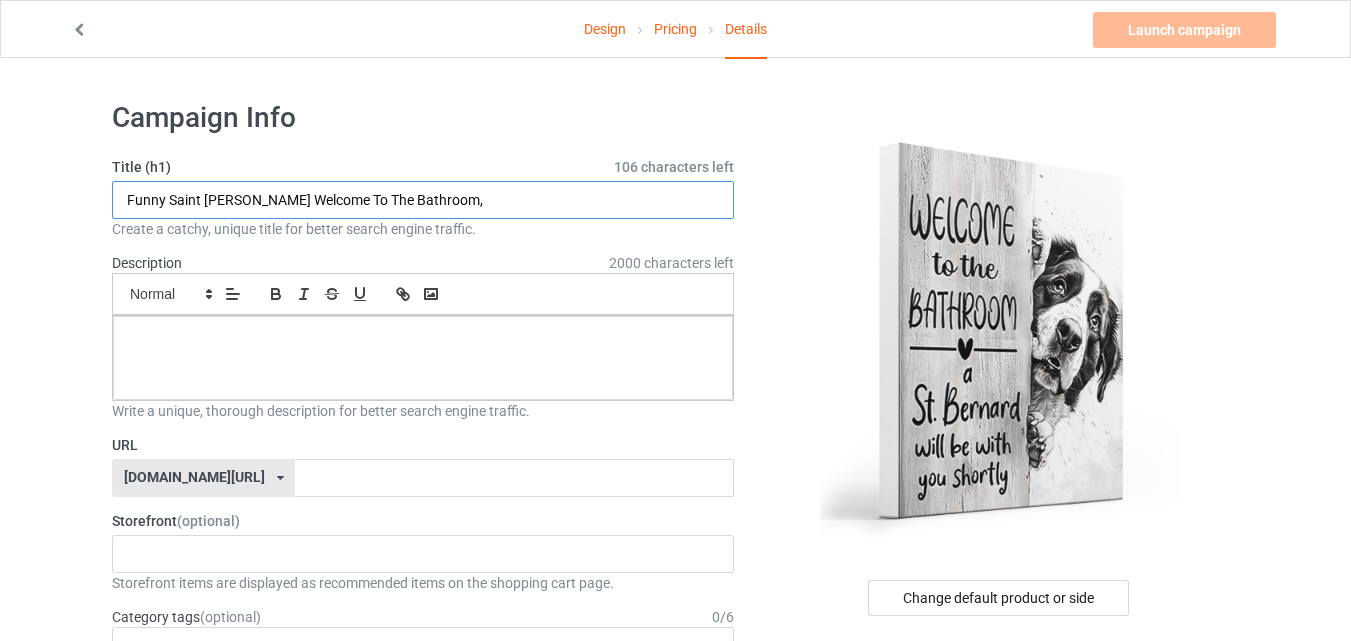 type on "Funny Saint [PERSON_NAME] Welcome To The Bathroom," 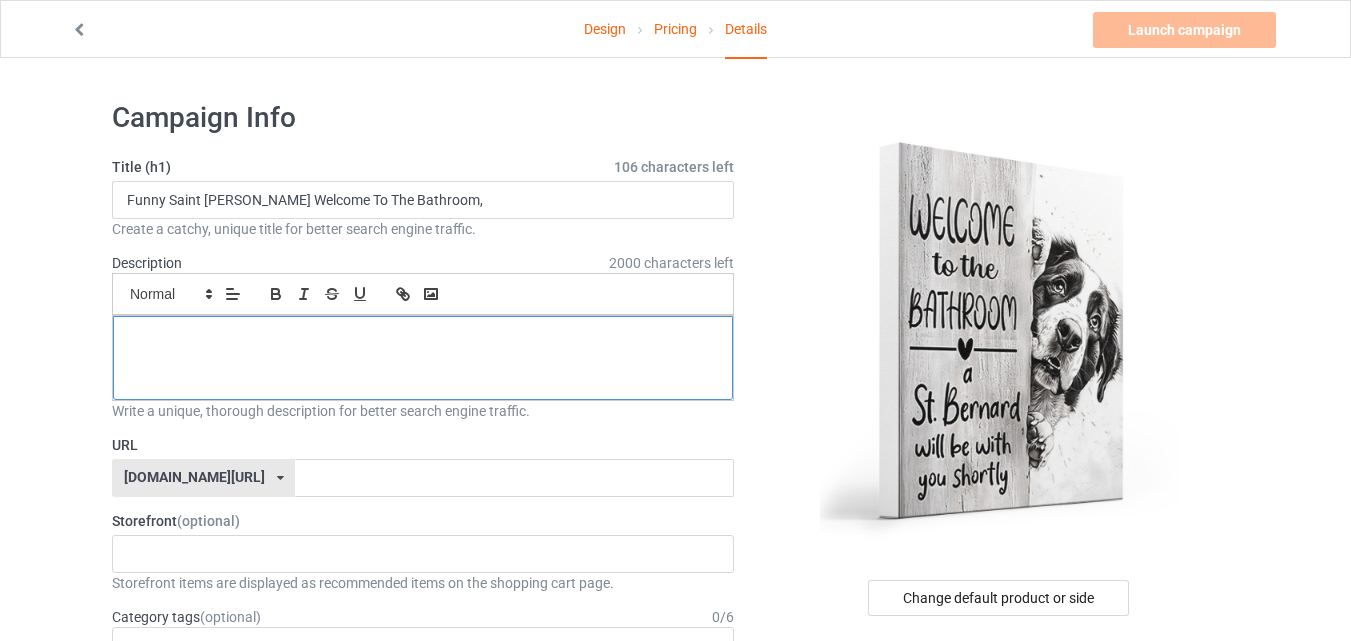 click at bounding box center (423, 338) 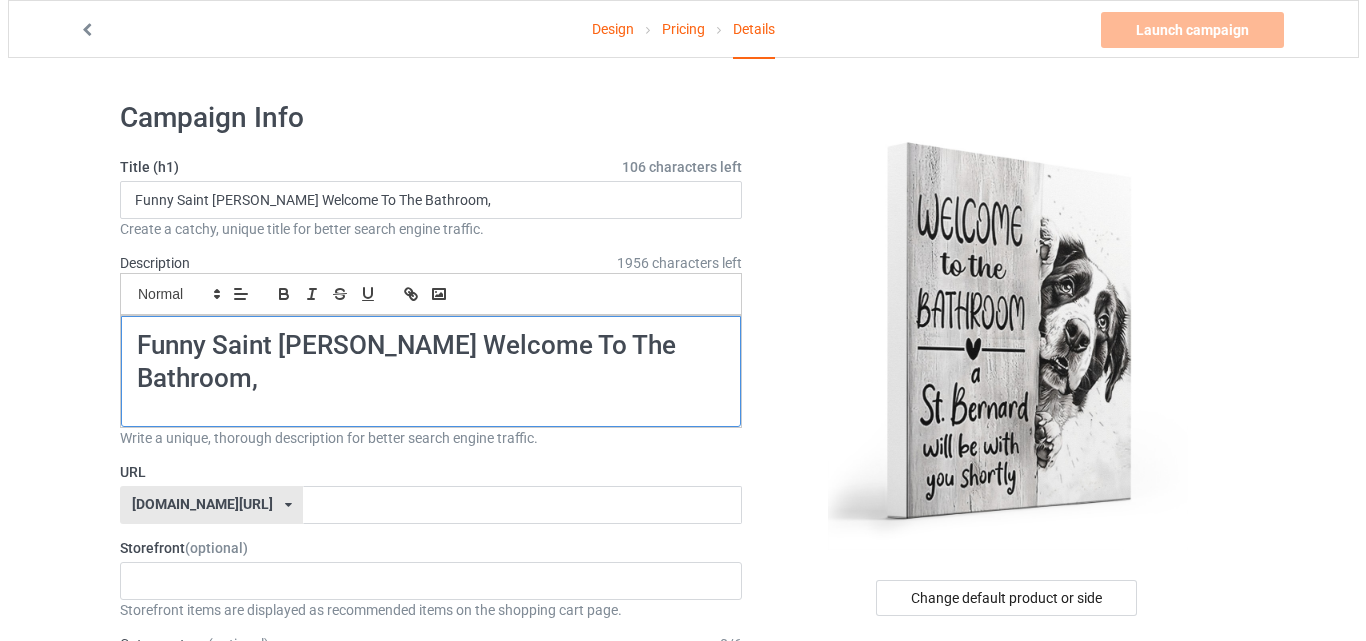scroll, scrollTop: 0, scrollLeft: 0, axis: both 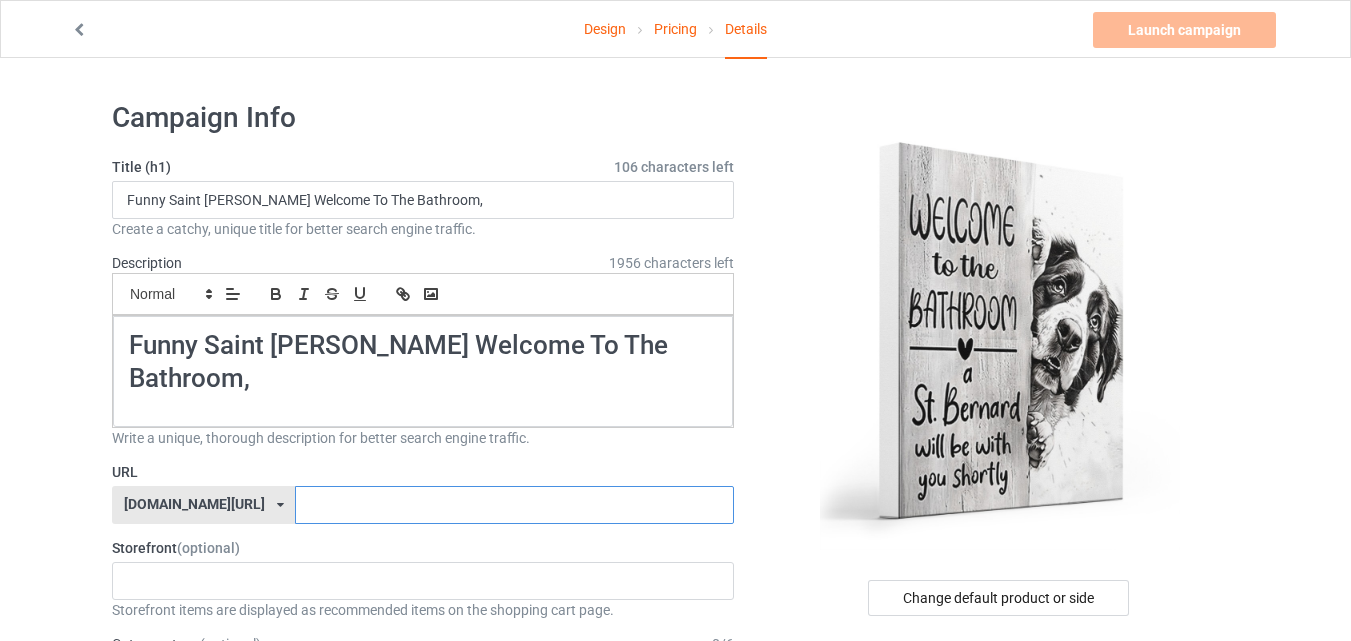 click at bounding box center [514, 505] 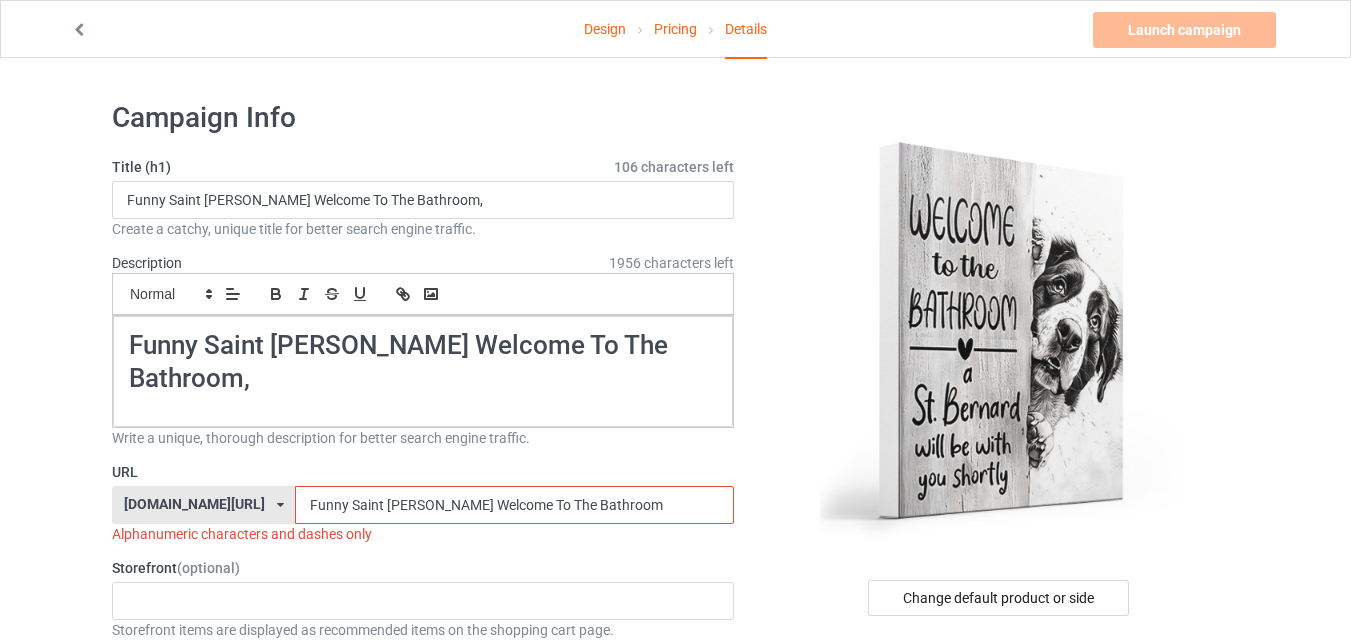 click on "Funny Saint [PERSON_NAME] Welcome To The Bathroom" at bounding box center (514, 505) 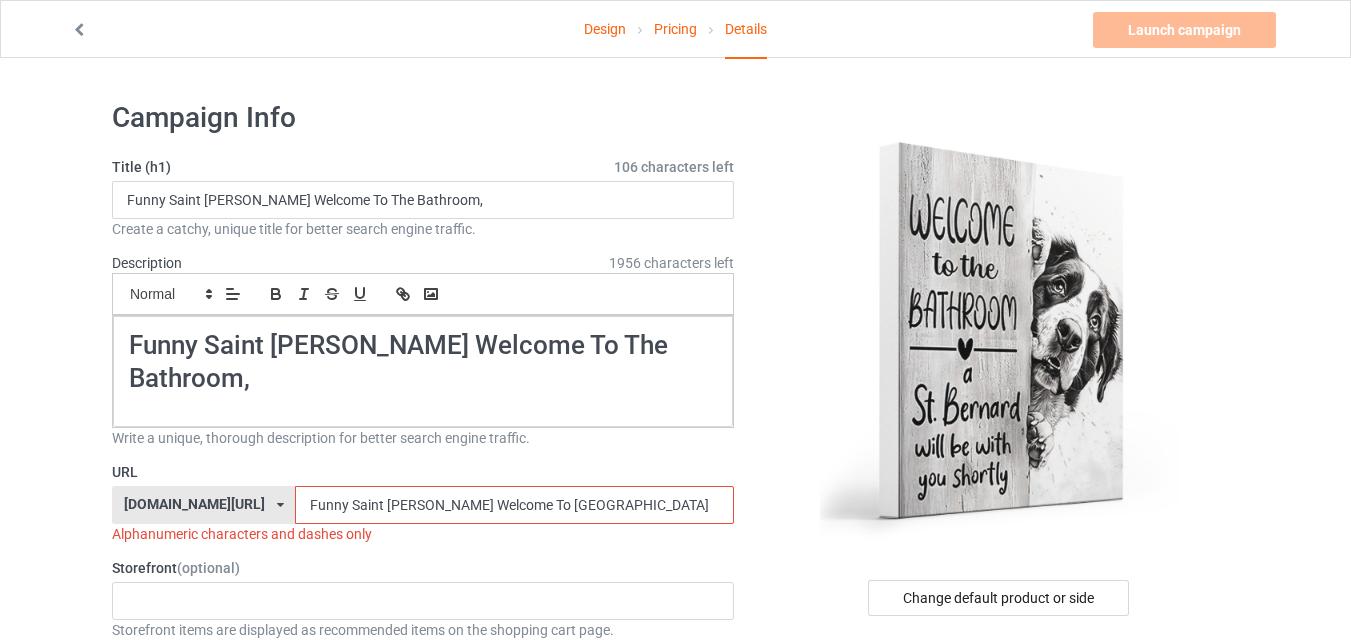 click on "Funny Saint [PERSON_NAME] Welcome To [GEOGRAPHIC_DATA]" at bounding box center [514, 505] 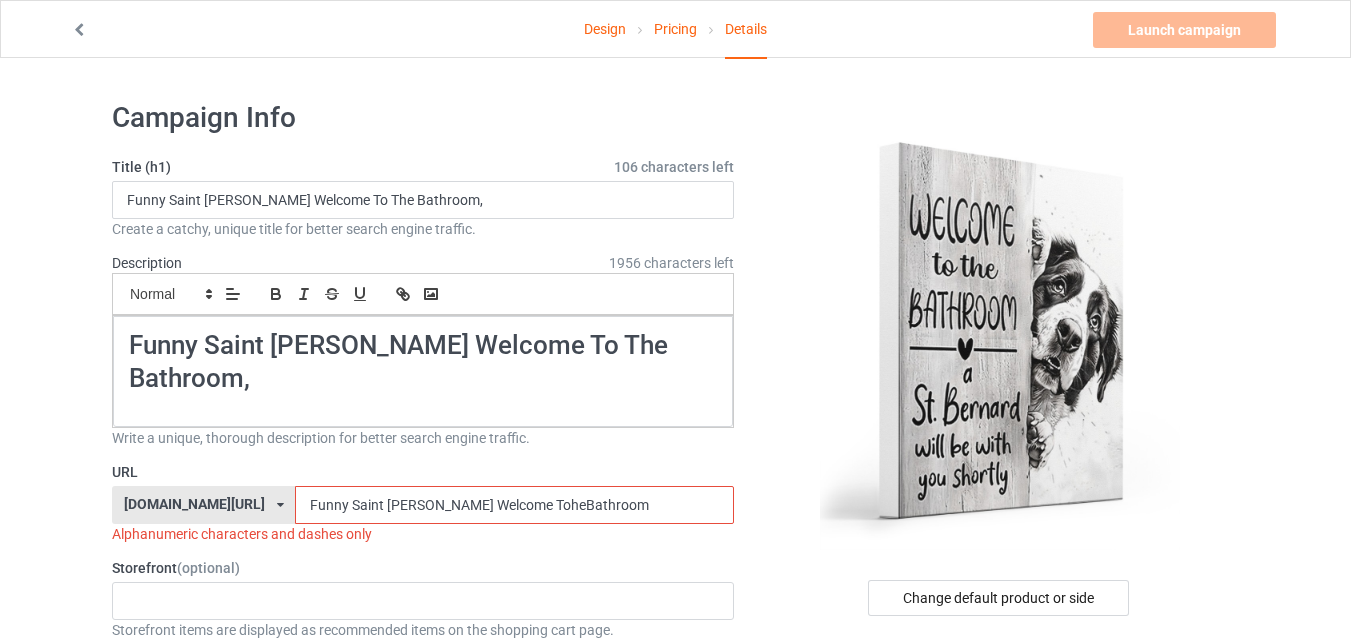 click on "Funny Saint [PERSON_NAME] Welcome ToheBathroom" at bounding box center (514, 505) 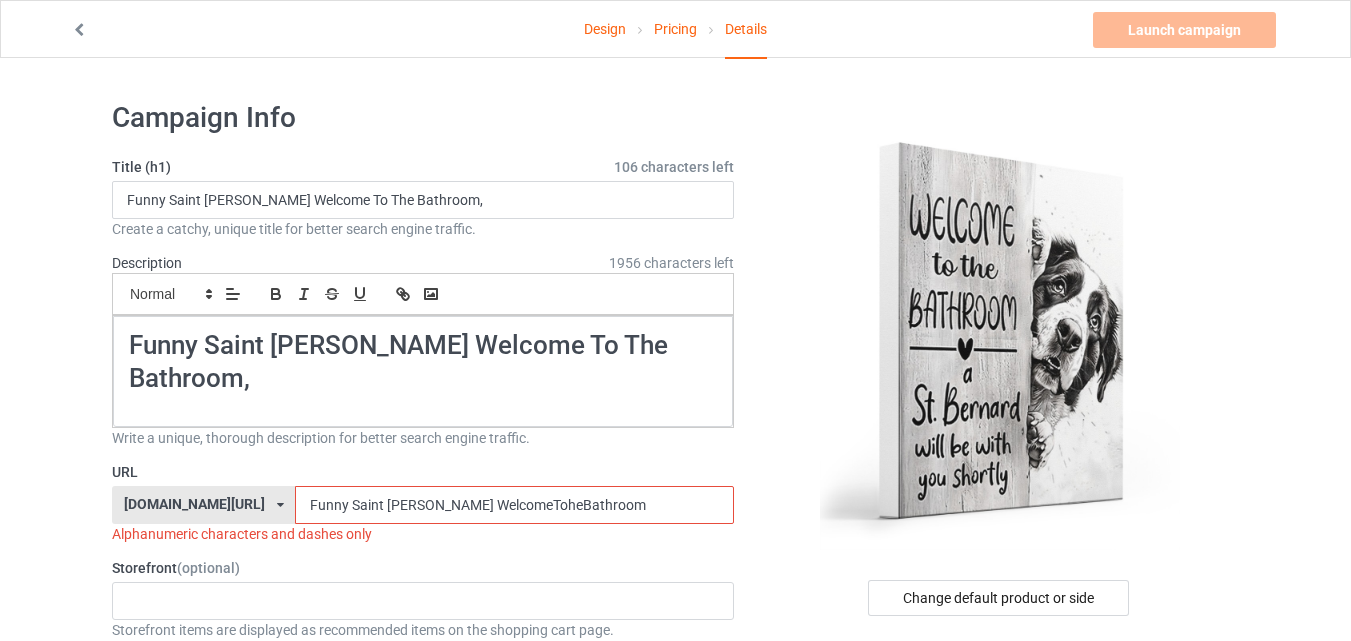 click on "Funny Saint [PERSON_NAME] WelcomeToheBathroom" at bounding box center [514, 505] 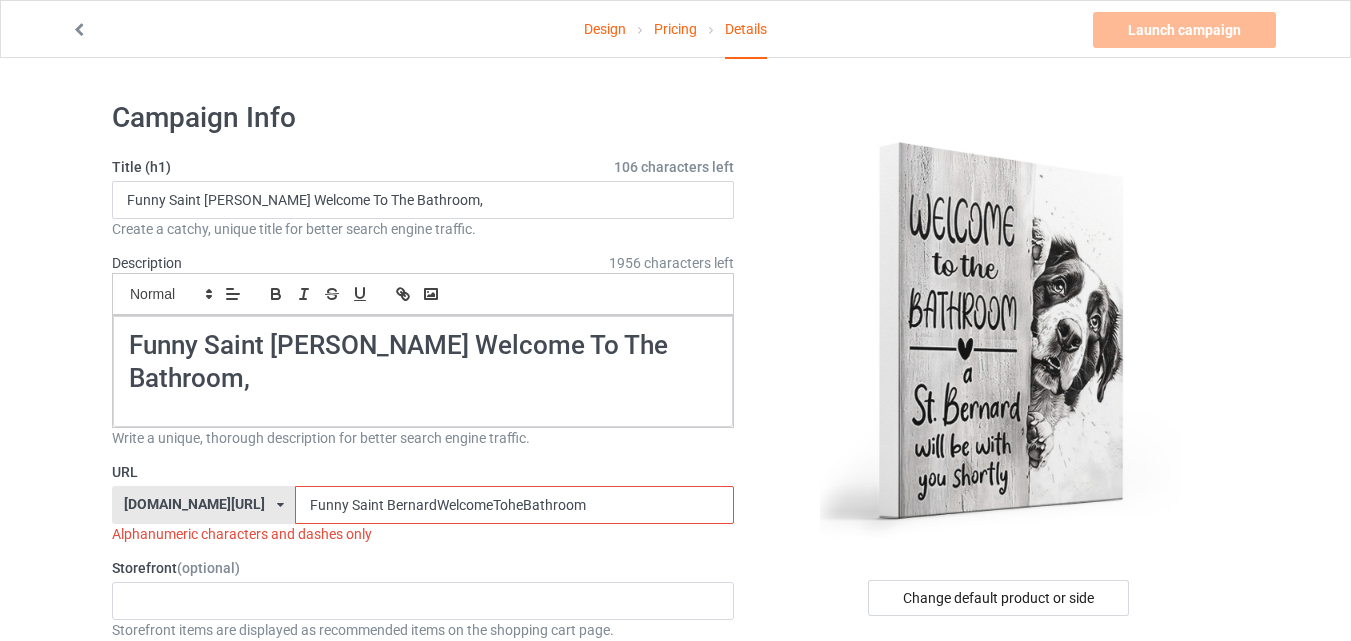 click on "Funny Saint BernardWelcomeToheBathroom" at bounding box center (514, 505) 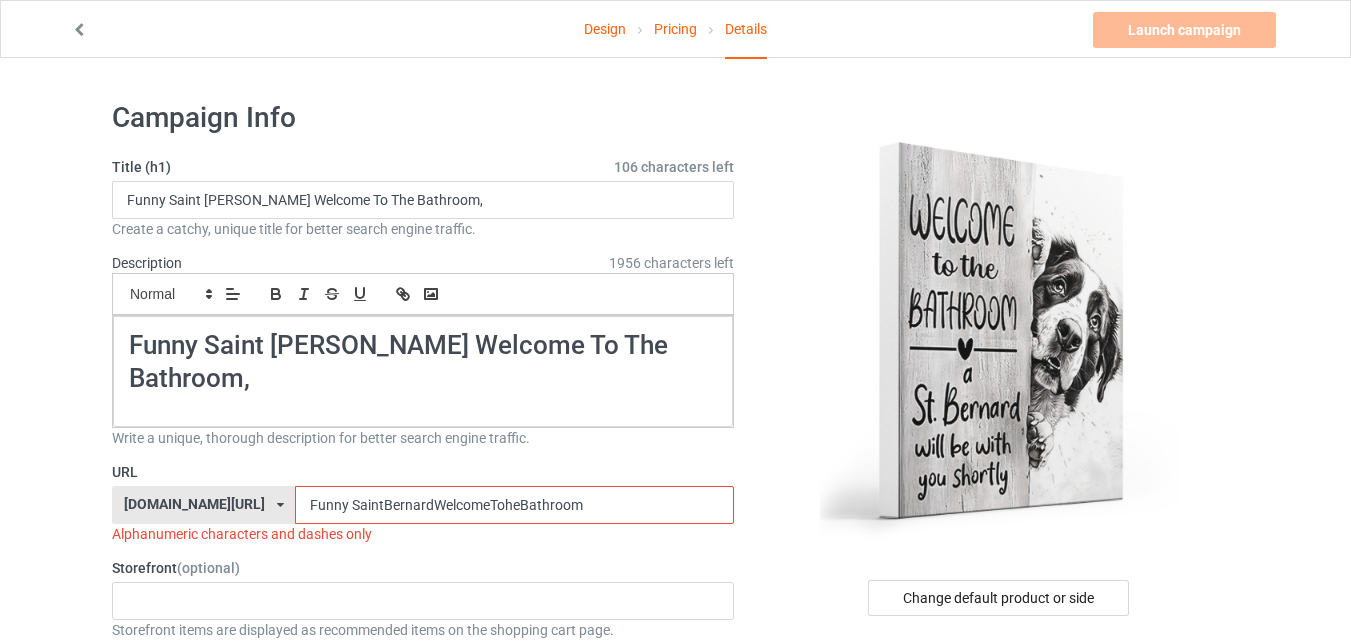 drag, startPoint x: 297, startPoint y: 471, endPoint x: 214, endPoint y: 488, distance: 84.723076 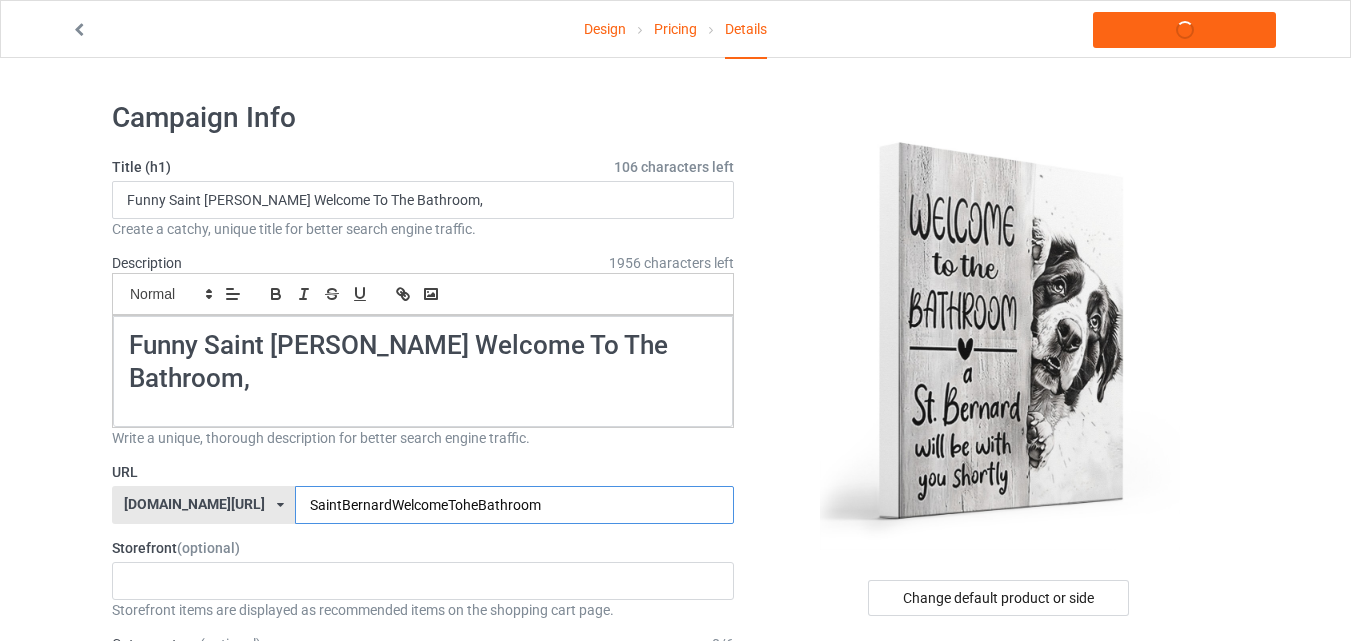 click on "SaintBernardWelcomeToheBathroom" at bounding box center [514, 505] 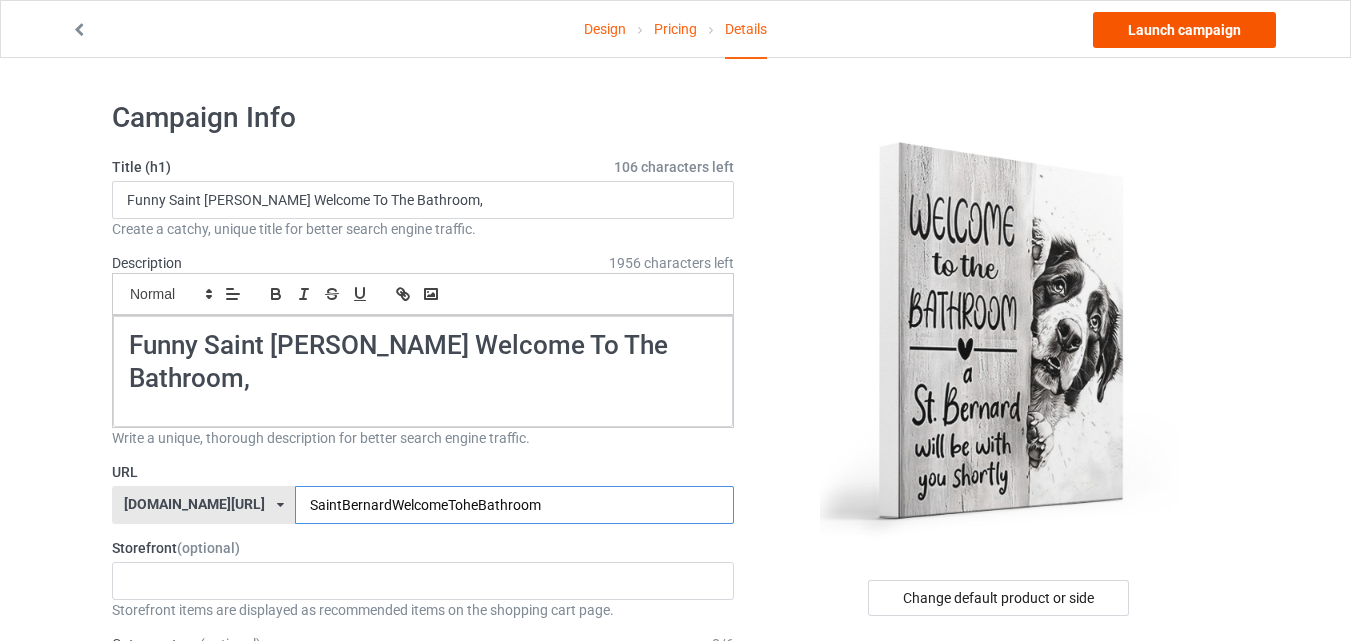 type on "SaintBernardWelcomeToheBathroom" 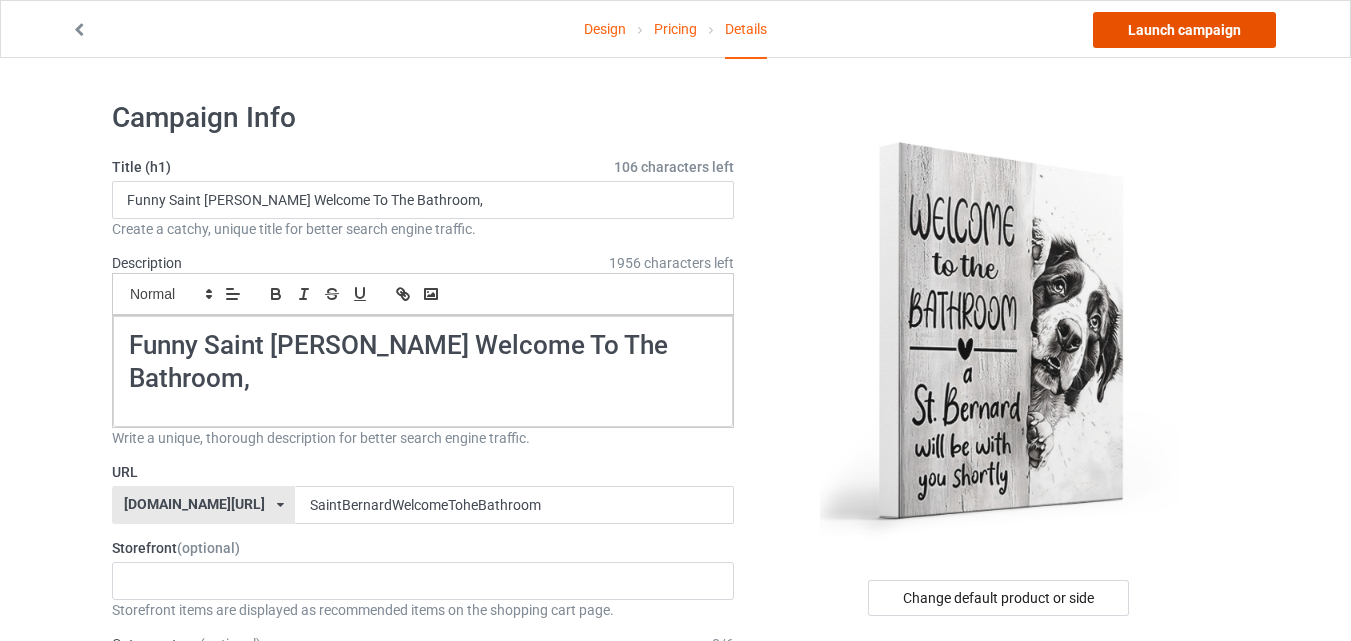 click on "Launch campaign" at bounding box center (1184, 30) 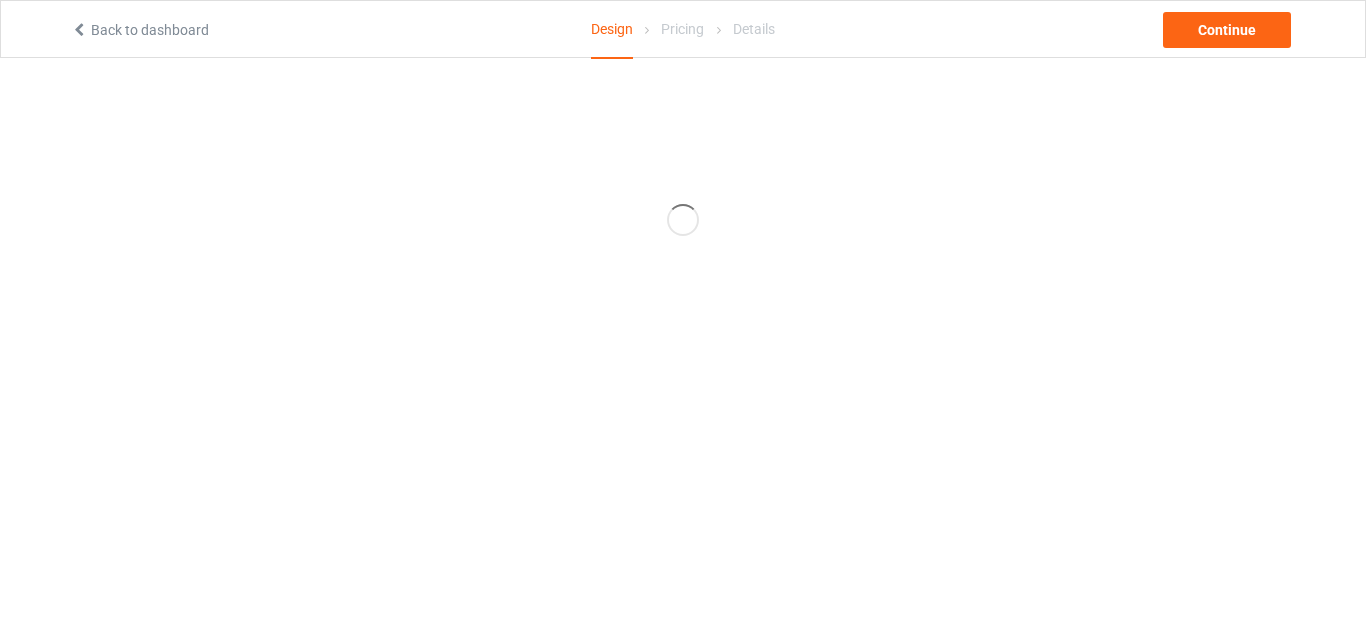 scroll, scrollTop: 0, scrollLeft: 0, axis: both 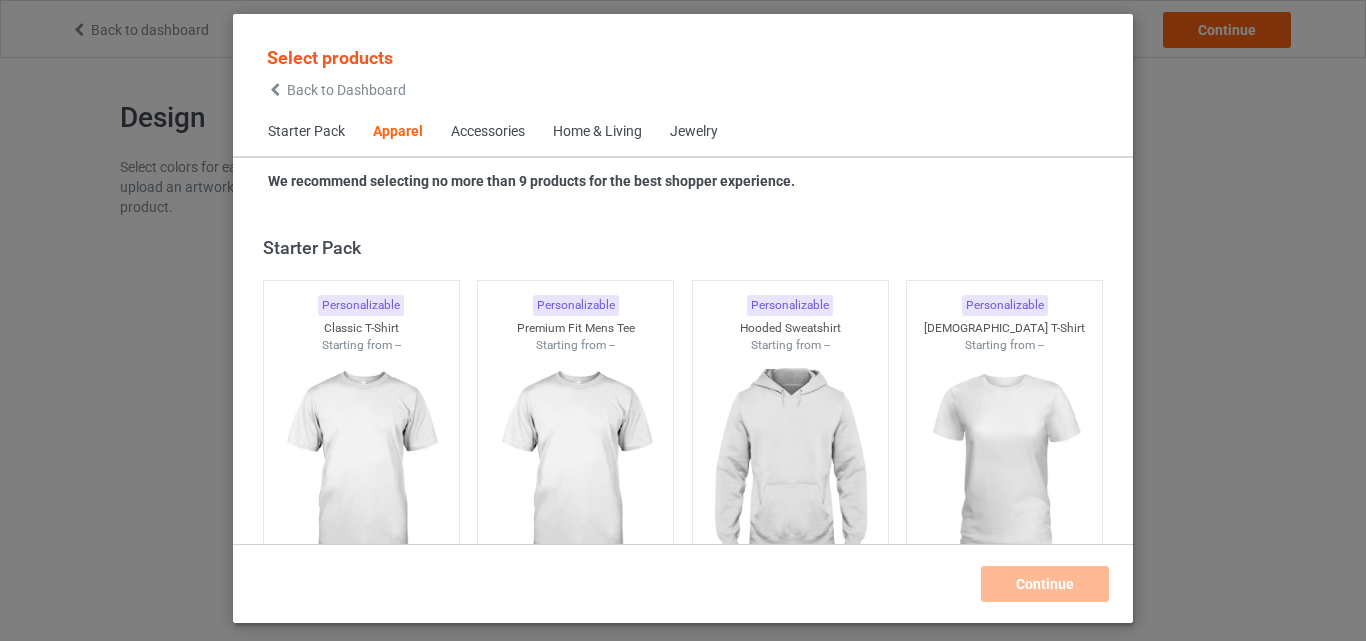 click on "Home & Living" at bounding box center (597, 132) 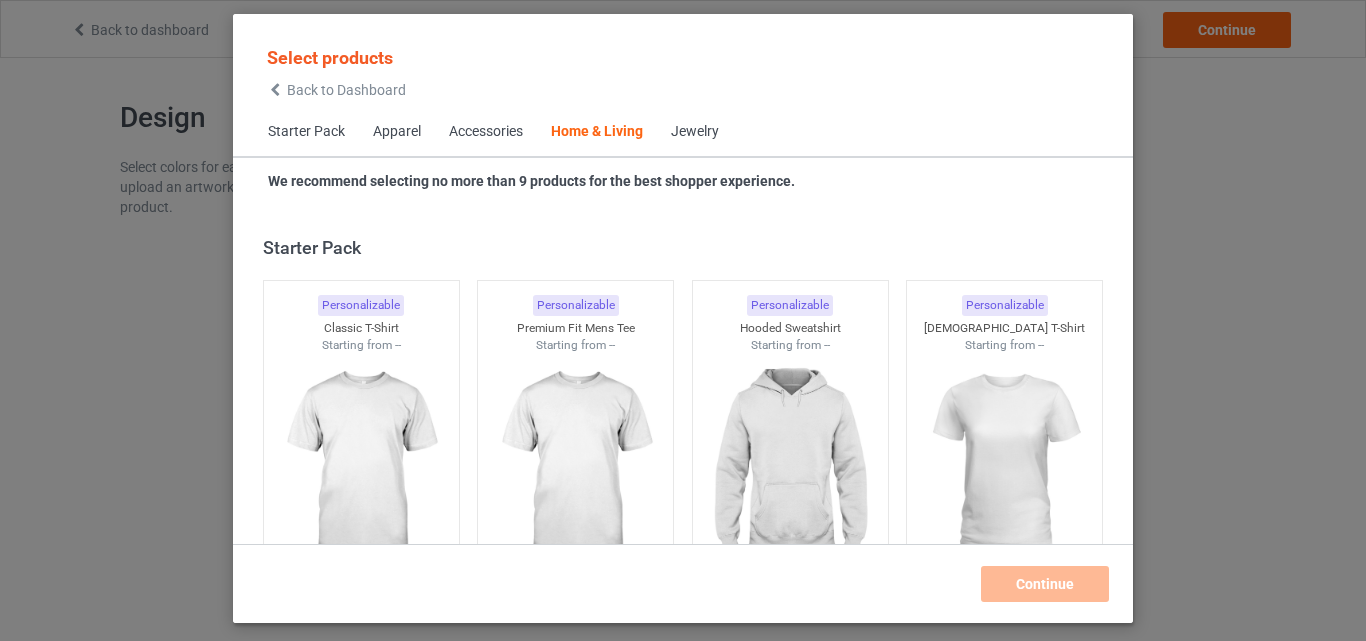 scroll, scrollTop: 9019, scrollLeft: 0, axis: vertical 